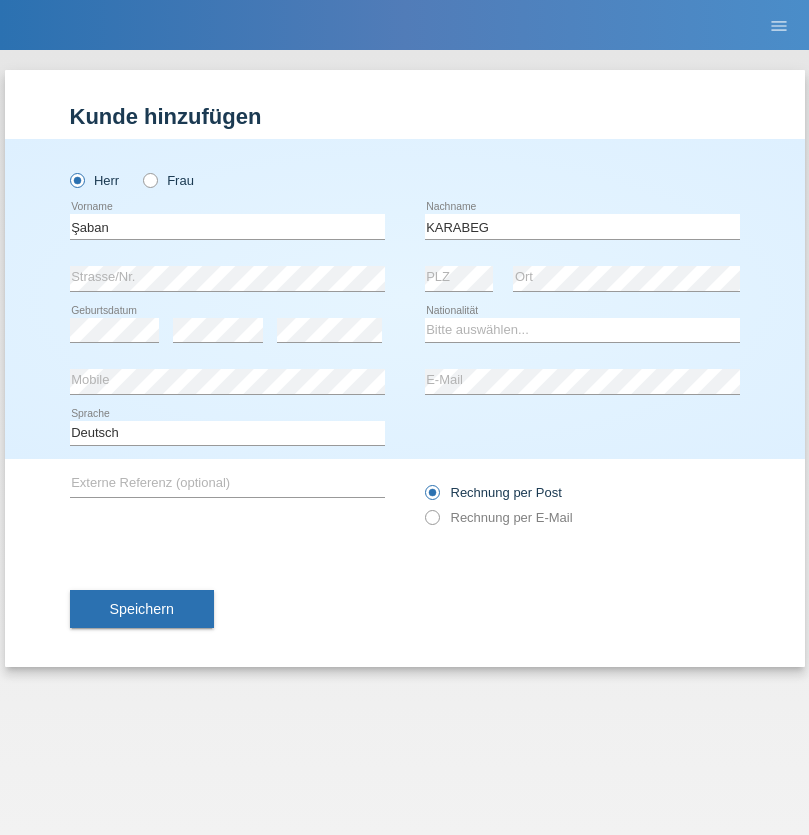 scroll, scrollTop: 0, scrollLeft: 0, axis: both 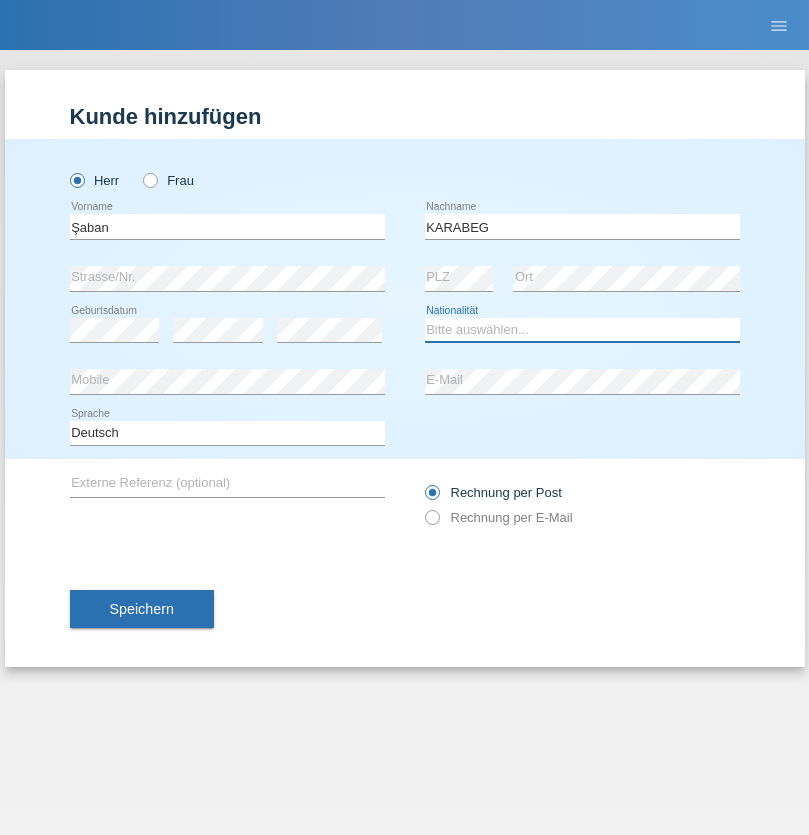 select on "TR" 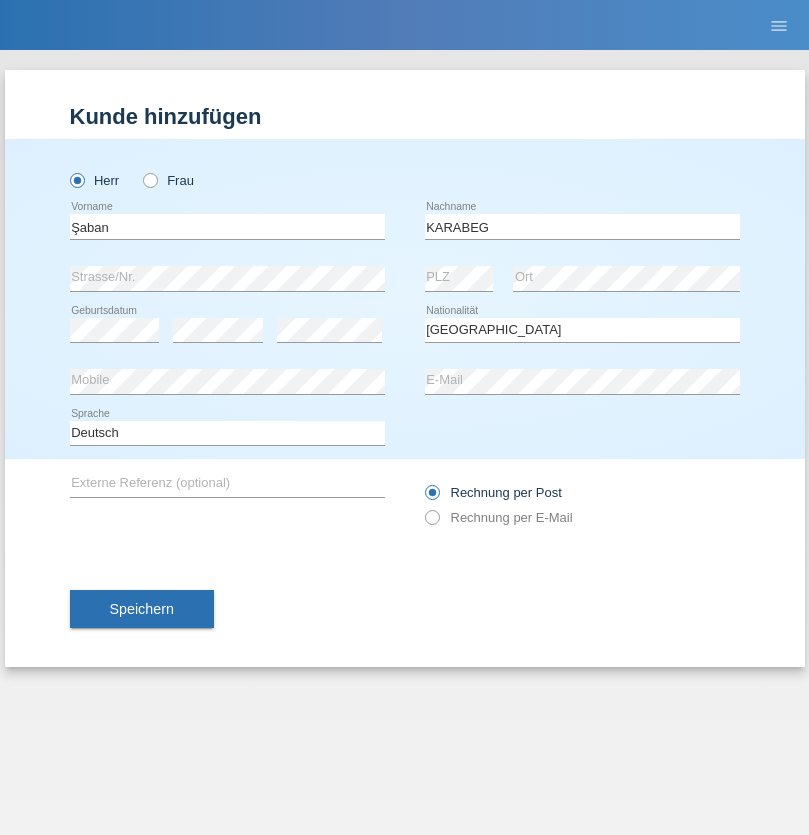 select on "C" 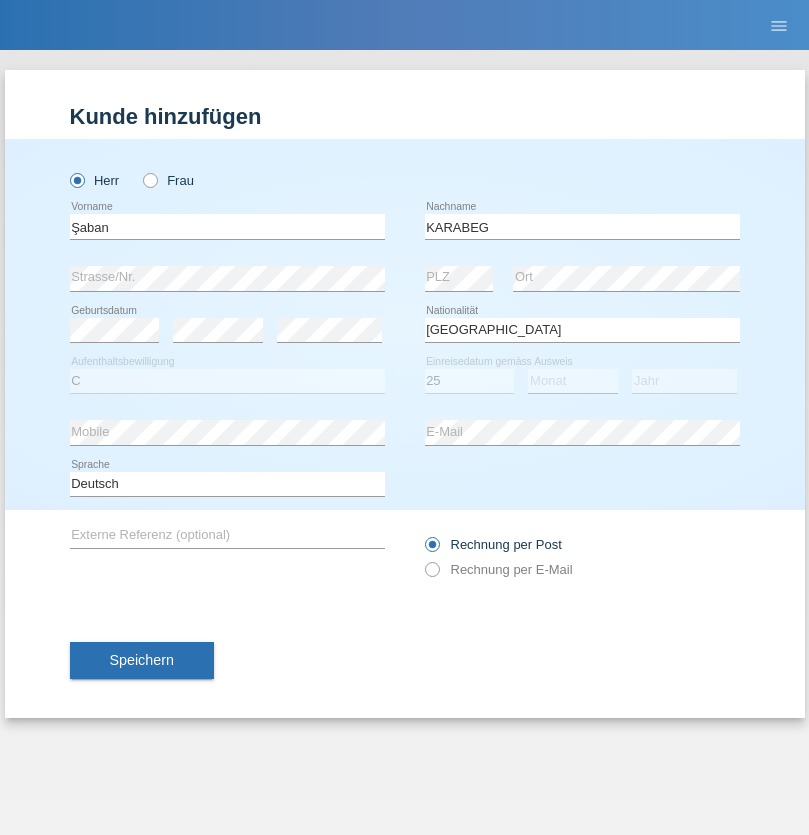 select on "09" 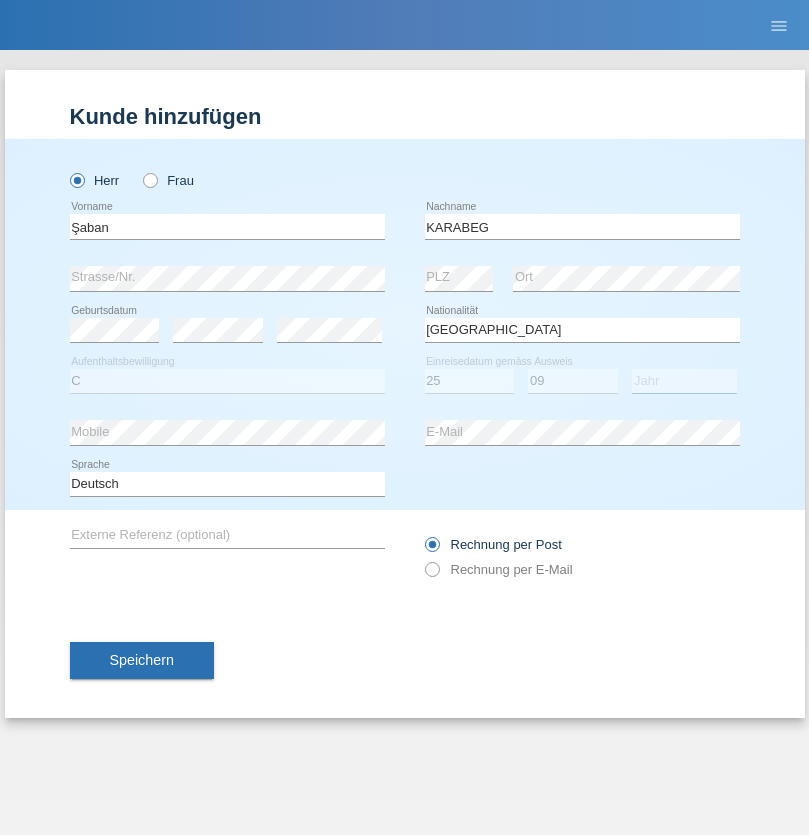 select on "2021" 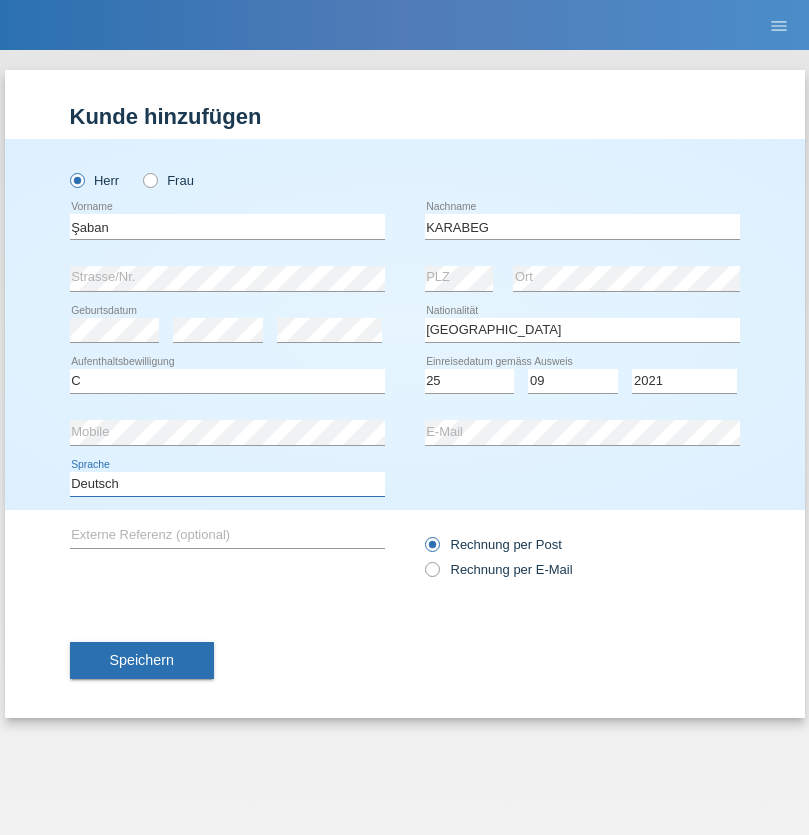 select on "en" 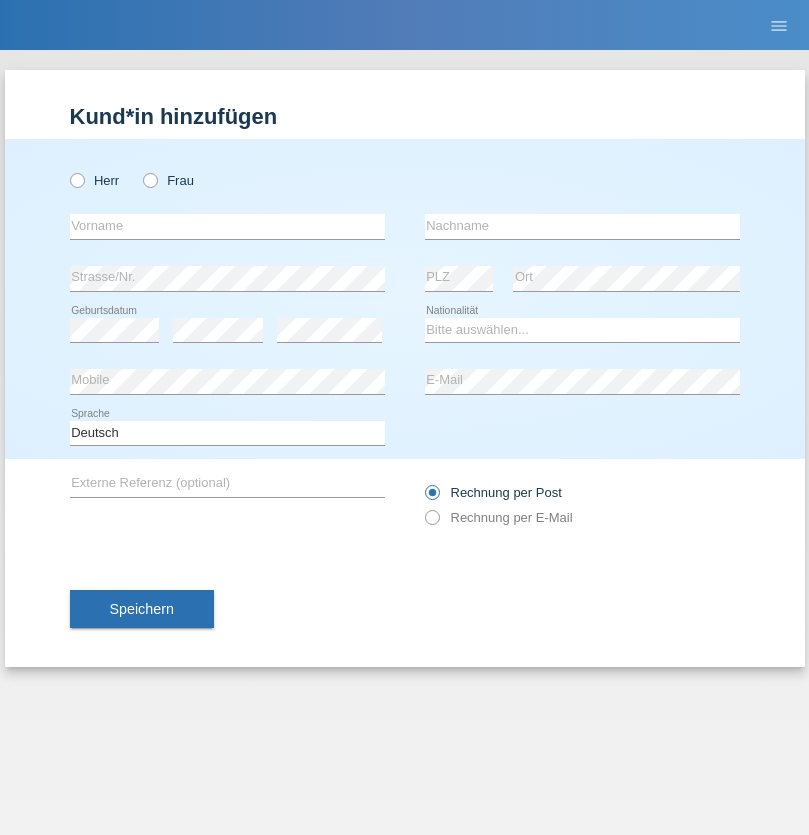 scroll, scrollTop: 0, scrollLeft: 0, axis: both 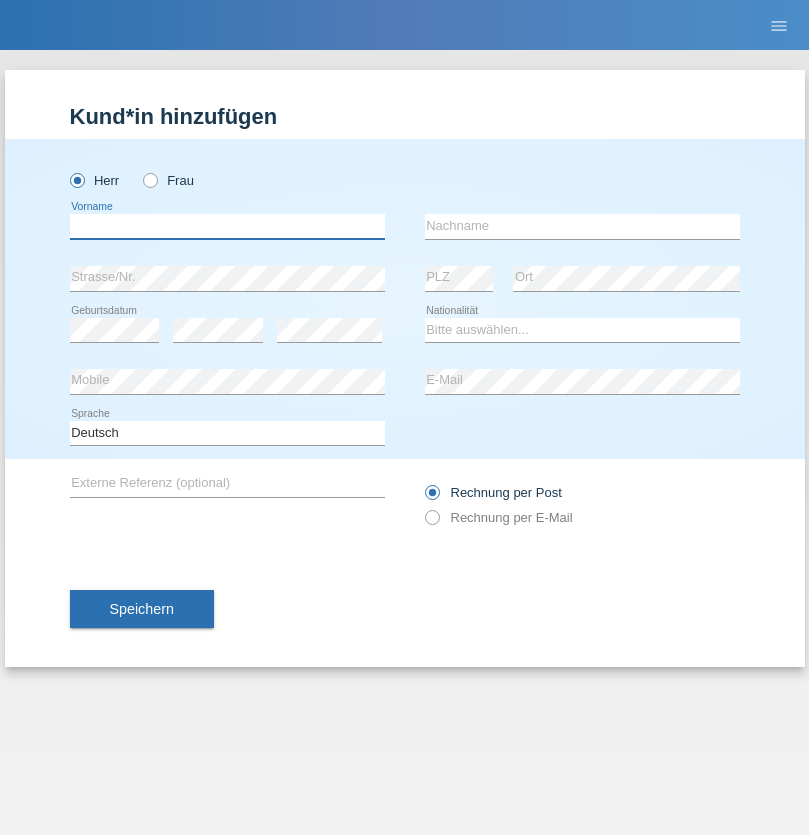 click at bounding box center [227, 226] 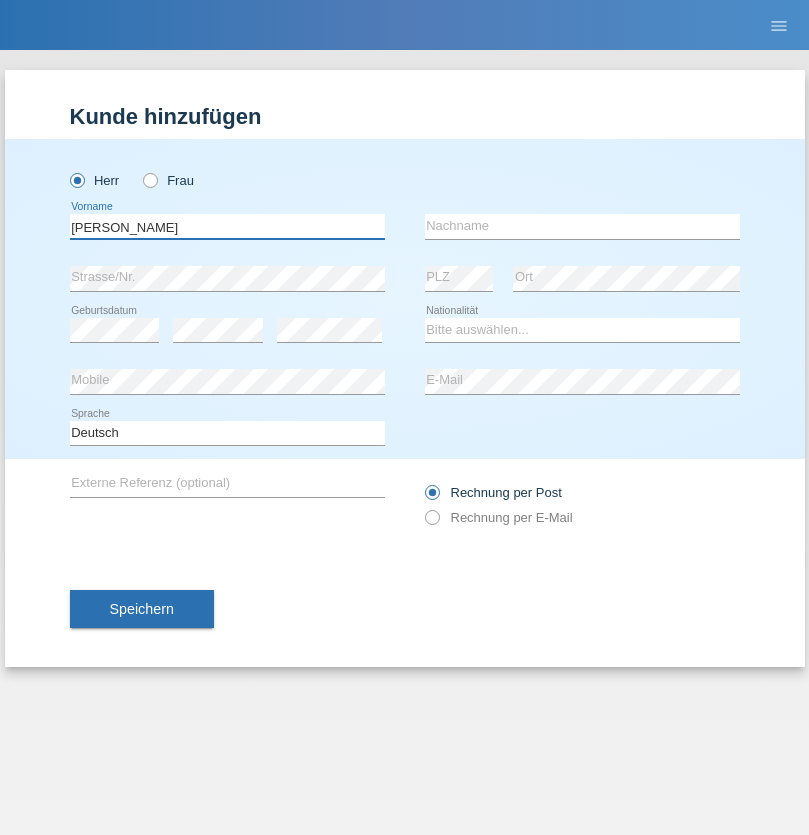 type on "[PERSON_NAME]" 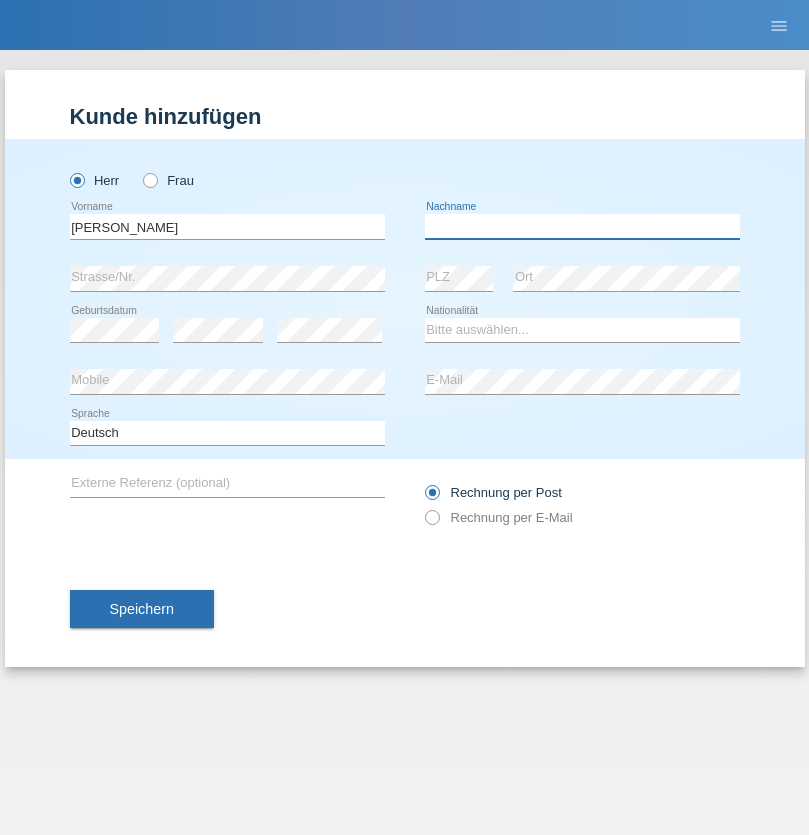 click at bounding box center (582, 226) 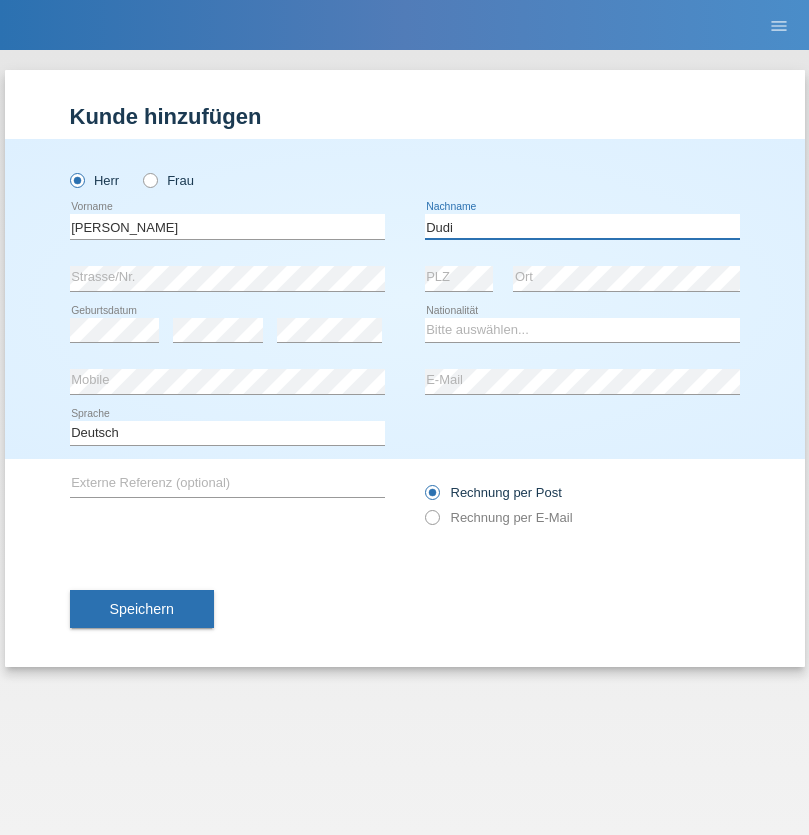 type on "Dudi" 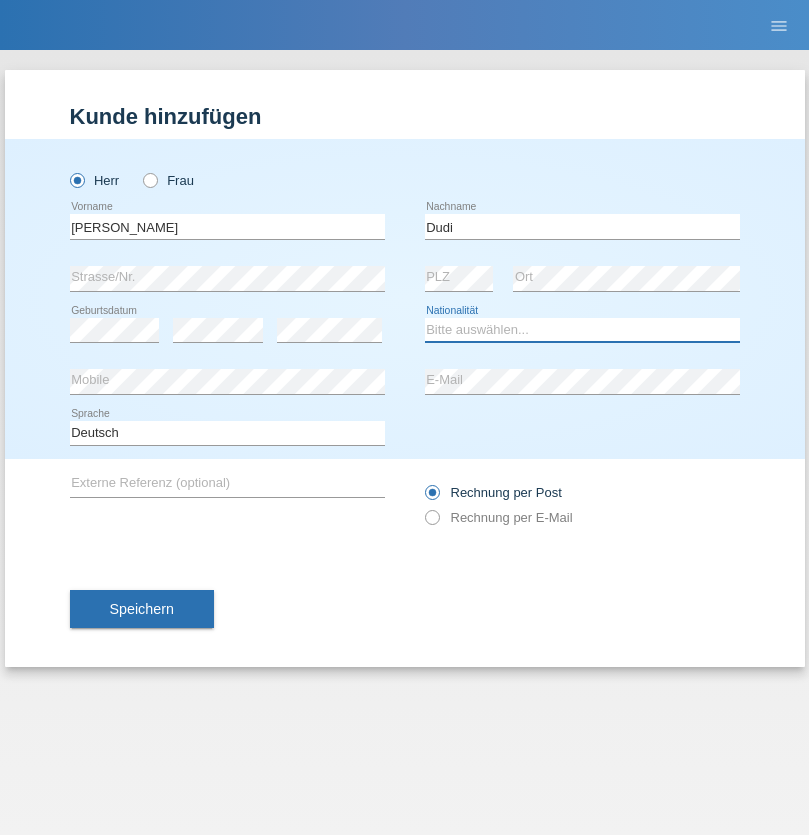 select on "SK" 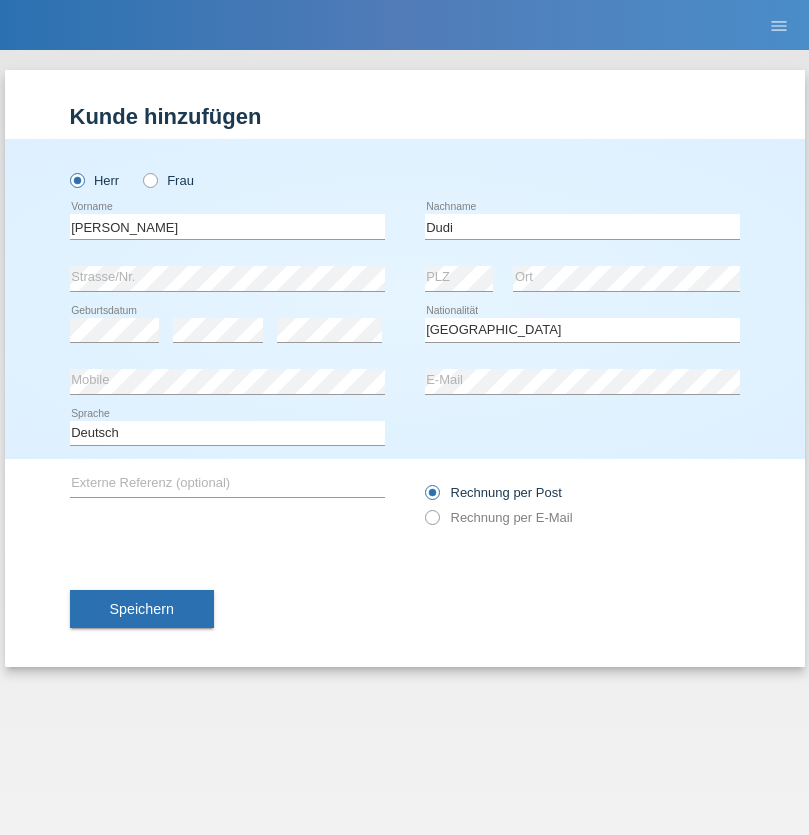 select on "C" 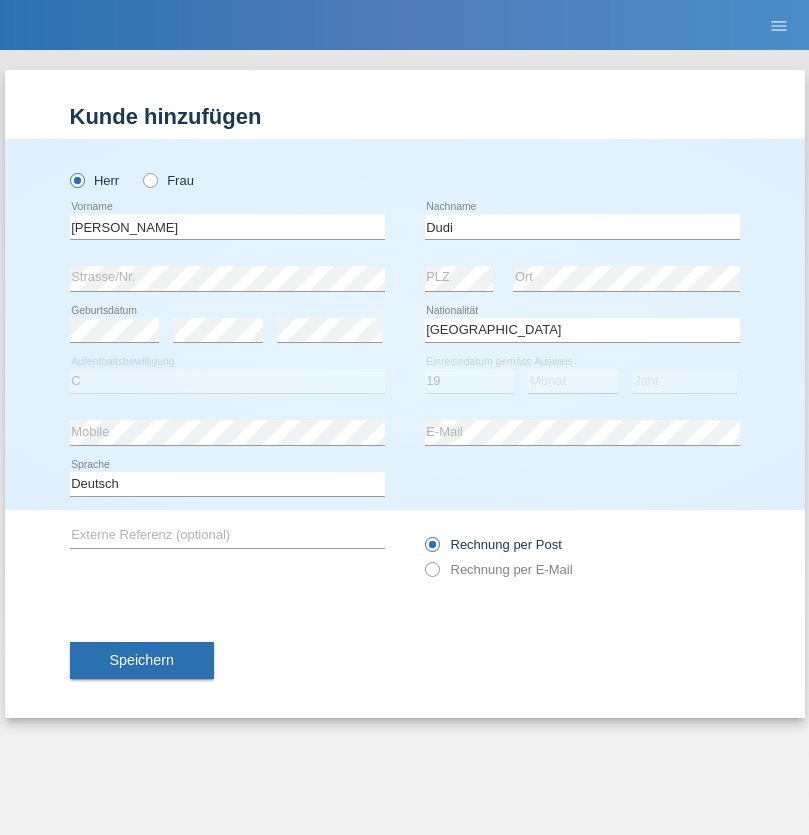 select on "06" 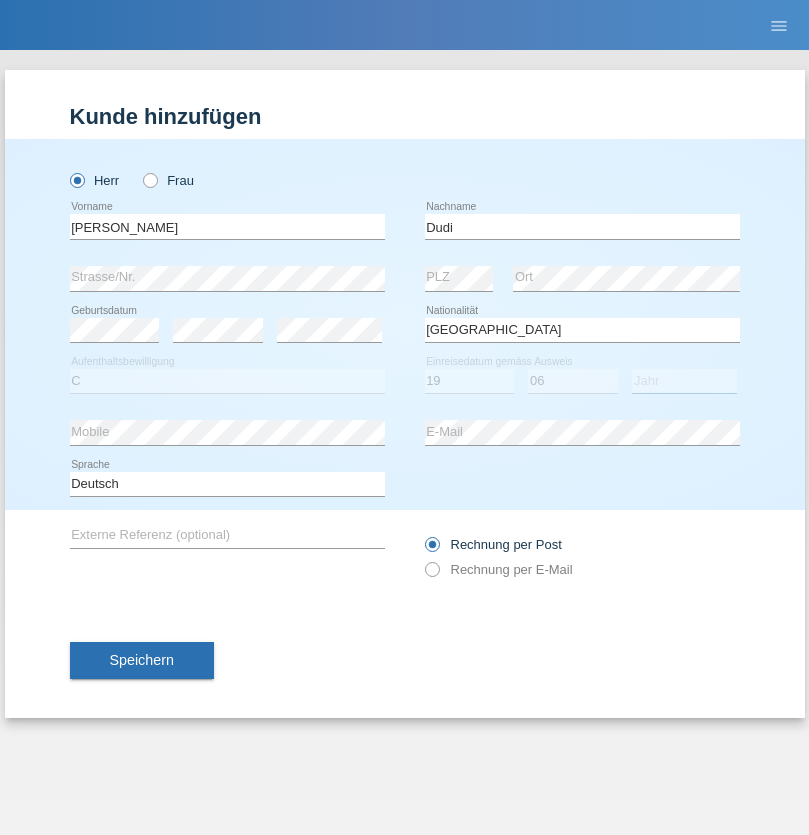 select on "2021" 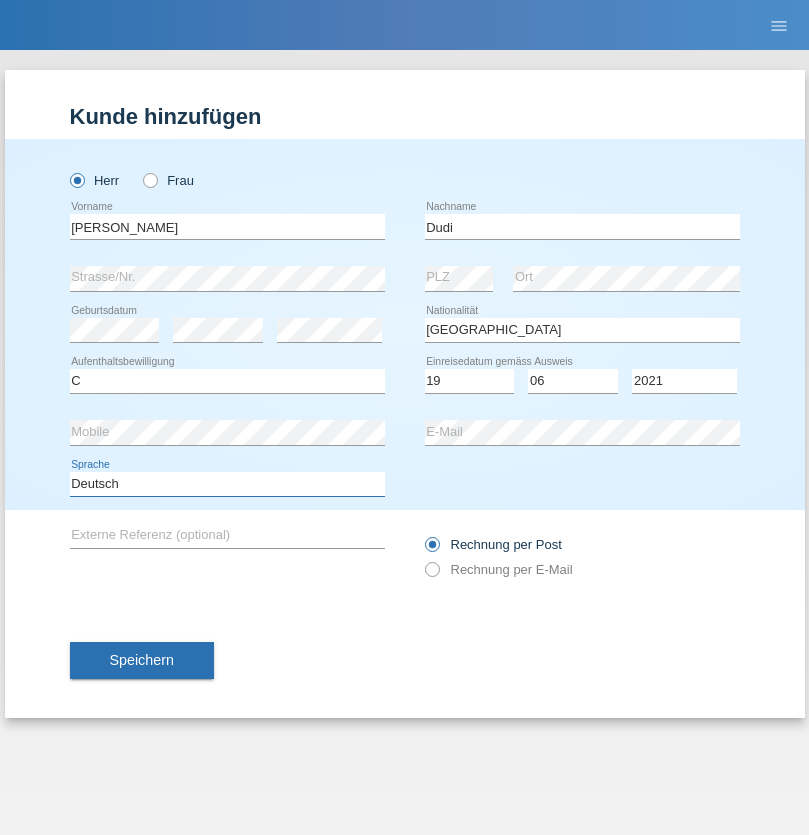 select on "en" 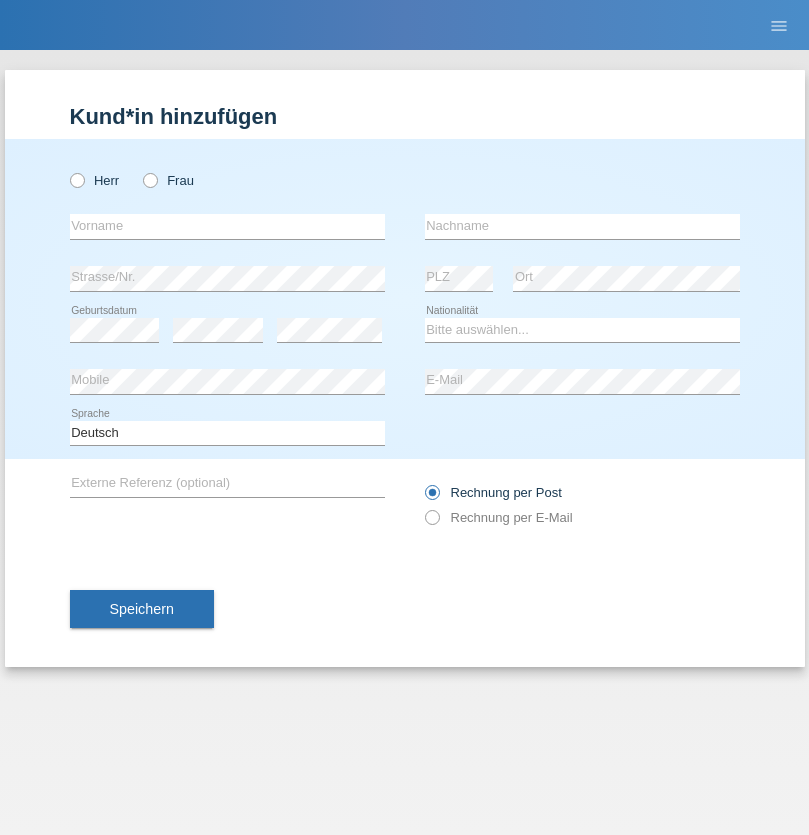 scroll, scrollTop: 0, scrollLeft: 0, axis: both 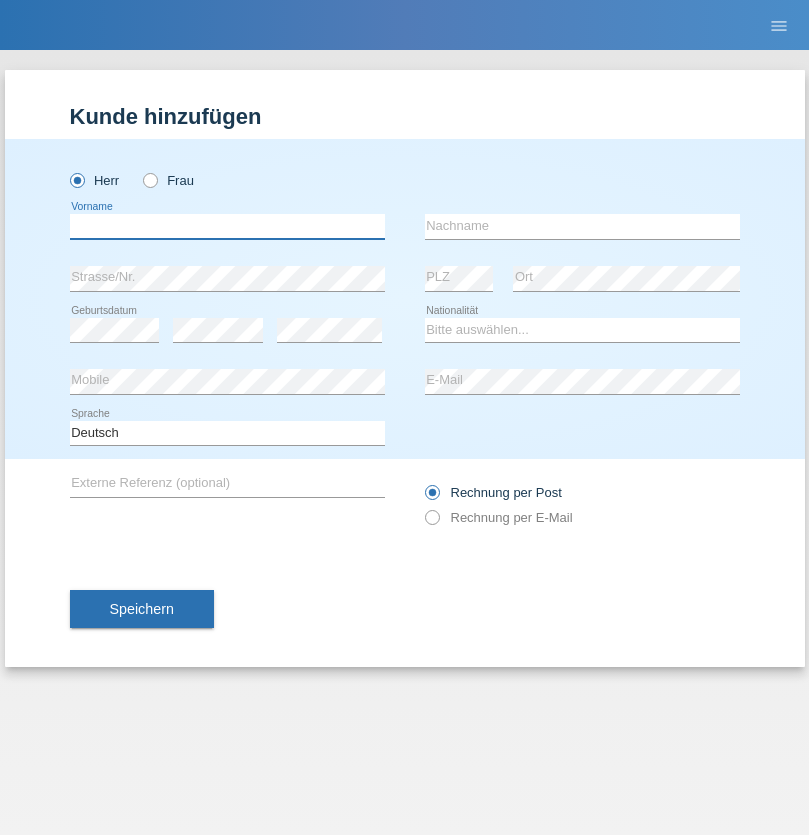 click at bounding box center (227, 226) 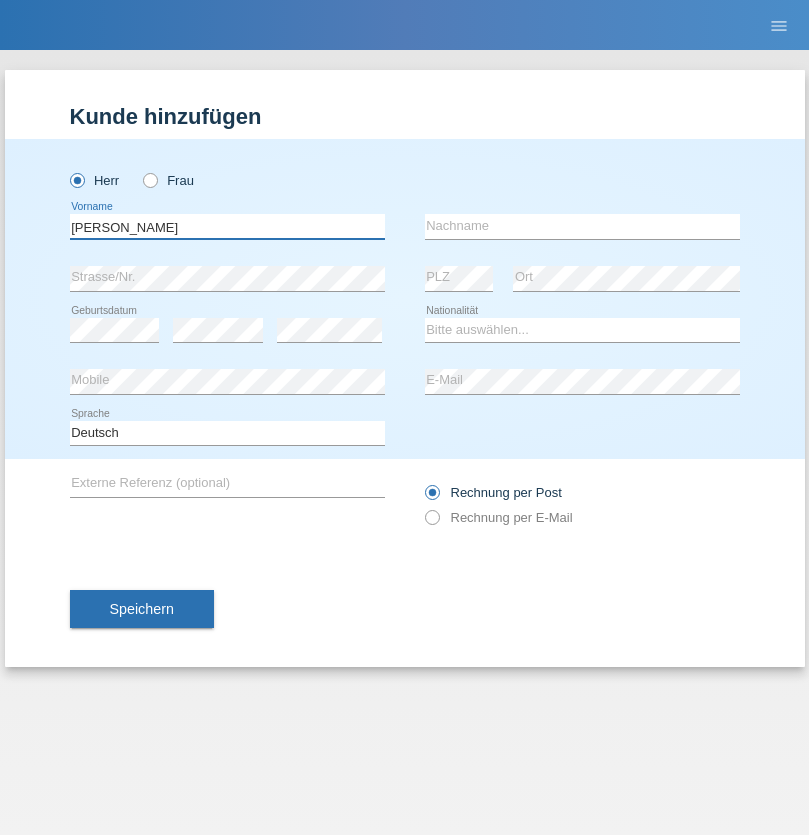 type on "[PERSON_NAME]" 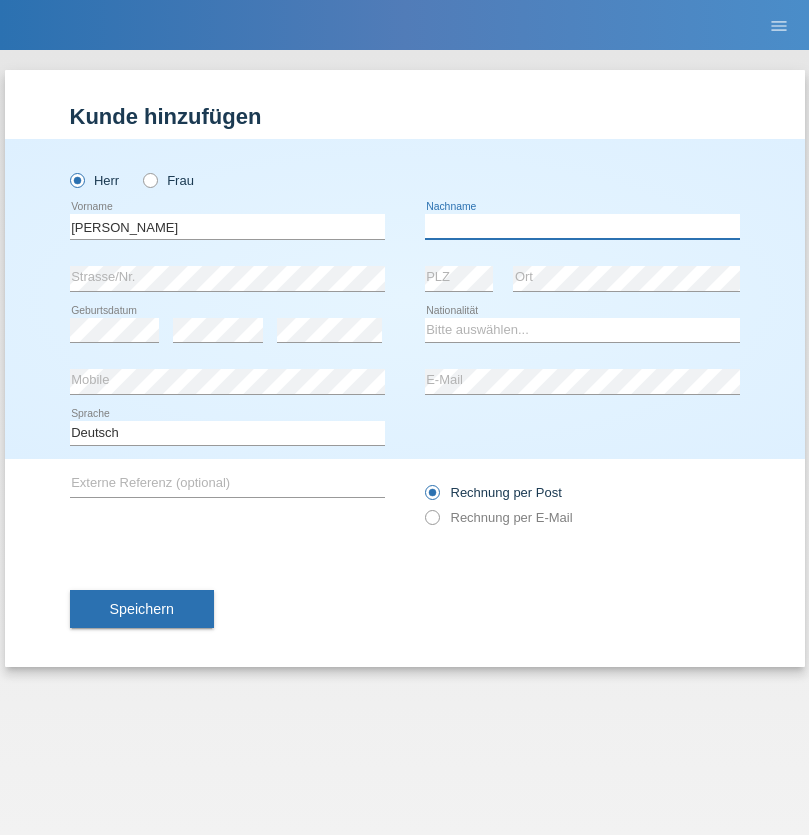 click at bounding box center (582, 226) 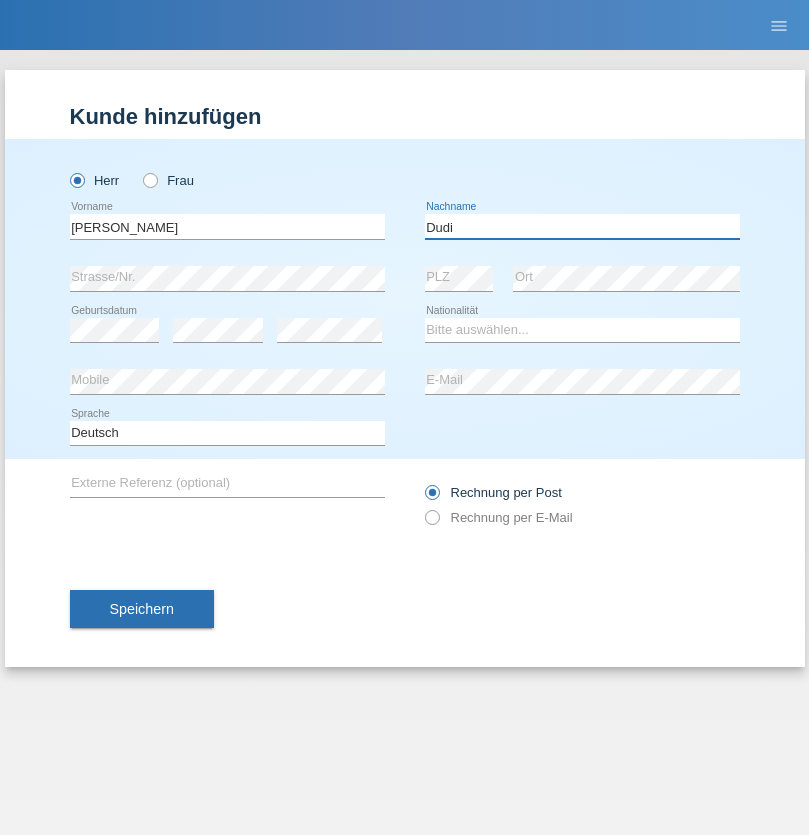 type on "Dudi" 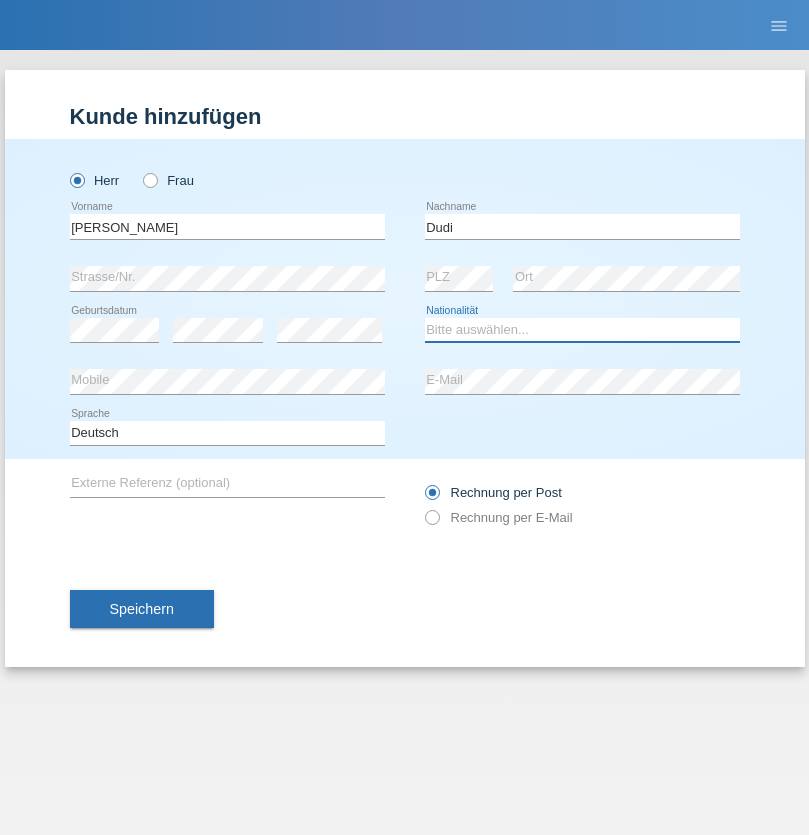 select on "SK" 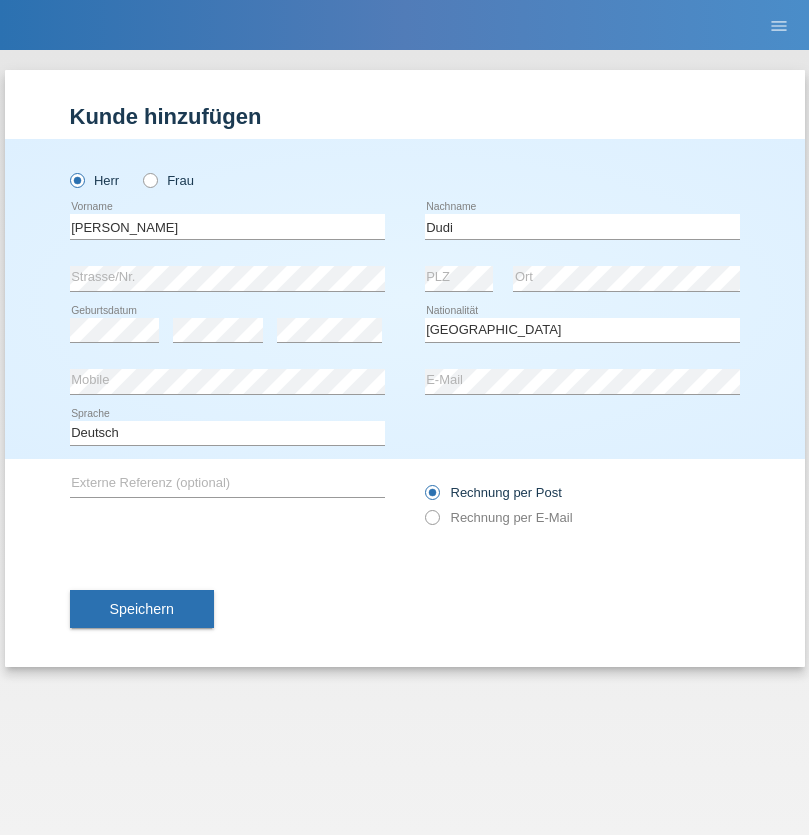 select on "C" 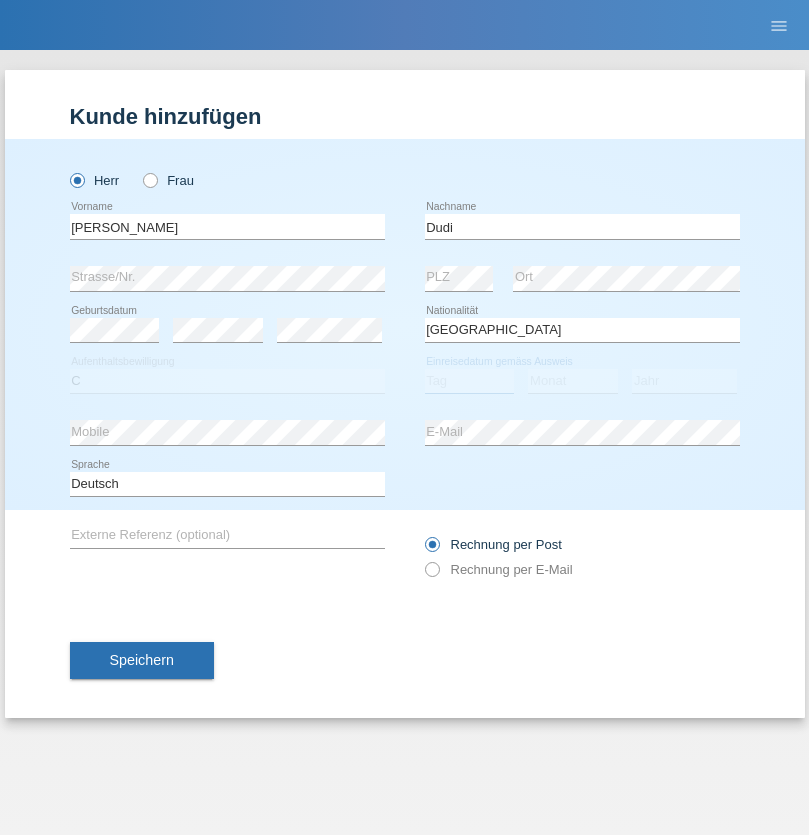 select on "13" 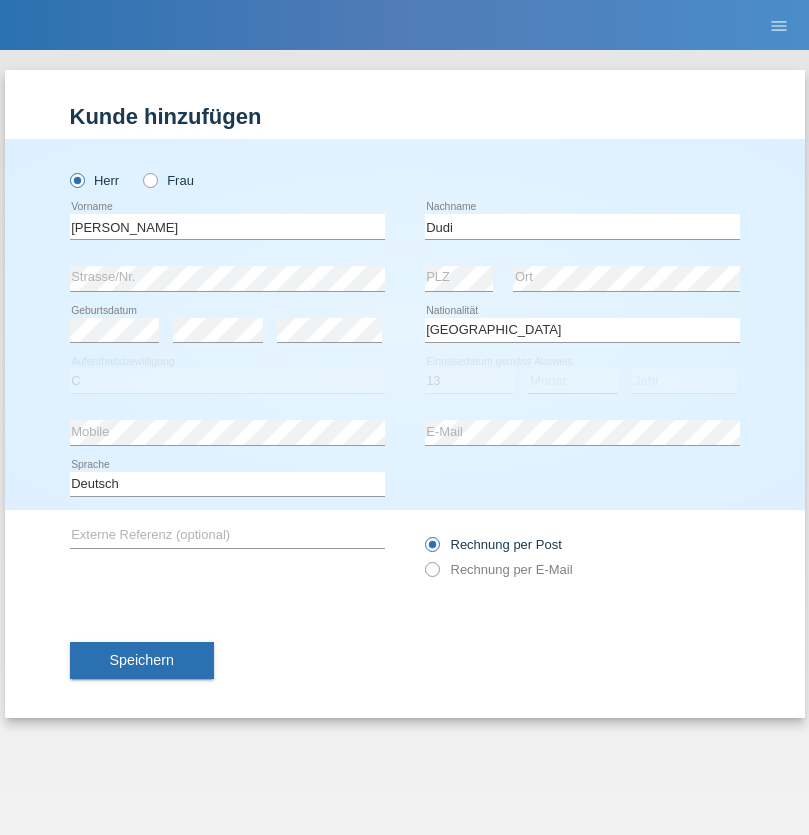 select on "06" 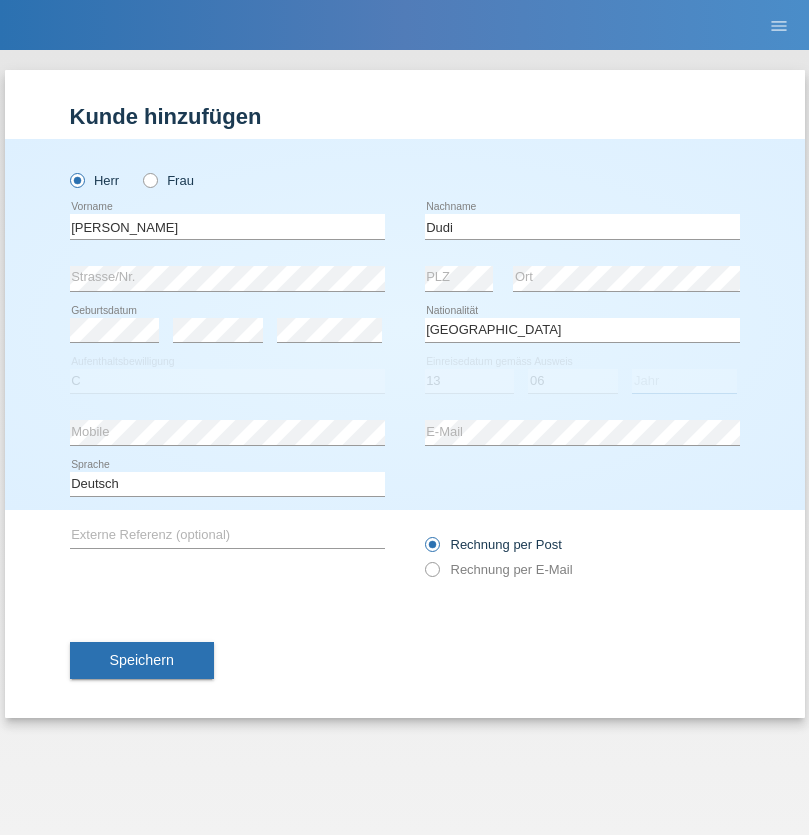 select on "2021" 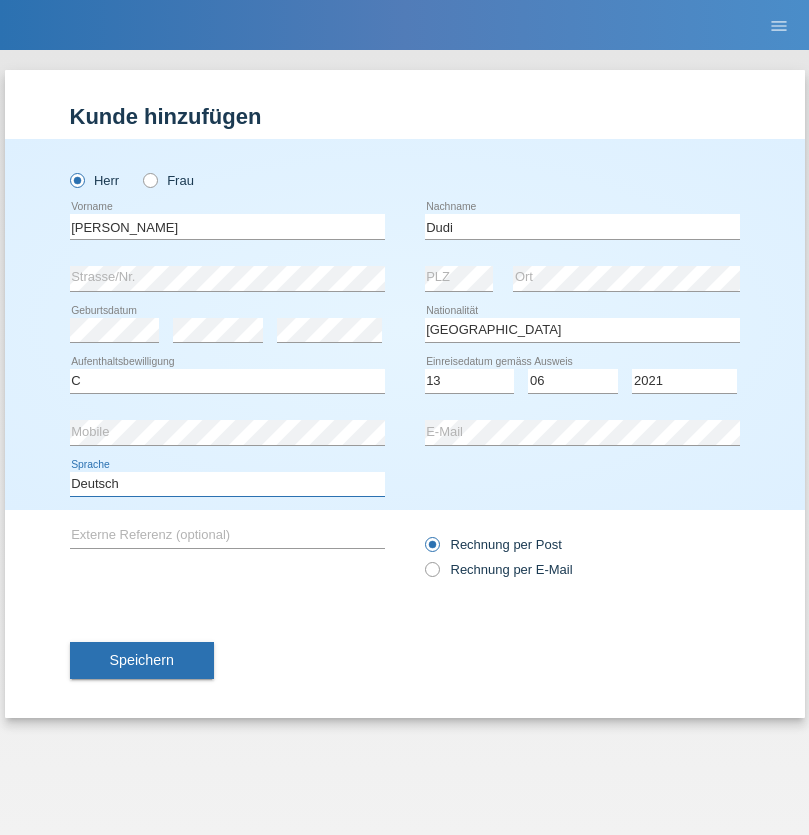 select on "en" 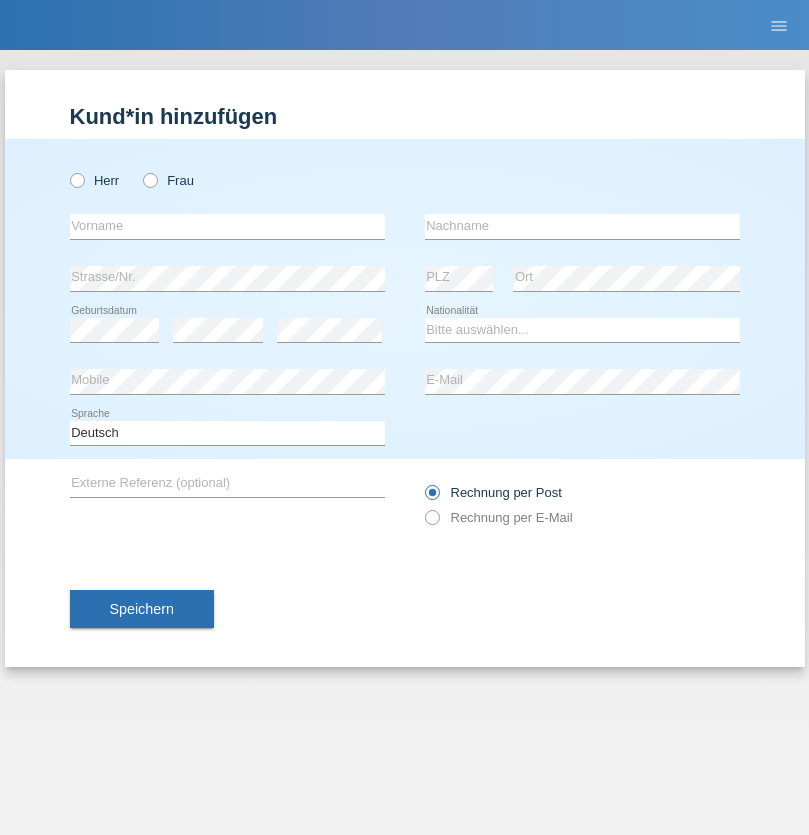 scroll, scrollTop: 0, scrollLeft: 0, axis: both 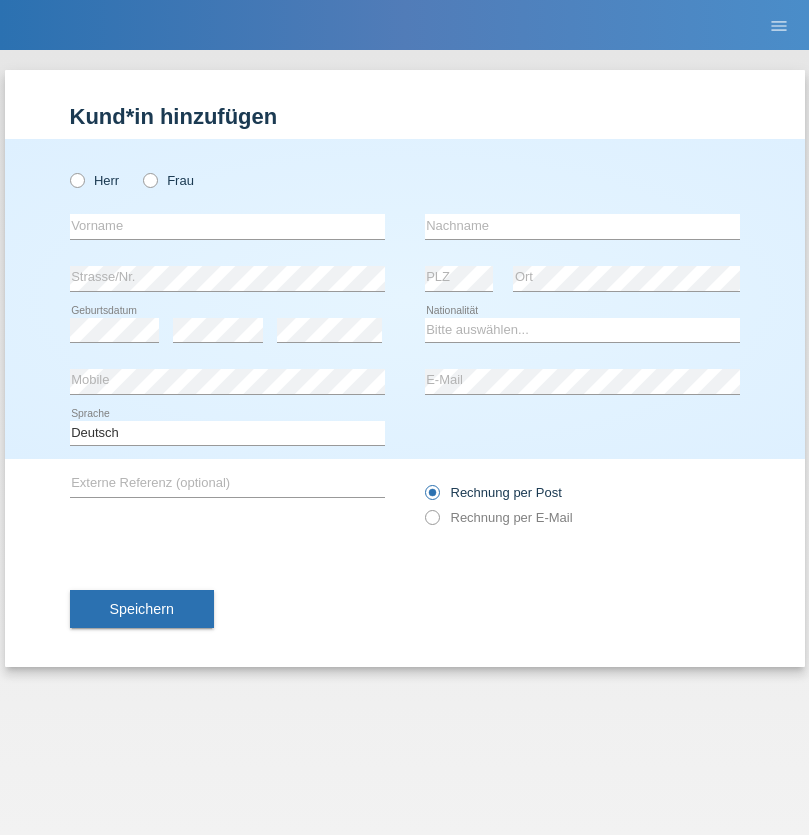 radio on "true" 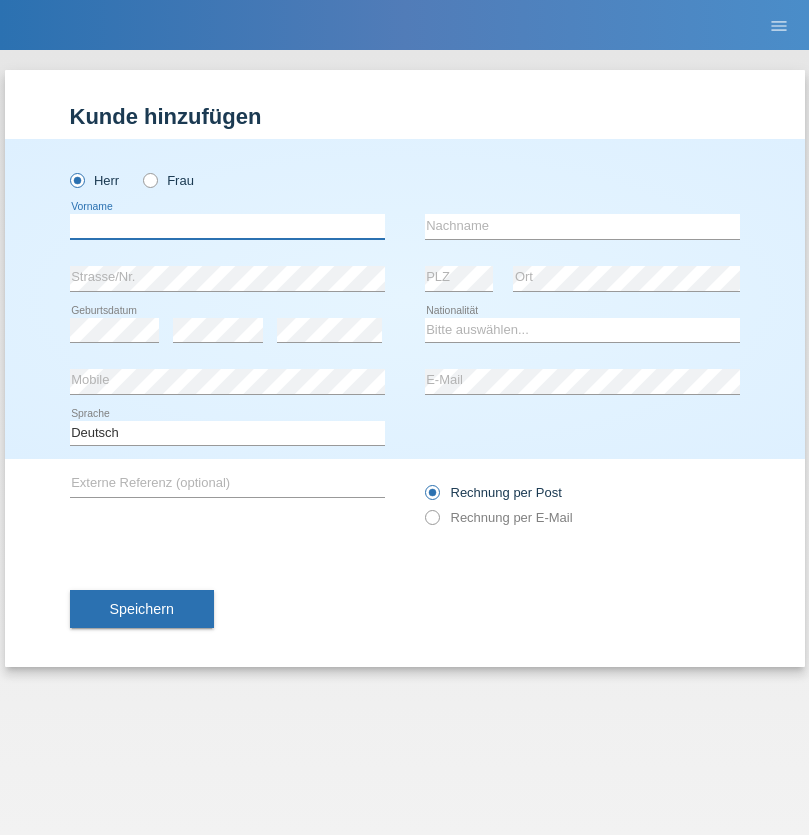 click at bounding box center (227, 226) 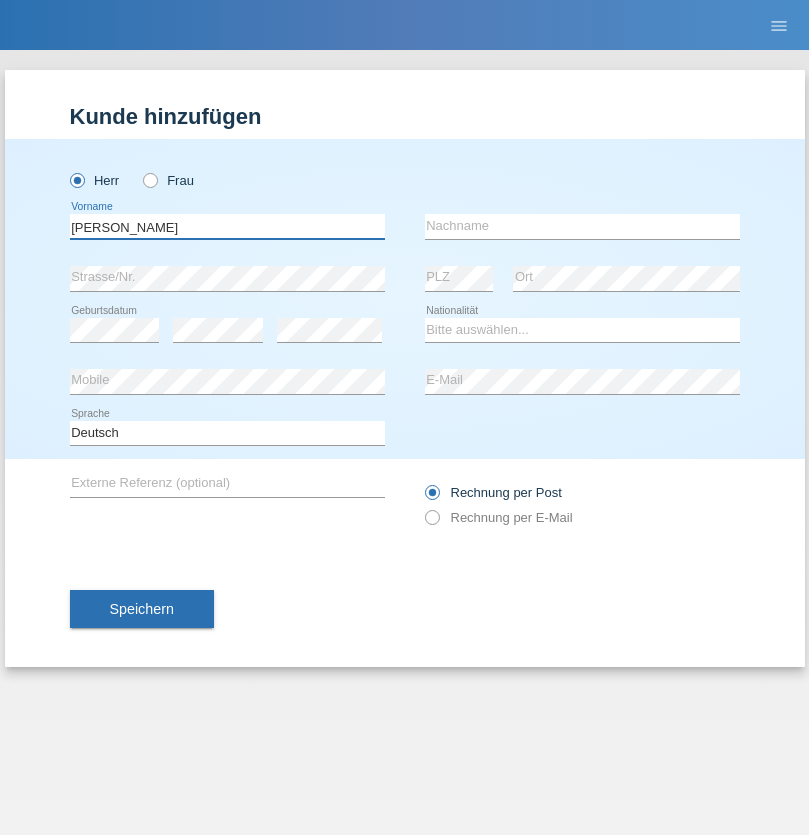 type on "[PERSON_NAME]" 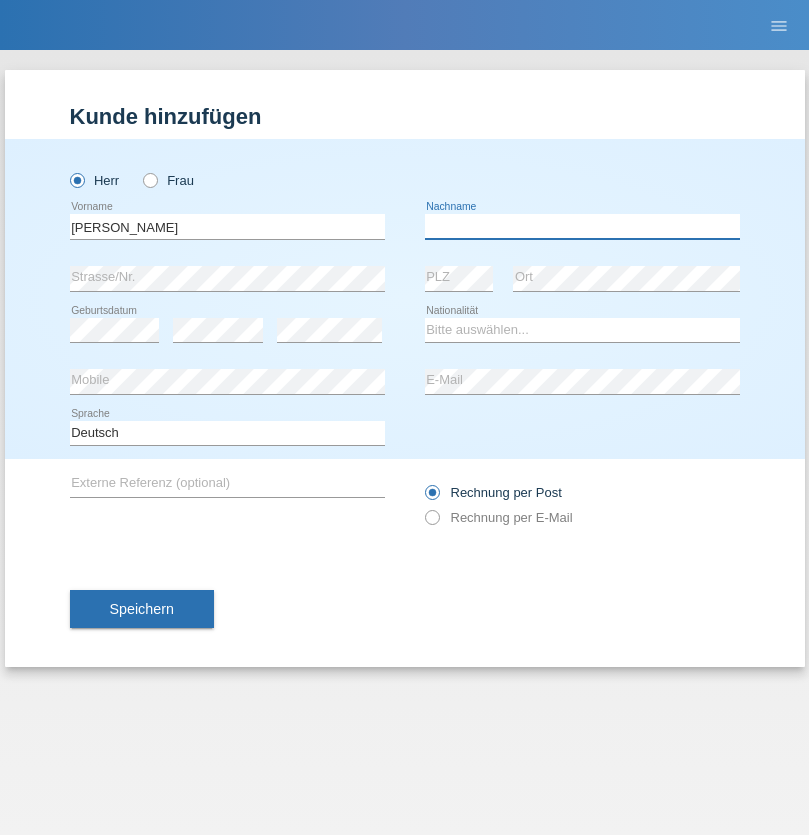 click at bounding box center (582, 226) 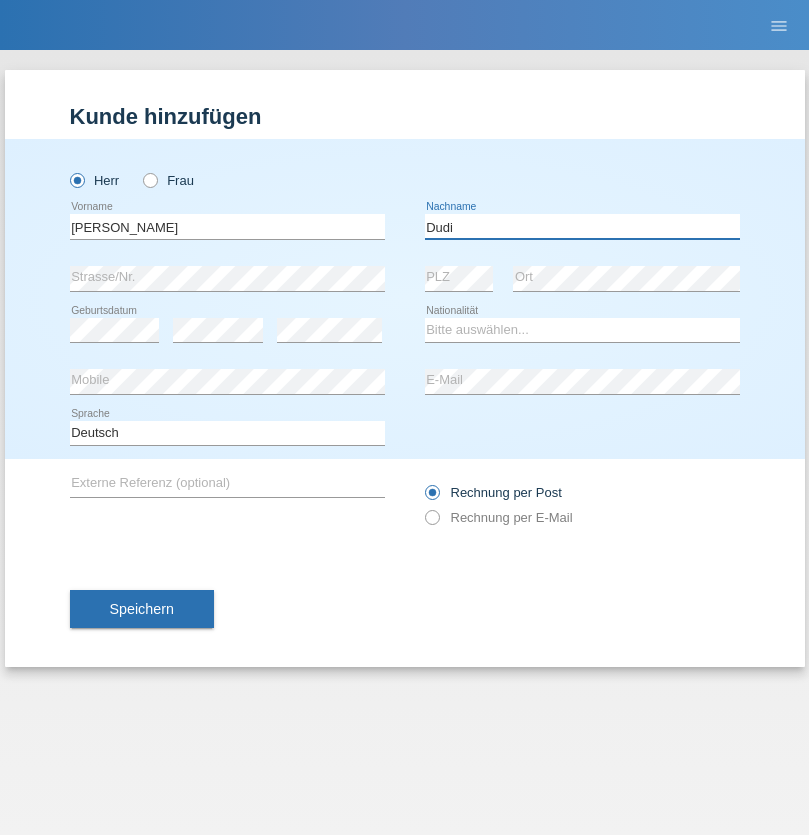 type on "Dudi" 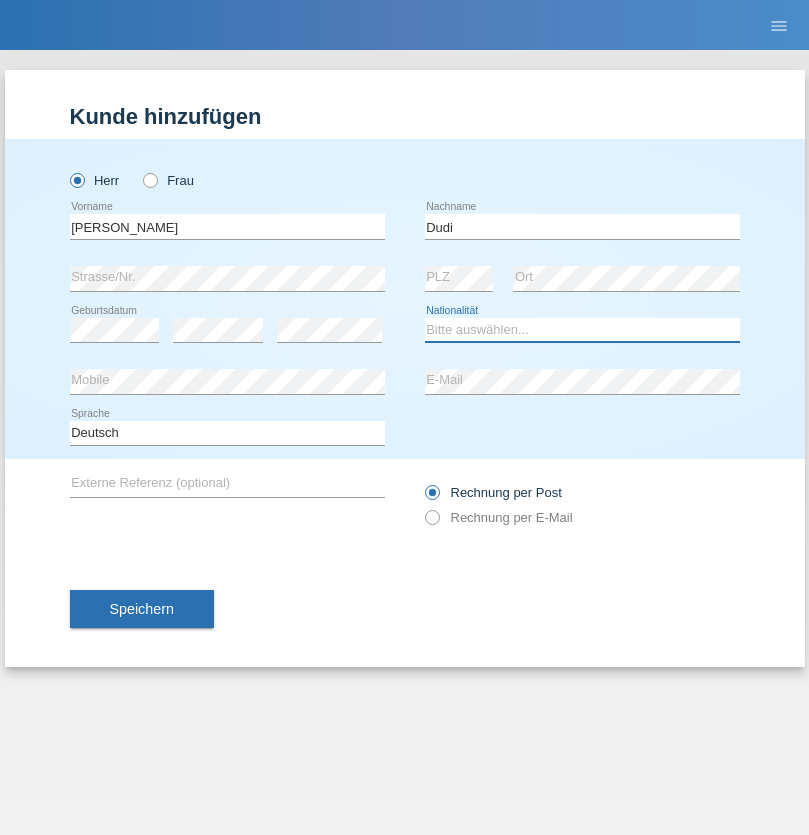 select on "SK" 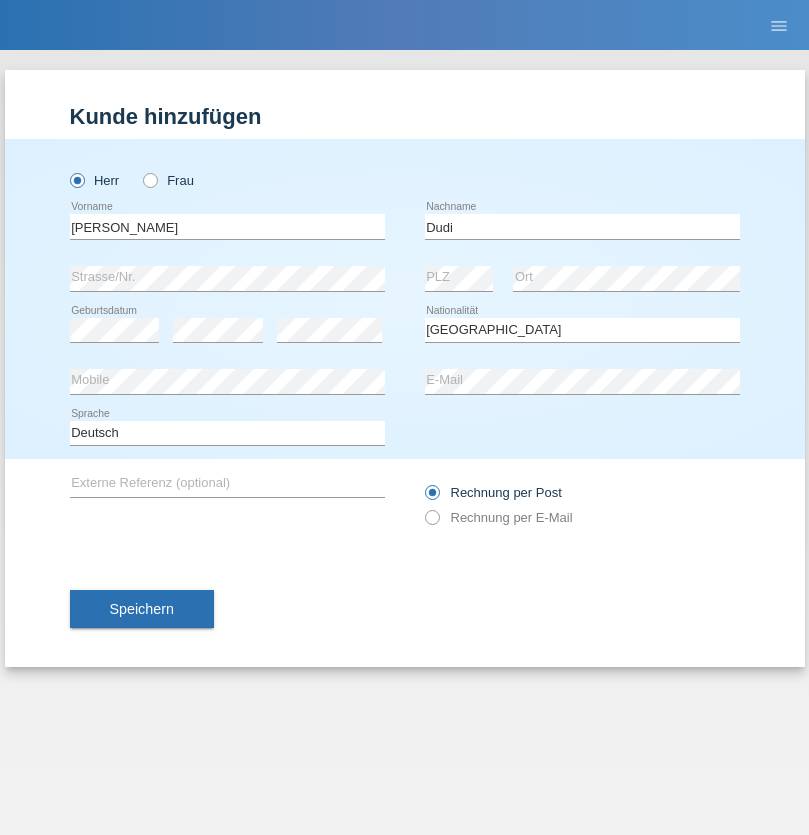 select on "C" 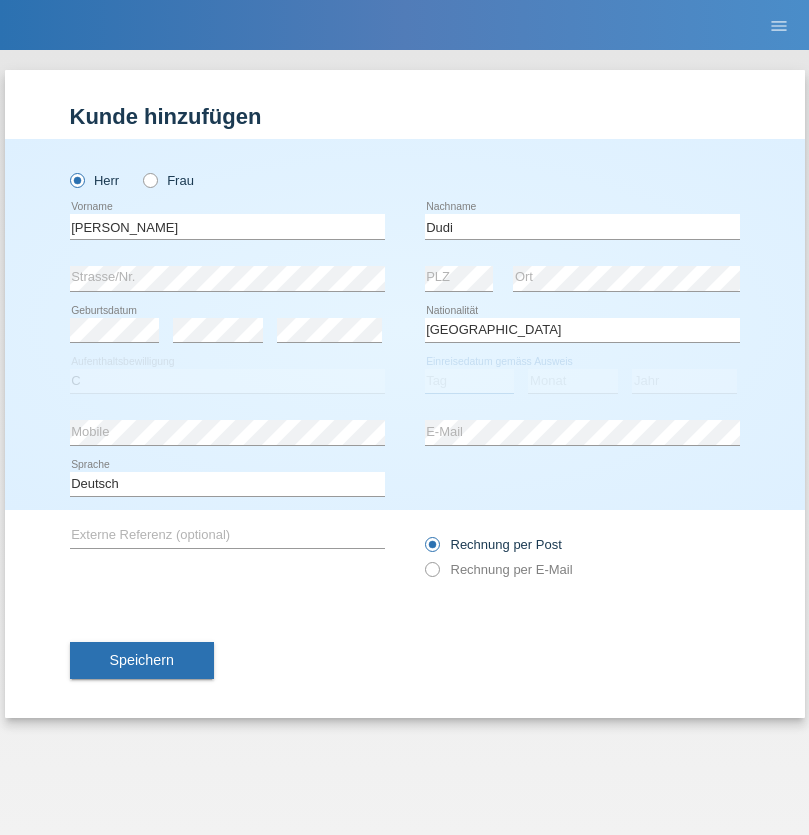 select on "13" 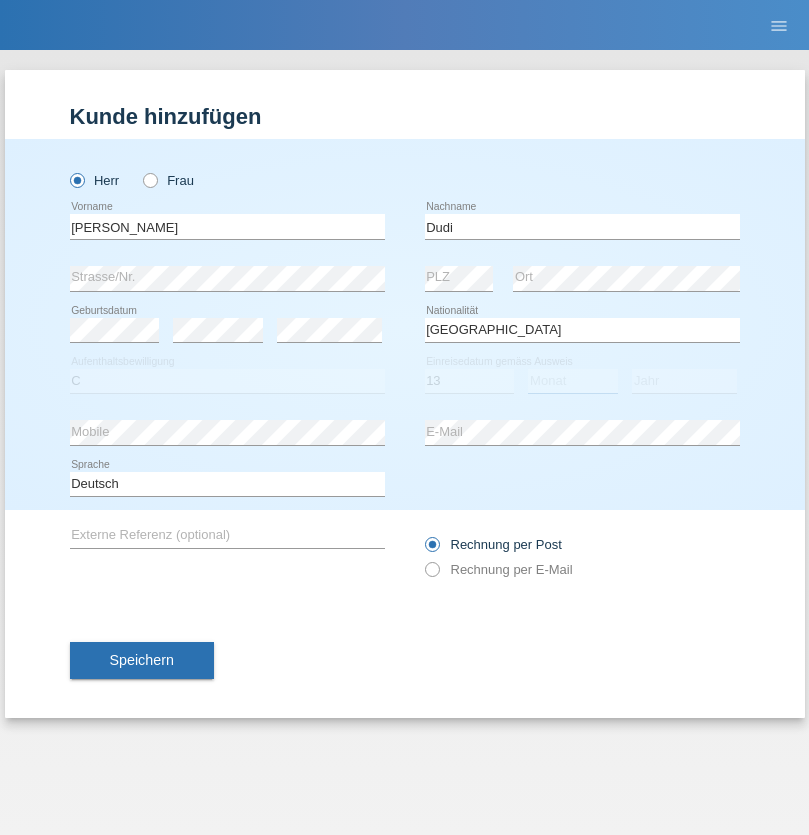 select on "06" 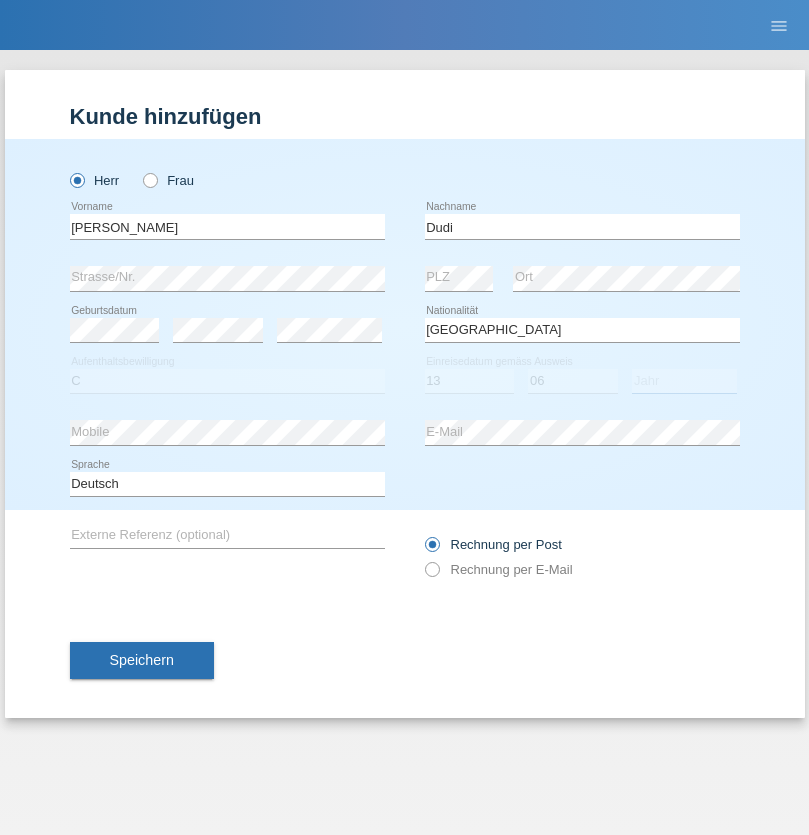 select on "2021" 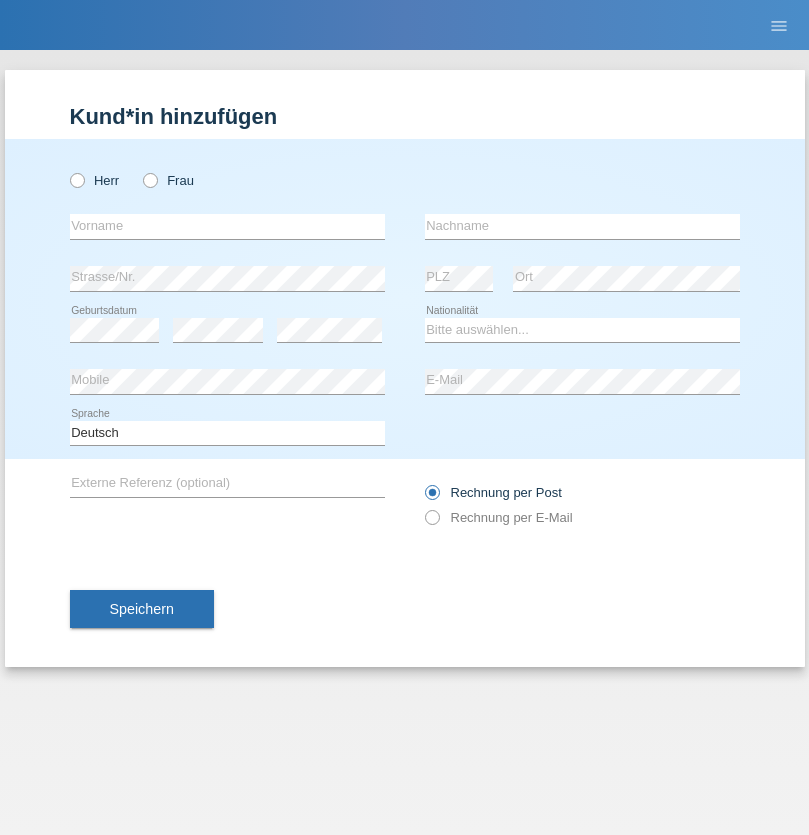 scroll, scrollTop: 0, scrollLeft: 0, axis: both 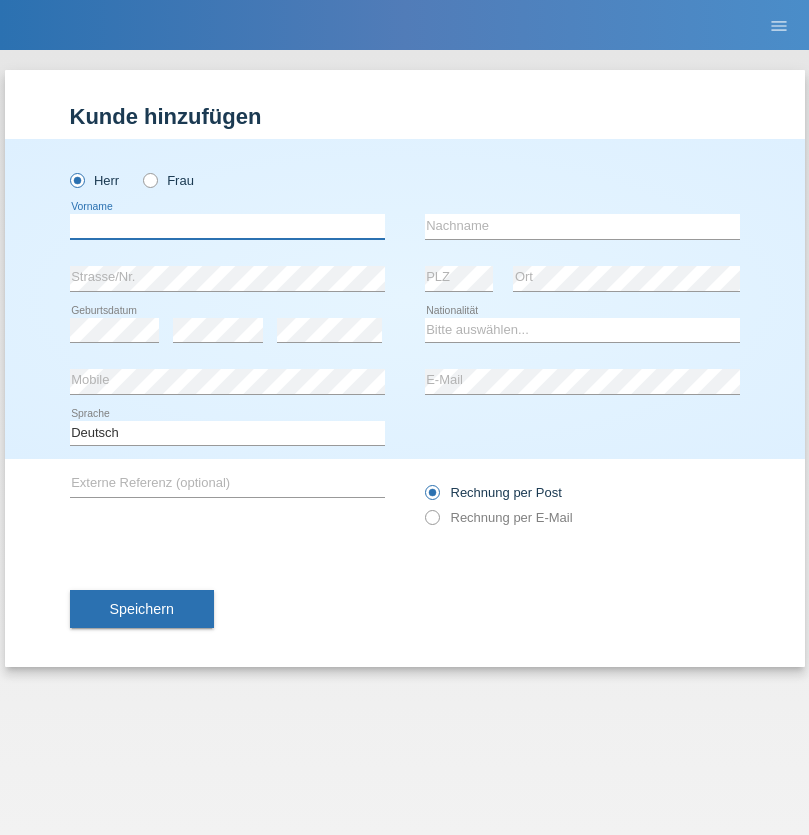 click at bounding box center (227, 226) 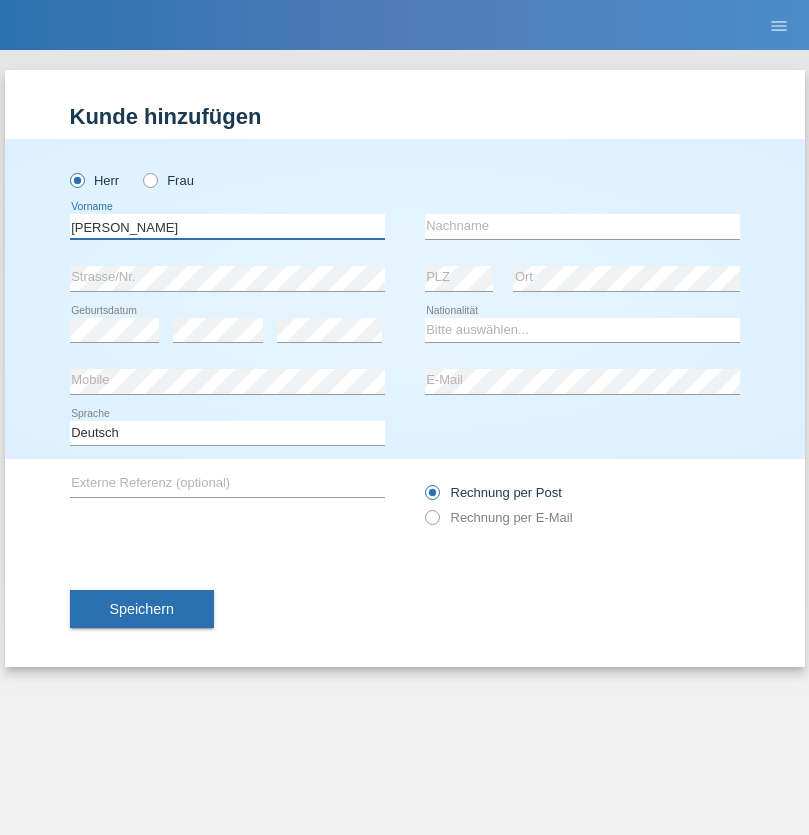 type on "Artur" 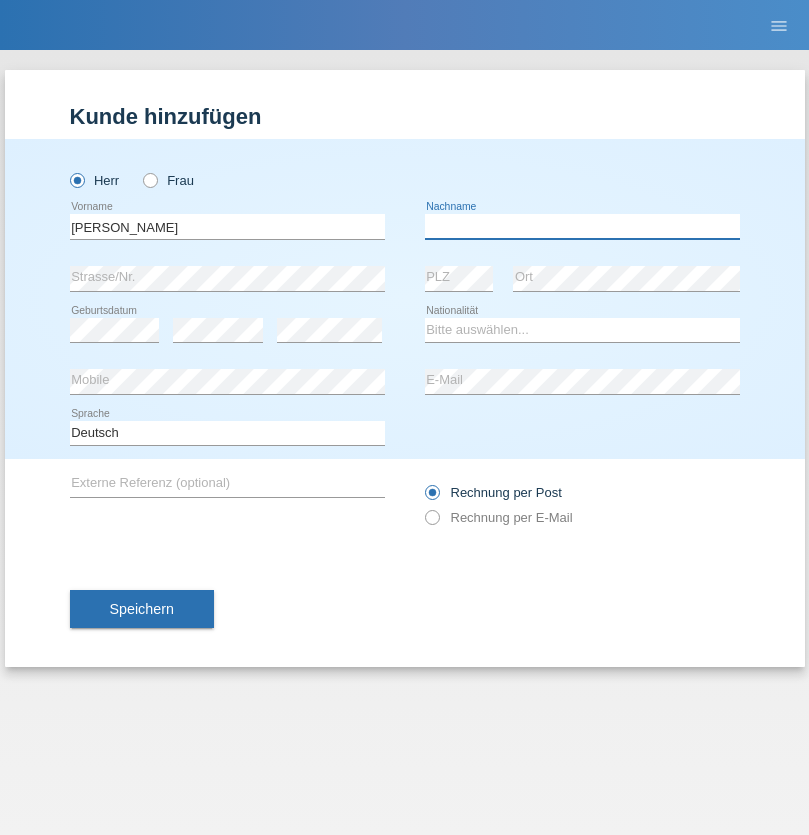 click at bounding box center (582, 226) 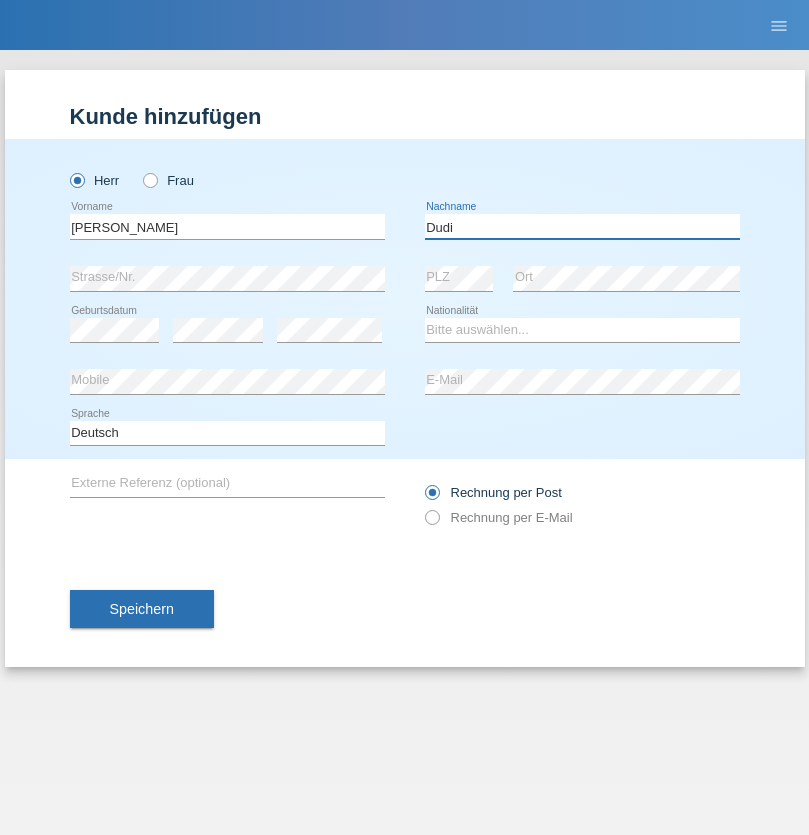type on "Dudi" 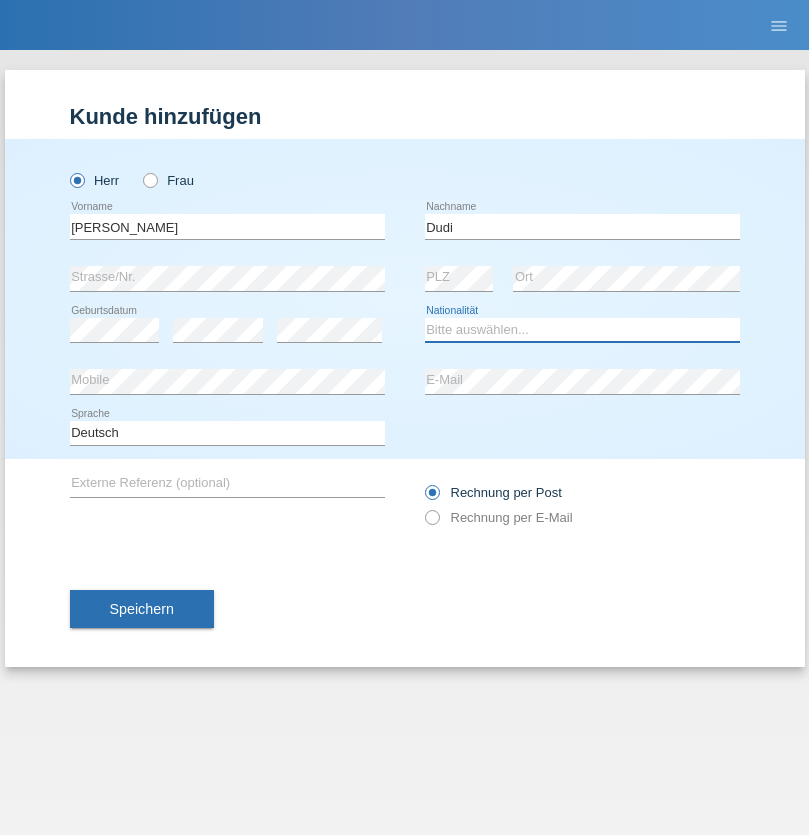 select on "SK" 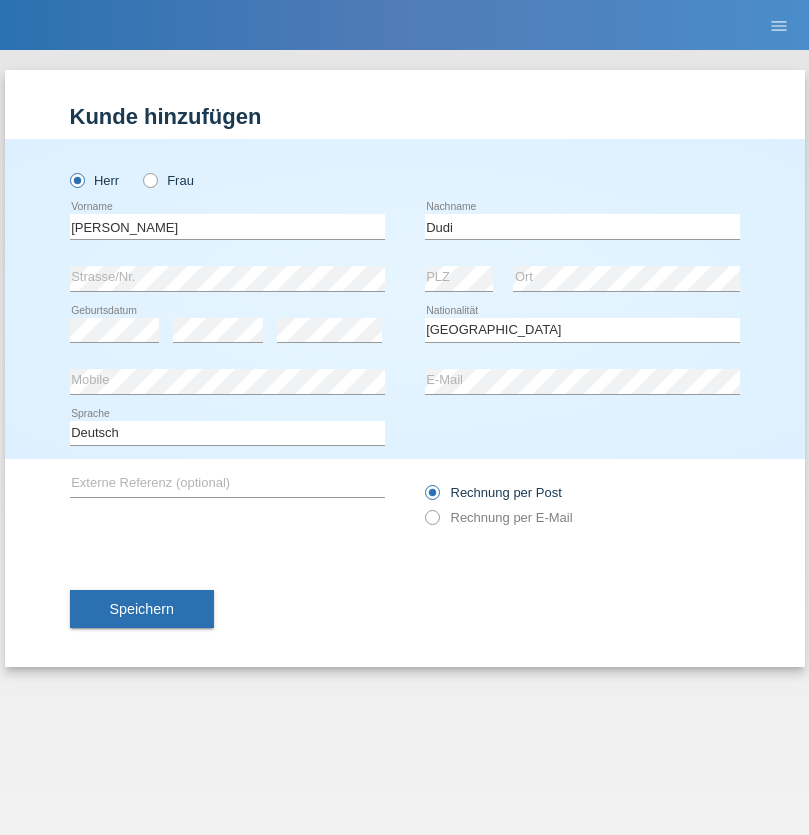 select on "C" 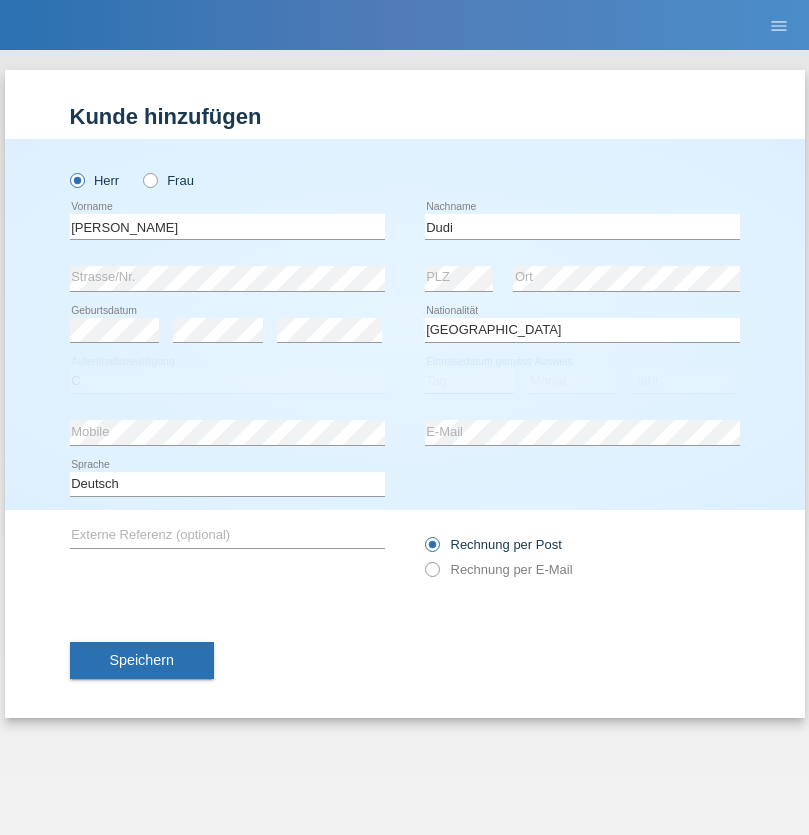 select on "19" 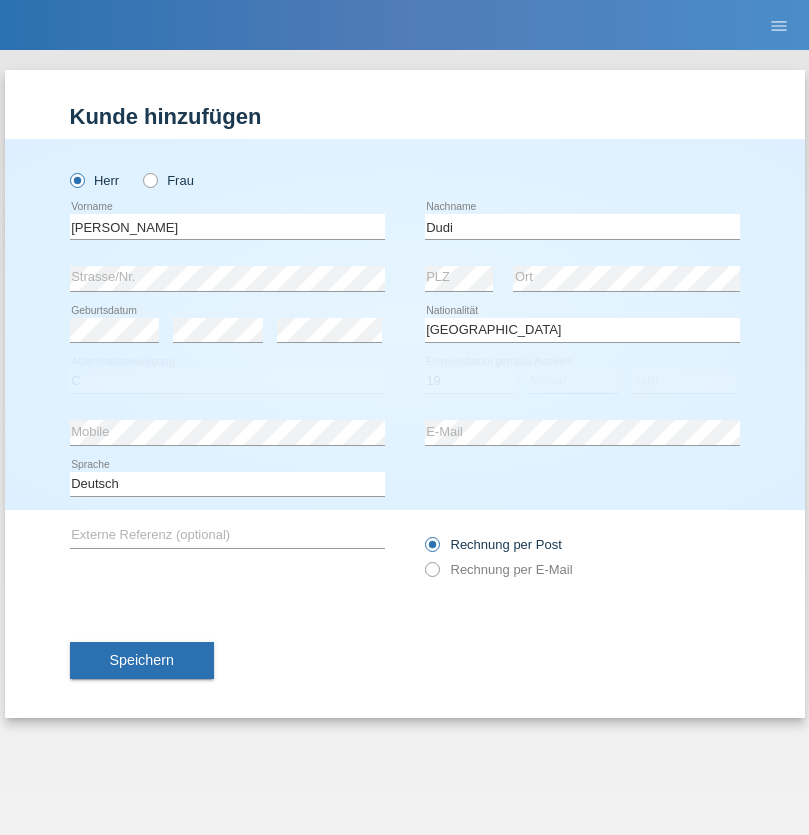 select on "07" 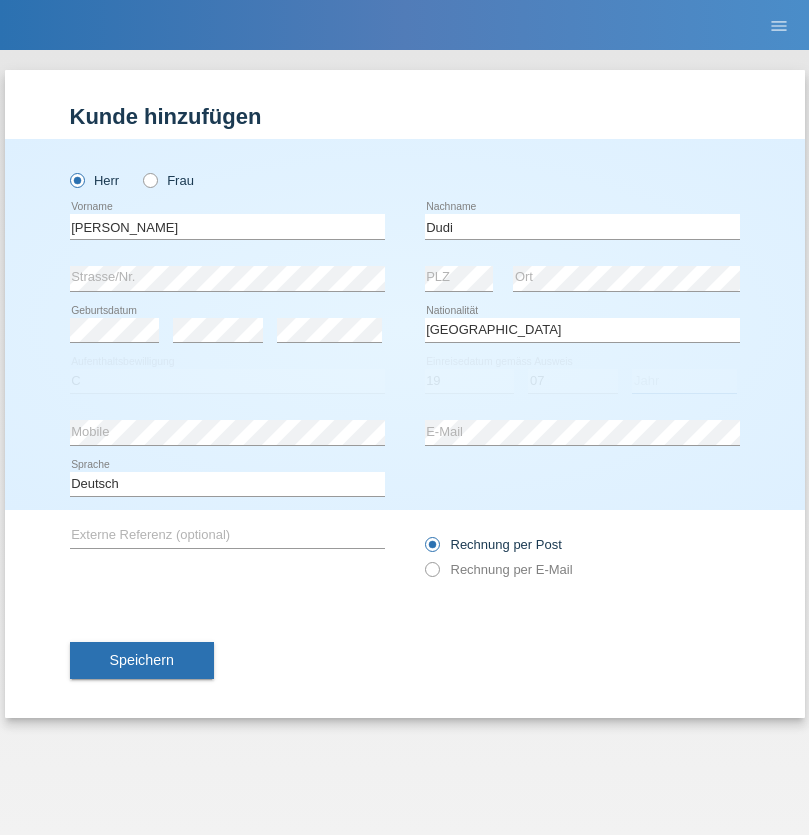 select on "2021" 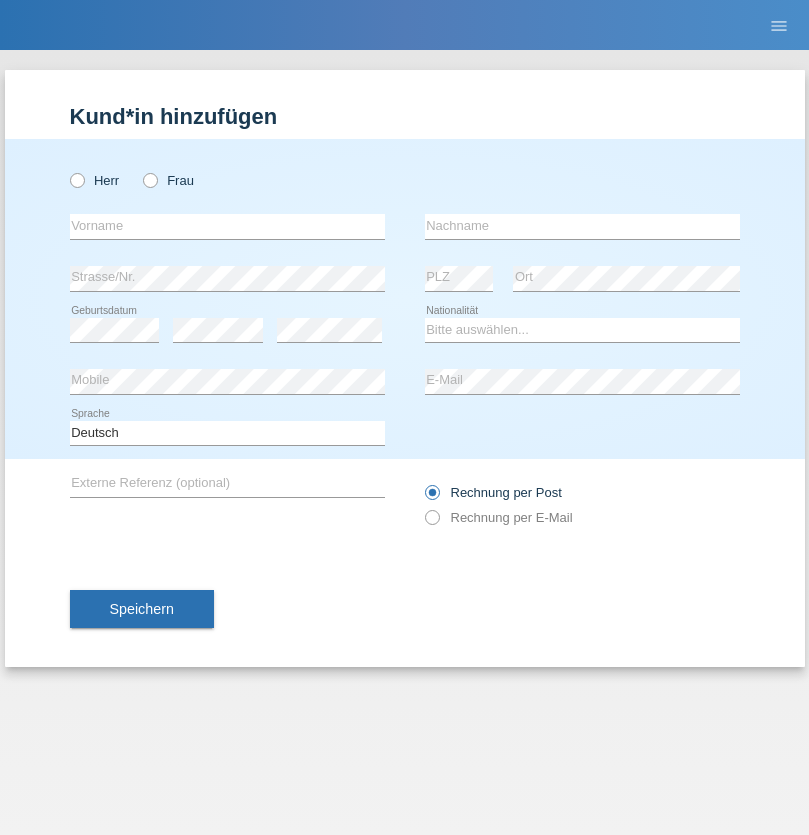 scroll, scrollTop: 0, scrollLeft: 0, axis: both 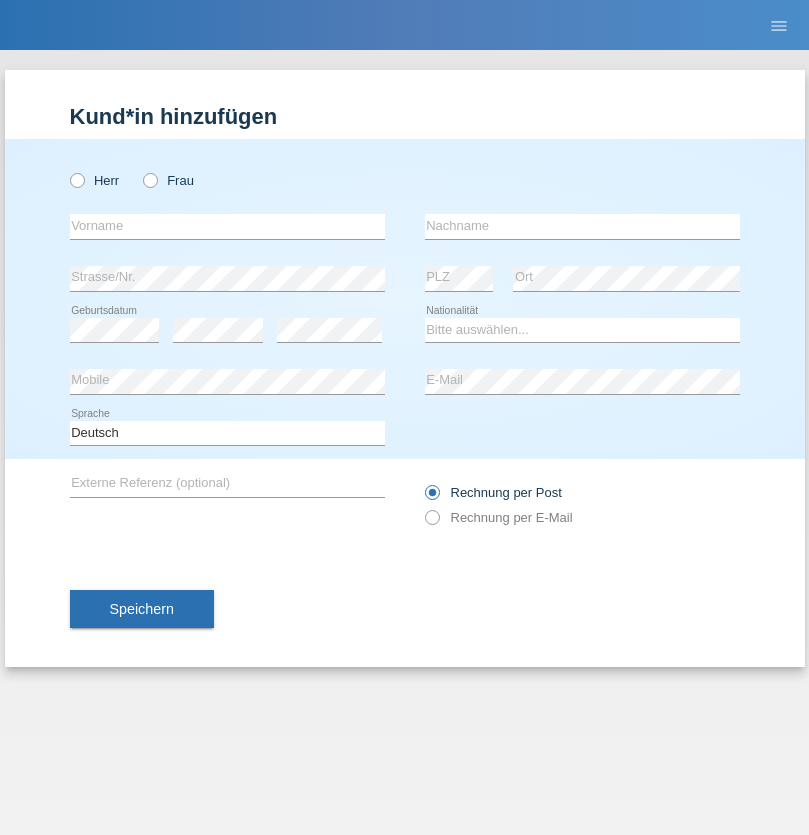 radio on "true" 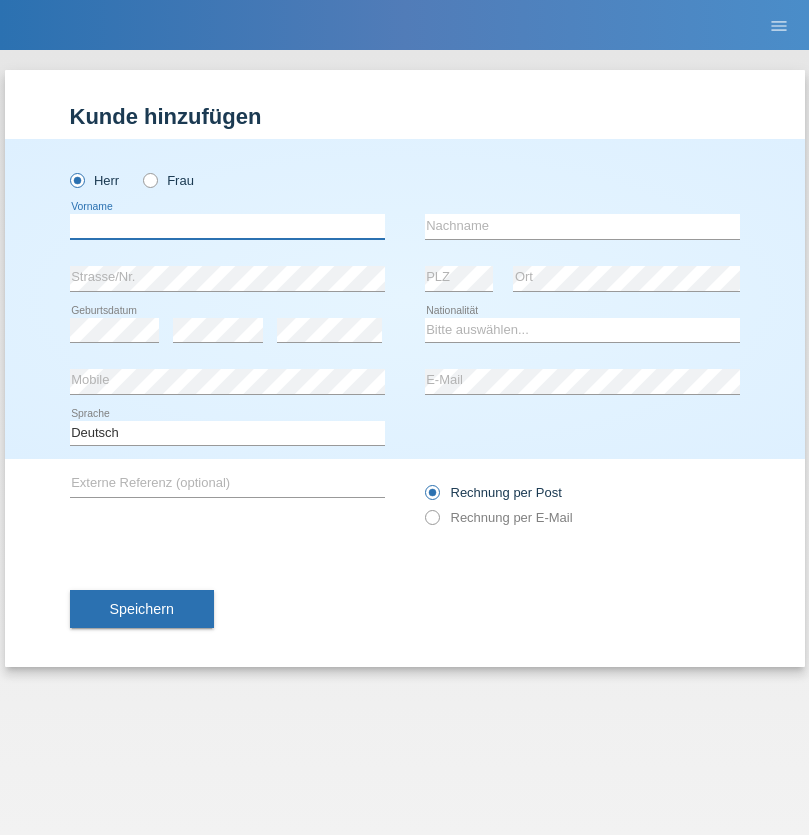 click at bounding box center [227, 226] 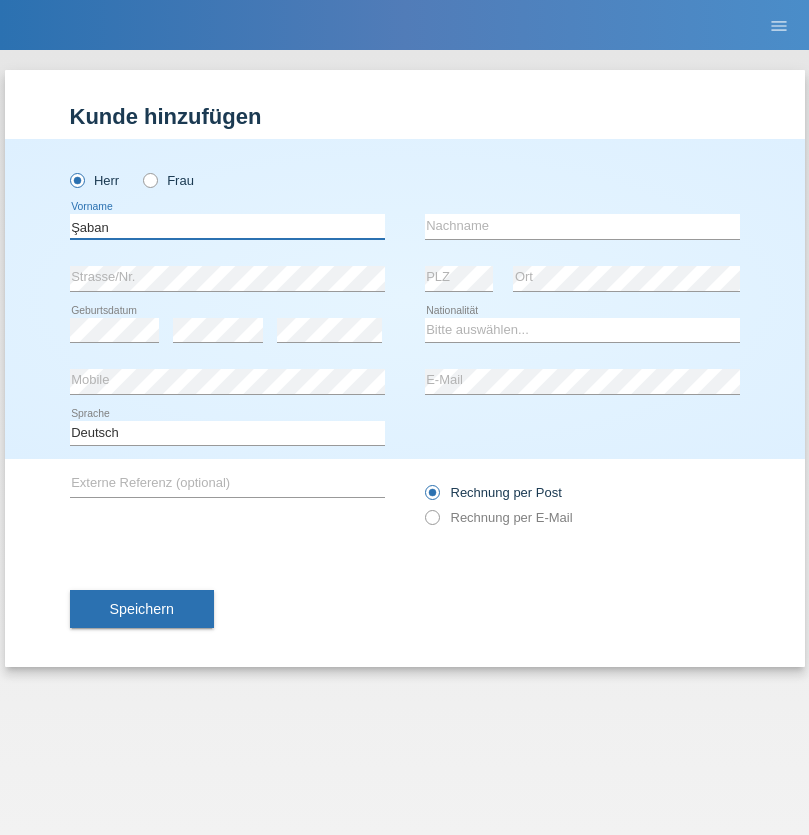 type on "Şaban" 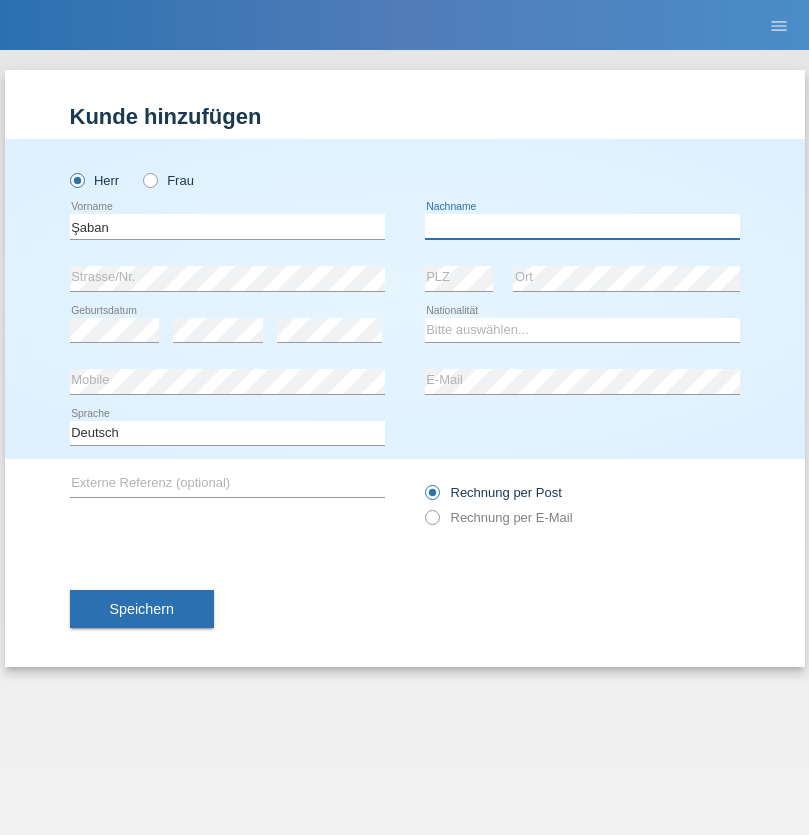 click at bounding box center [582, 226] 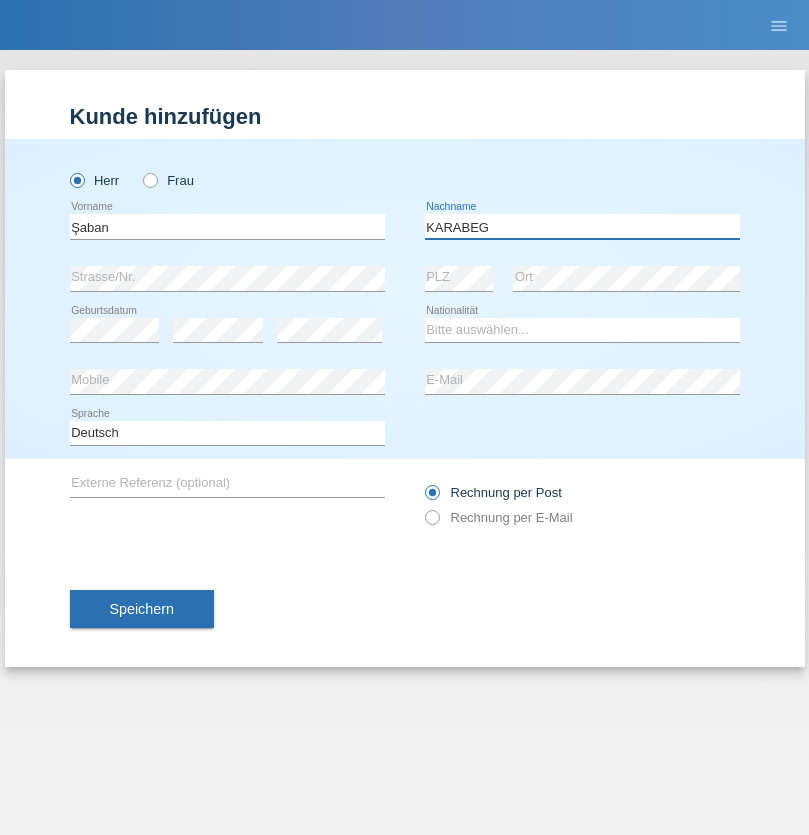 type on "KARABEG" 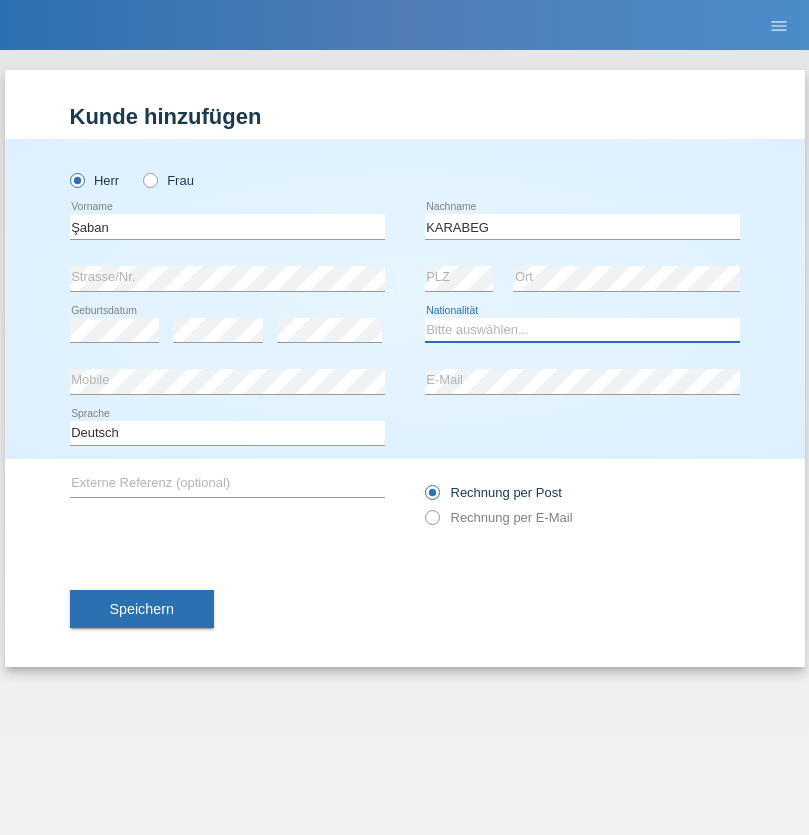 select on "TR" 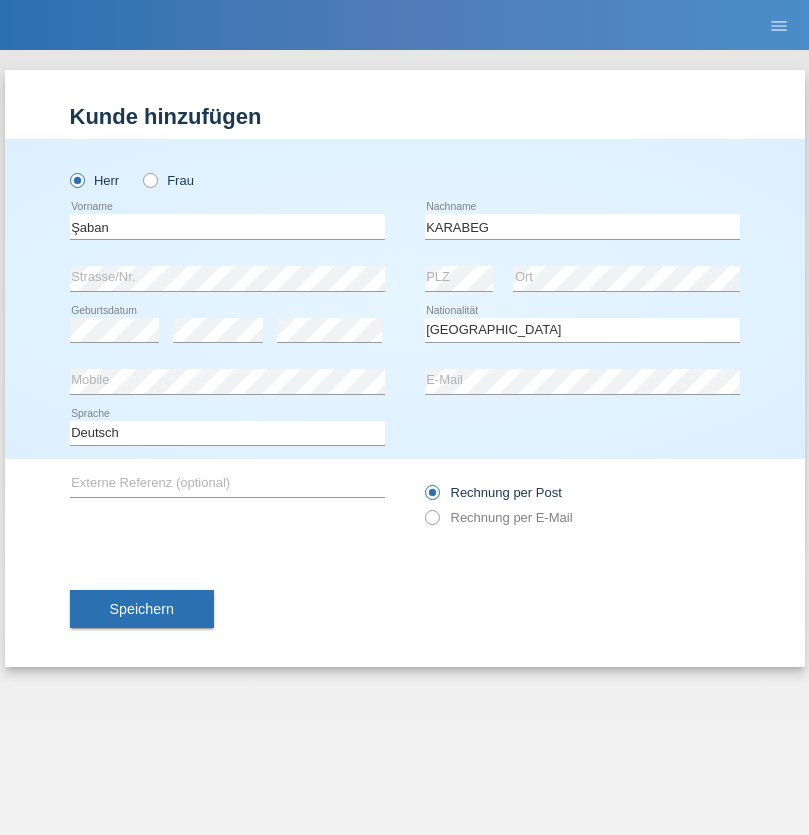 select on "C" 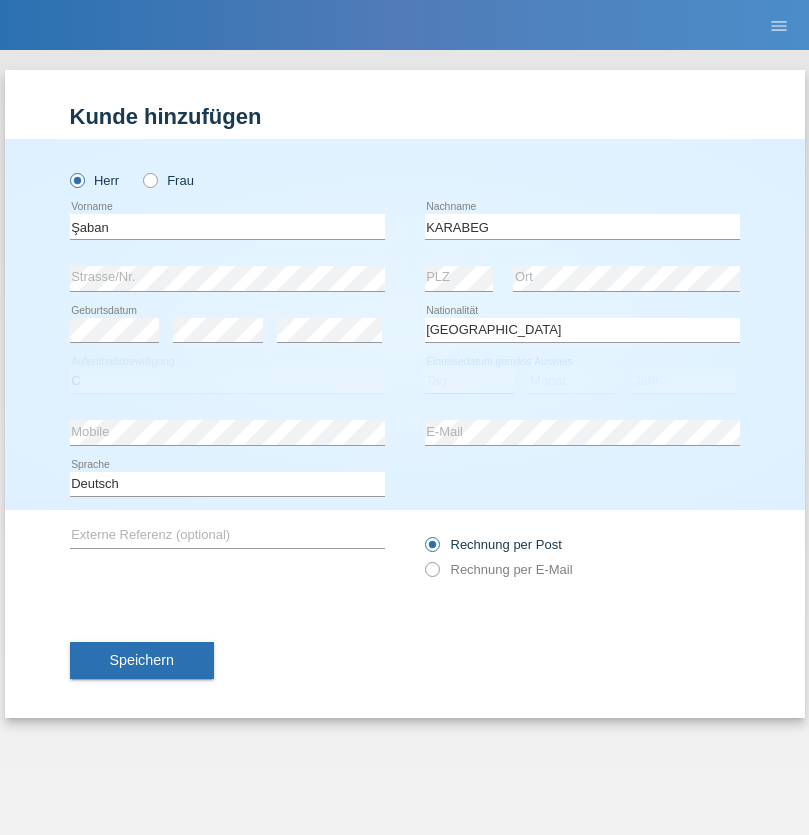 select on "25" 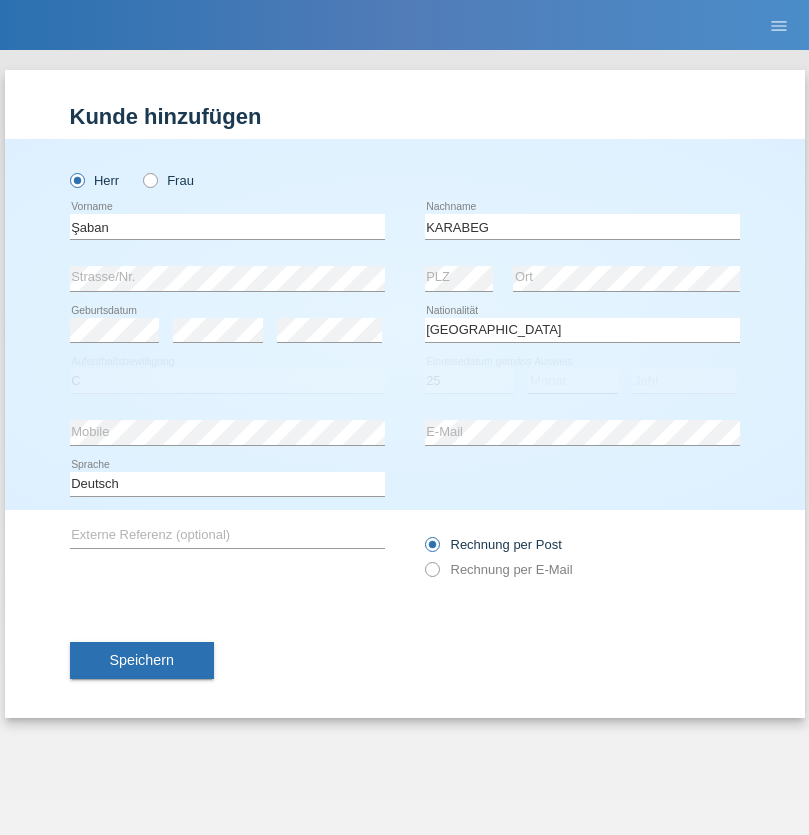 select on "09" 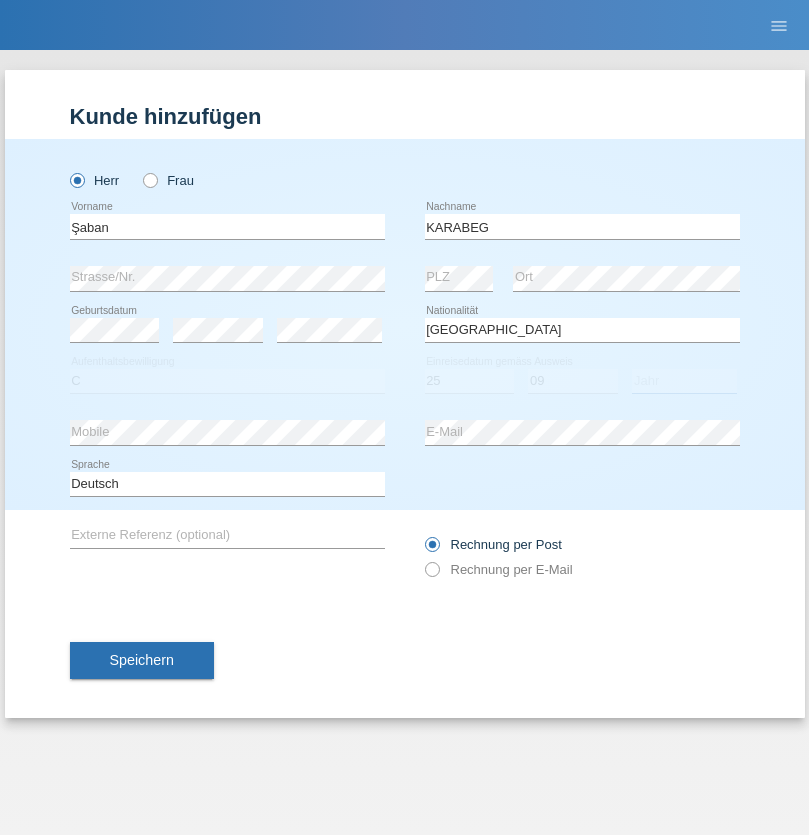 select on "2021" 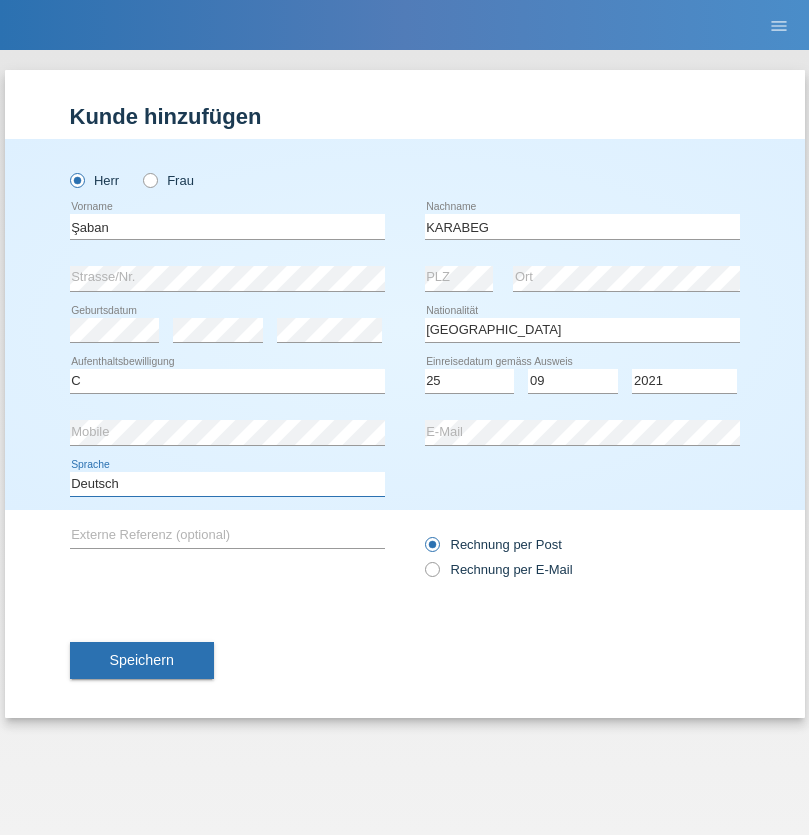 select on "en" 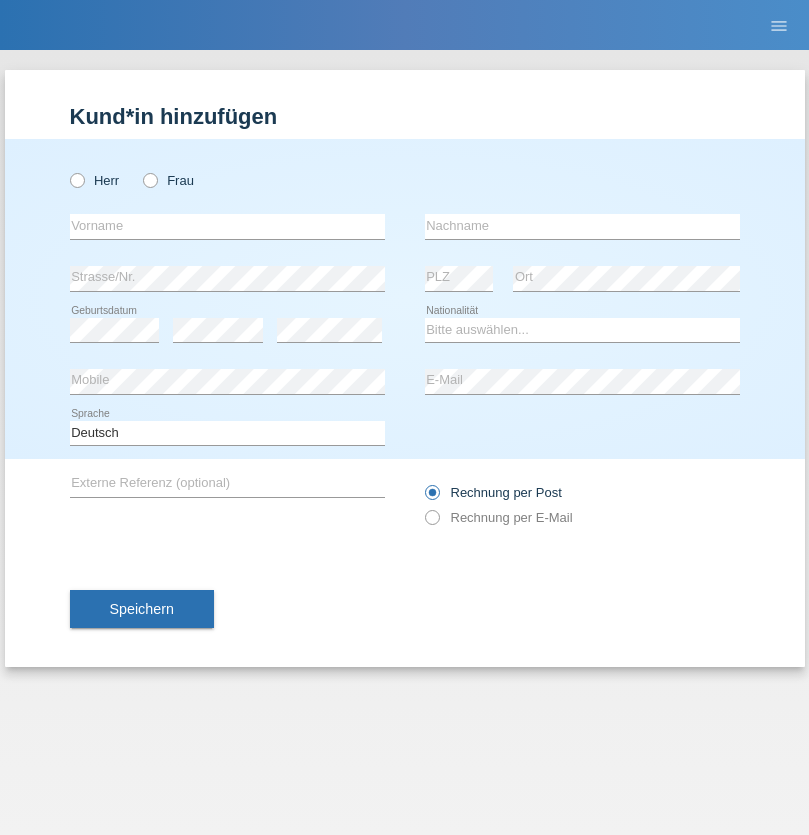 scroll, scrollTop: 0, scrollLeft: 0, axis: both 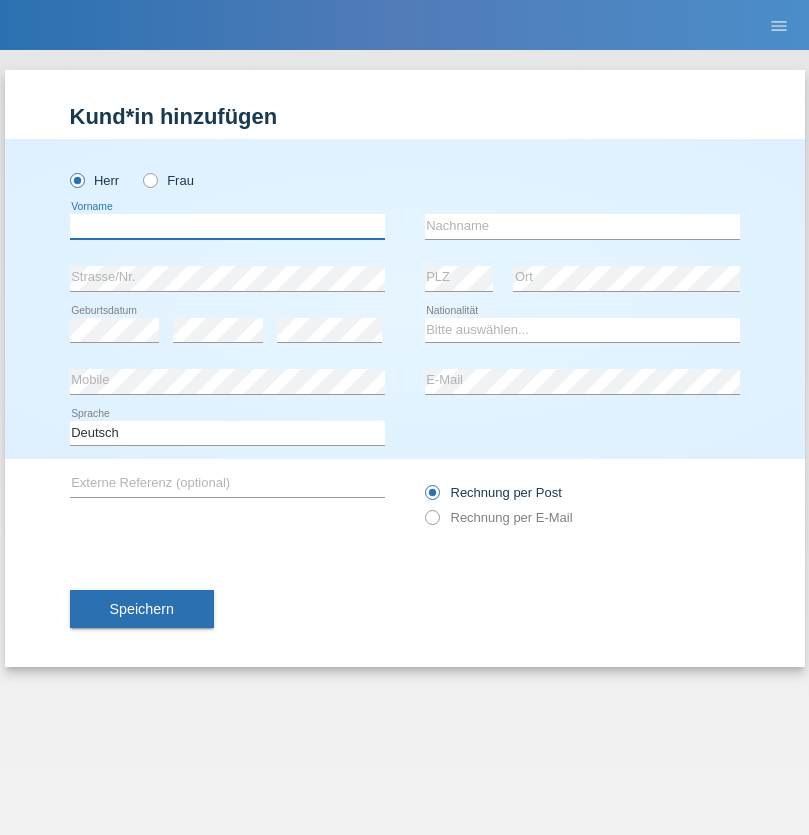 click at bounding box center (227, 226) 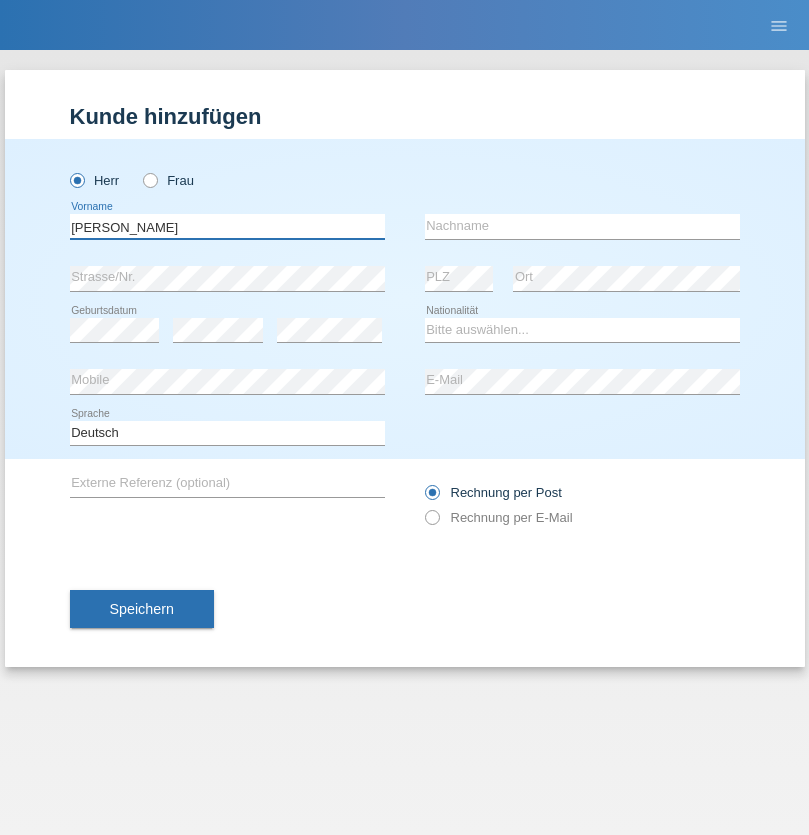 type on "Janior francisco" 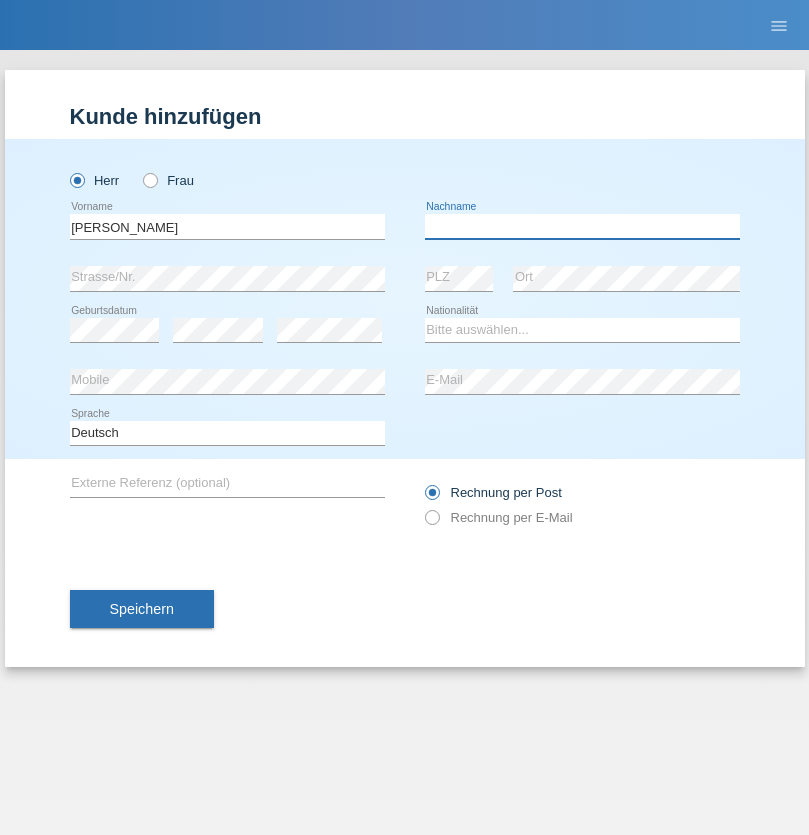 click at bounding box center [582, 226] 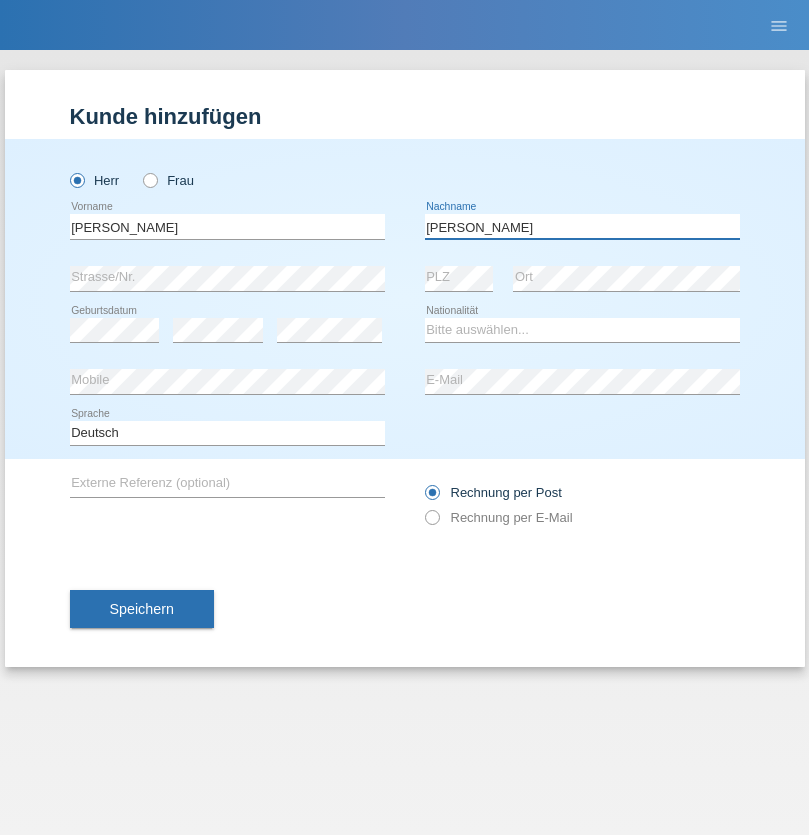 type on "Romero romero" 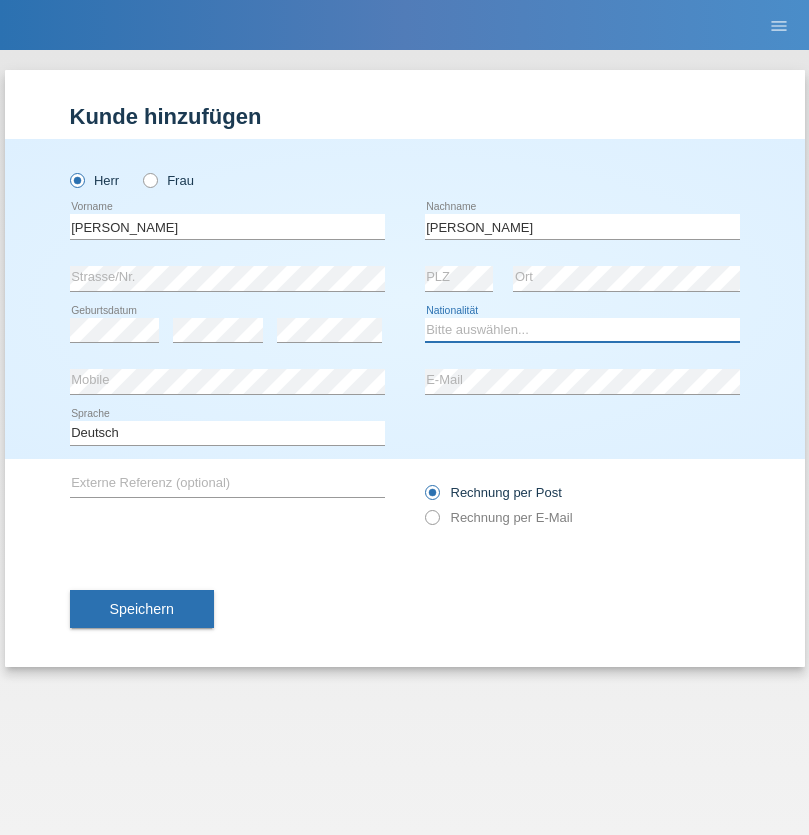 select on "AO" 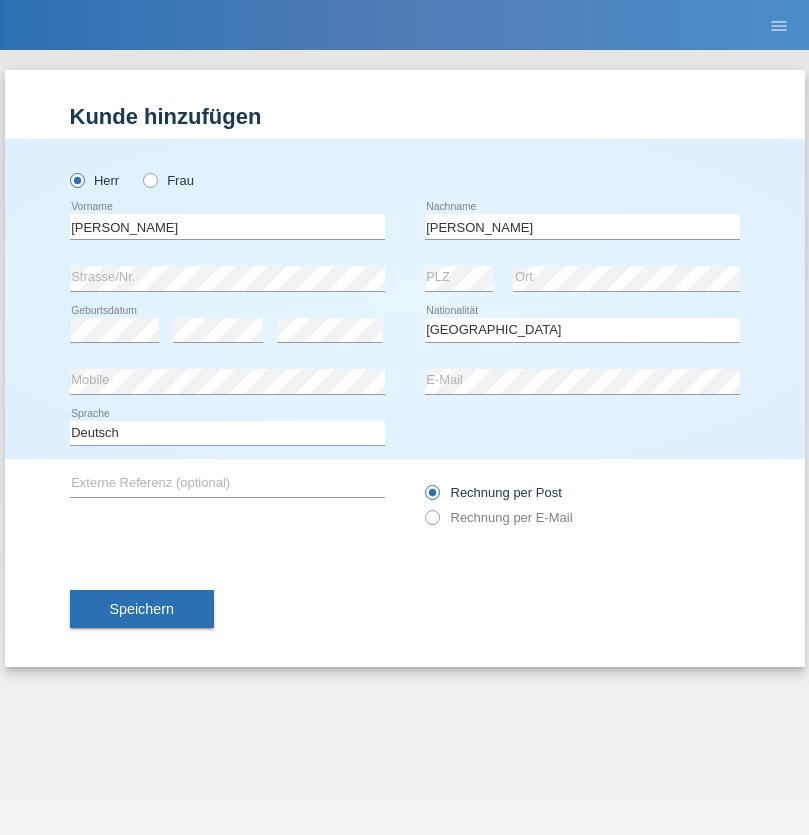 select on "C" 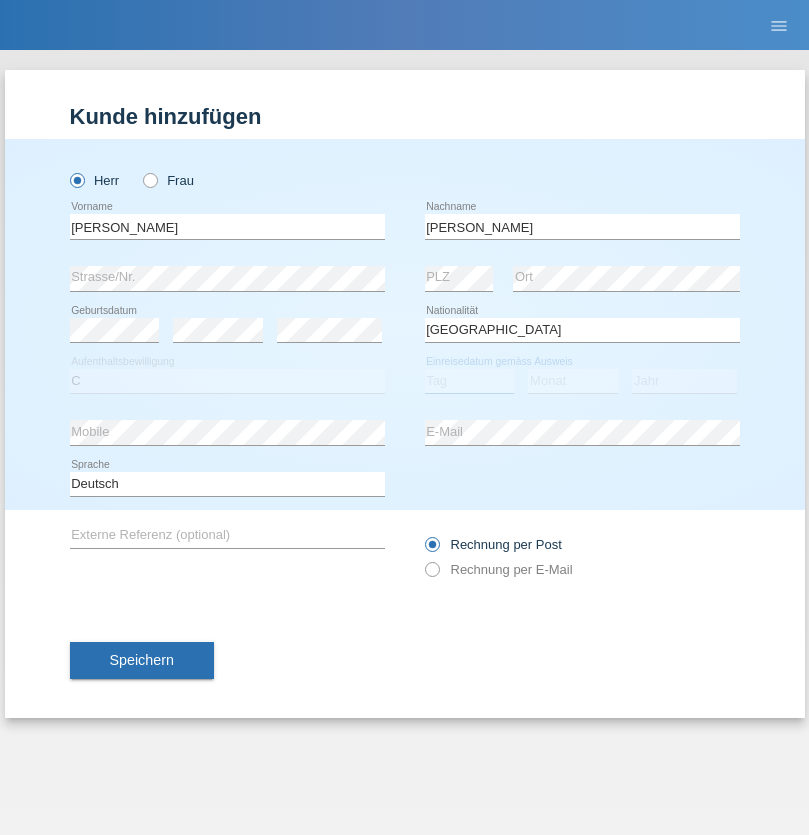 select on "17" 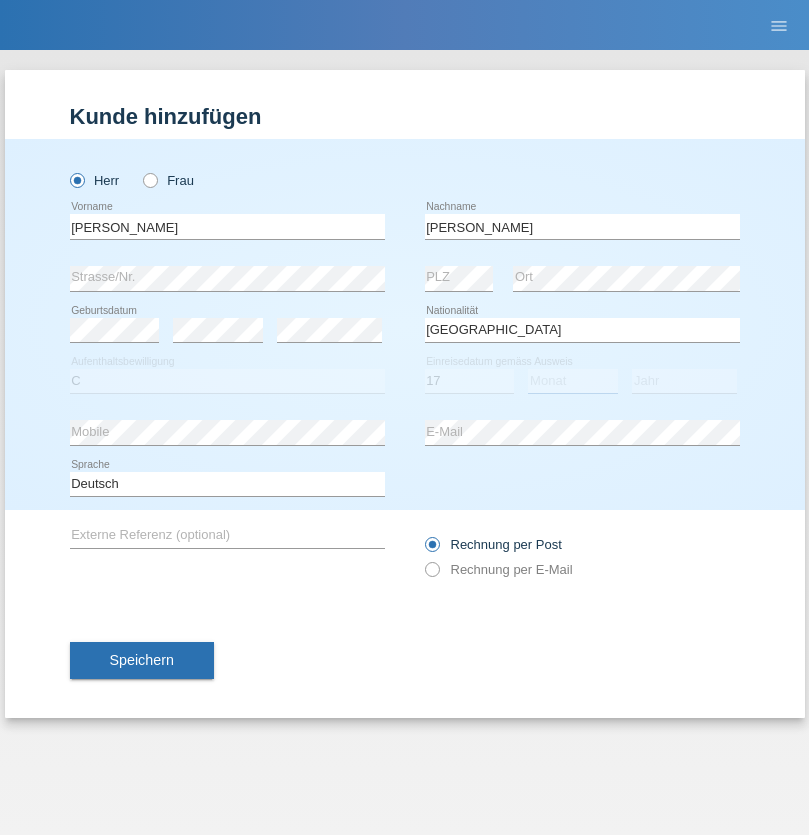 select on "10" 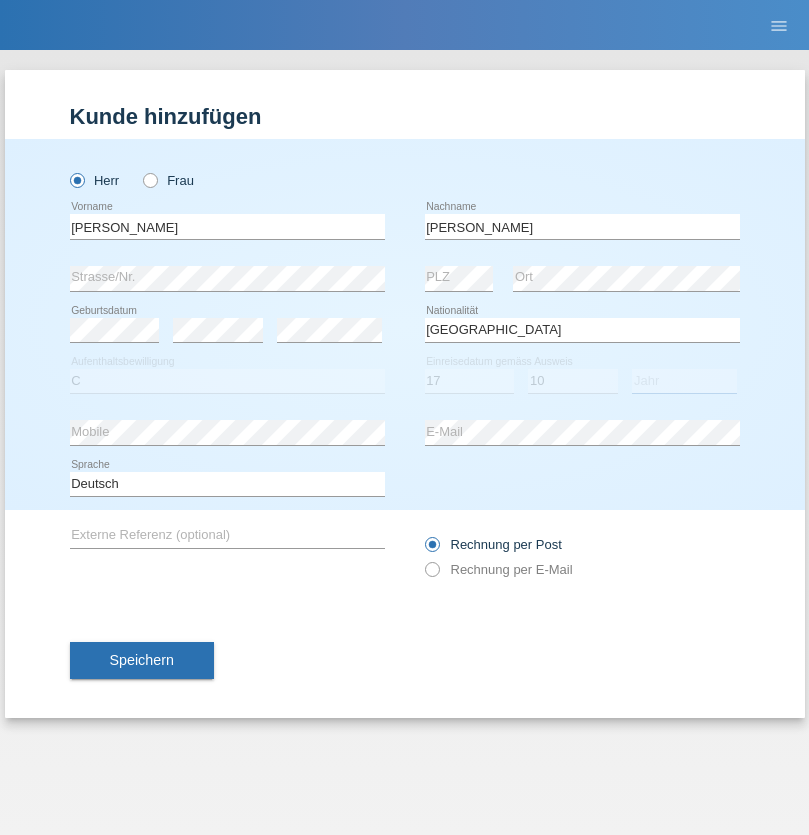 select on "2021" 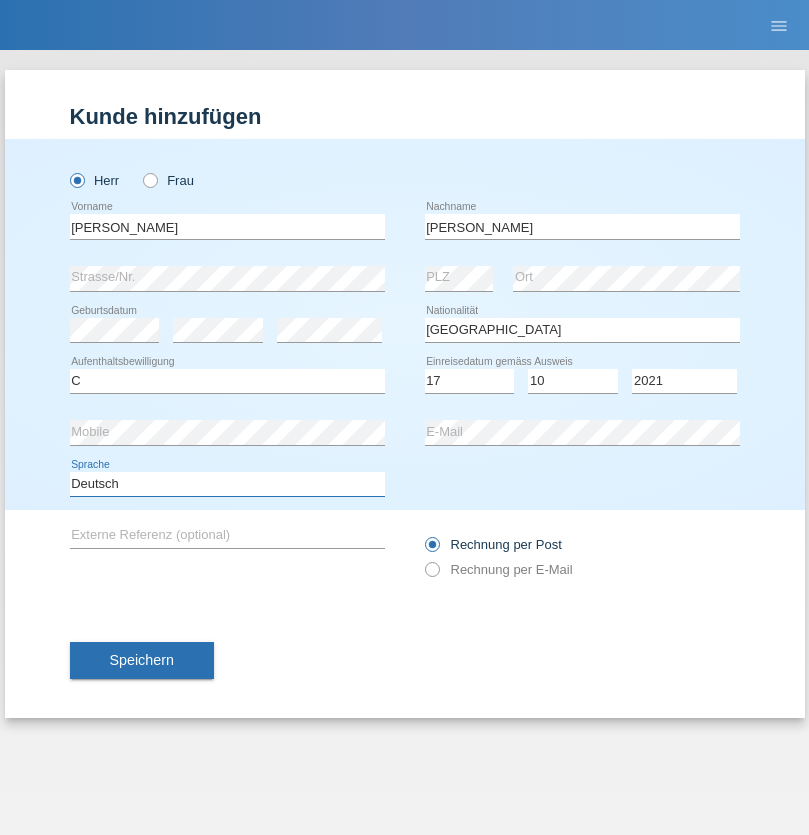 select on "en" 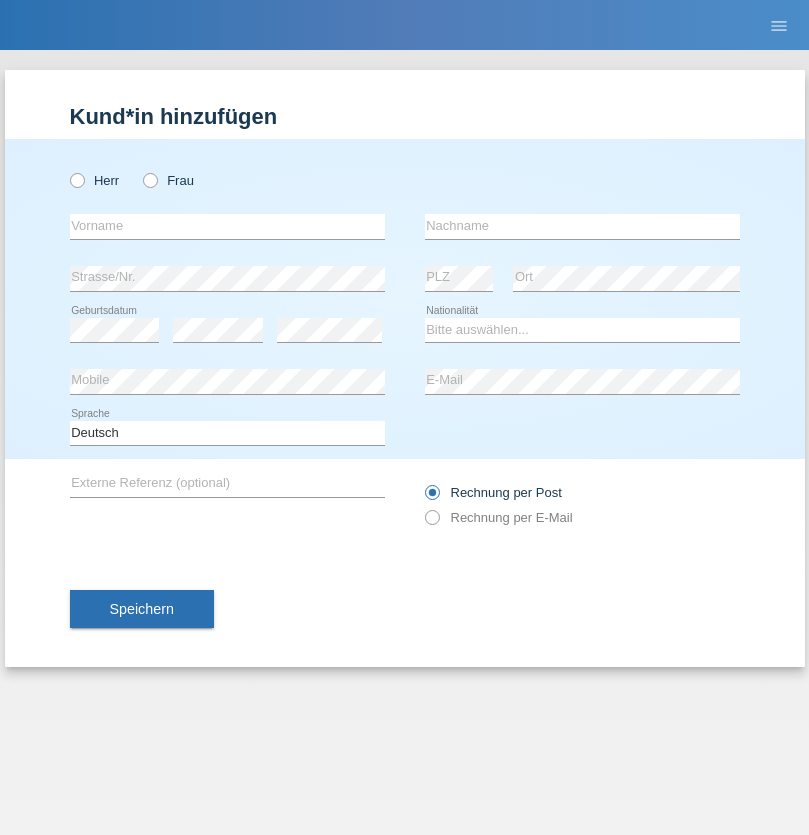 scroll, scrollTop: 0, scrollLeft: 0, axis: both 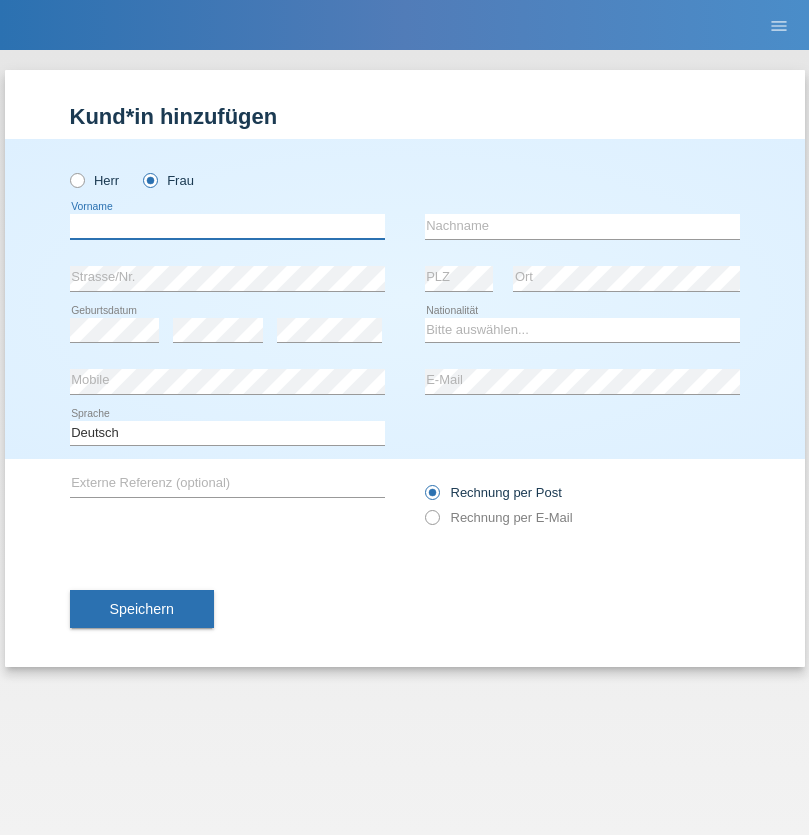 click at bounding box center (227, 226) 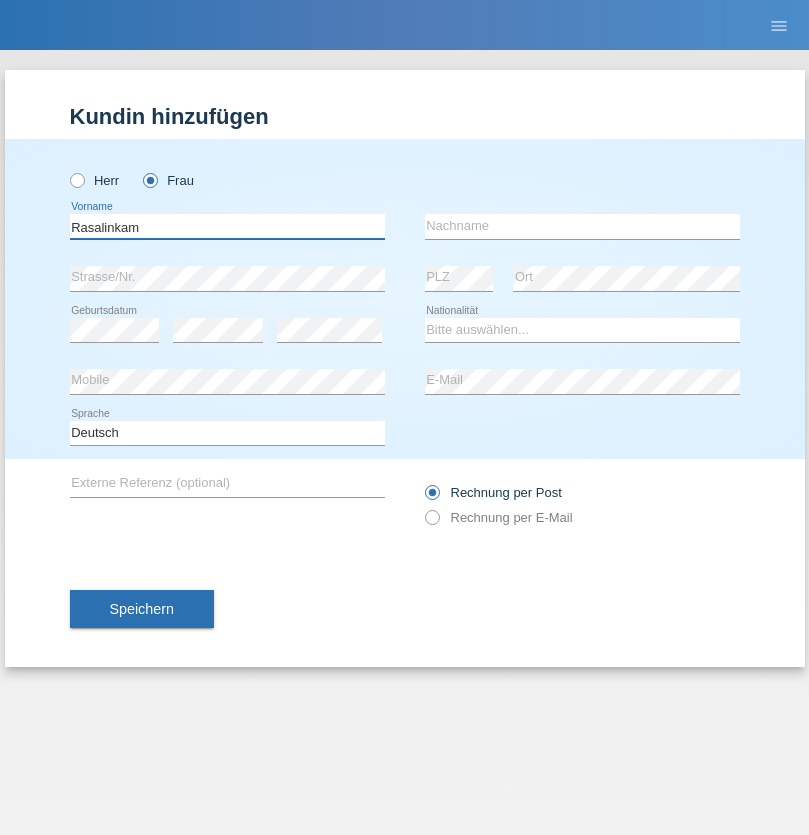 type on "Rasalinkam" 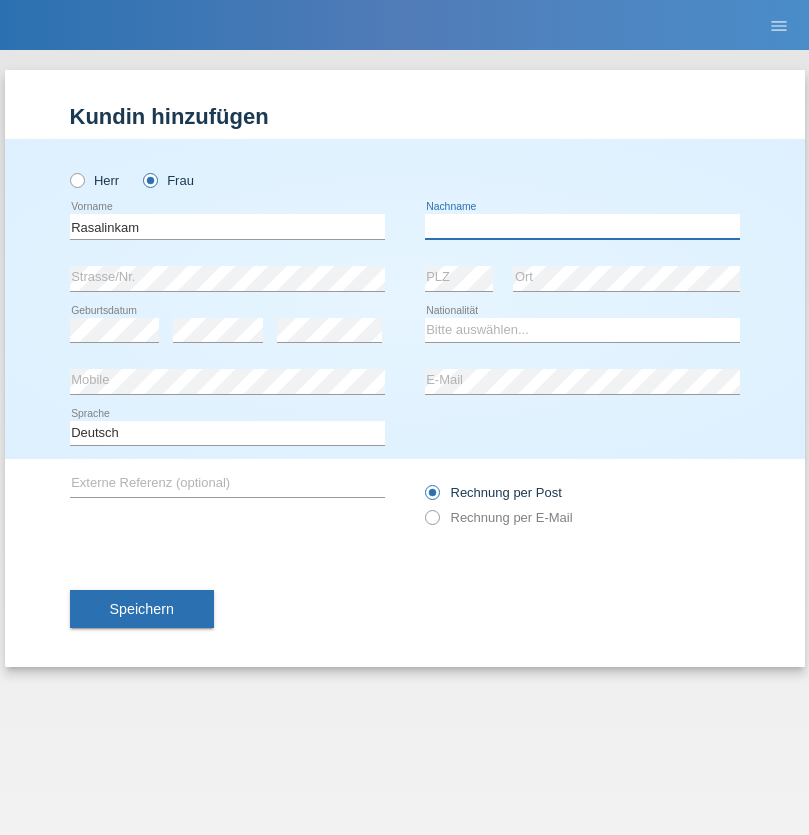 click at bounding box center [582, 226] 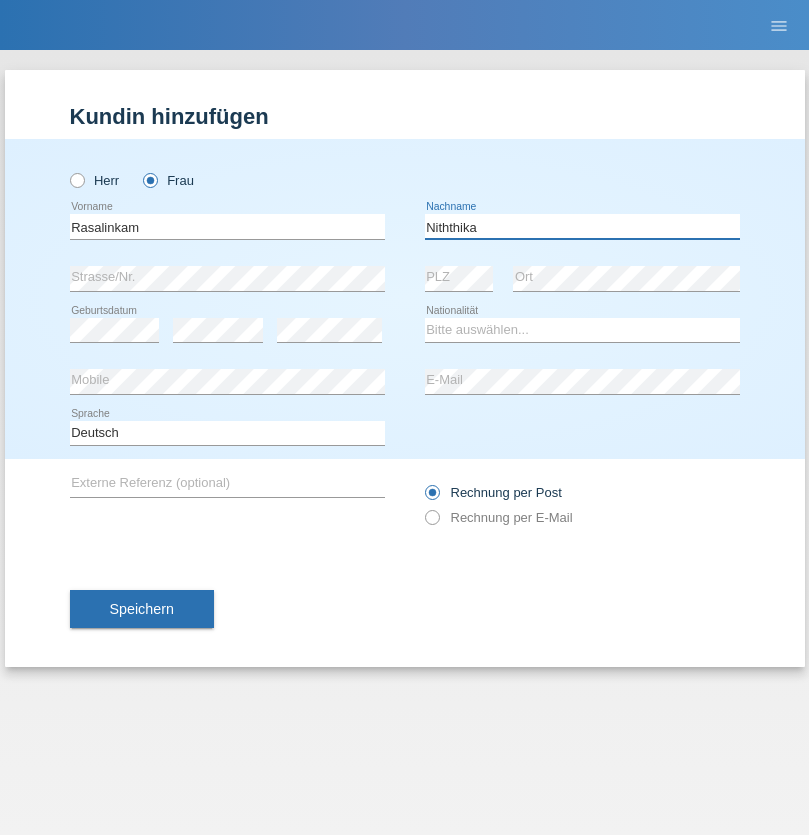 type on "Niththika" 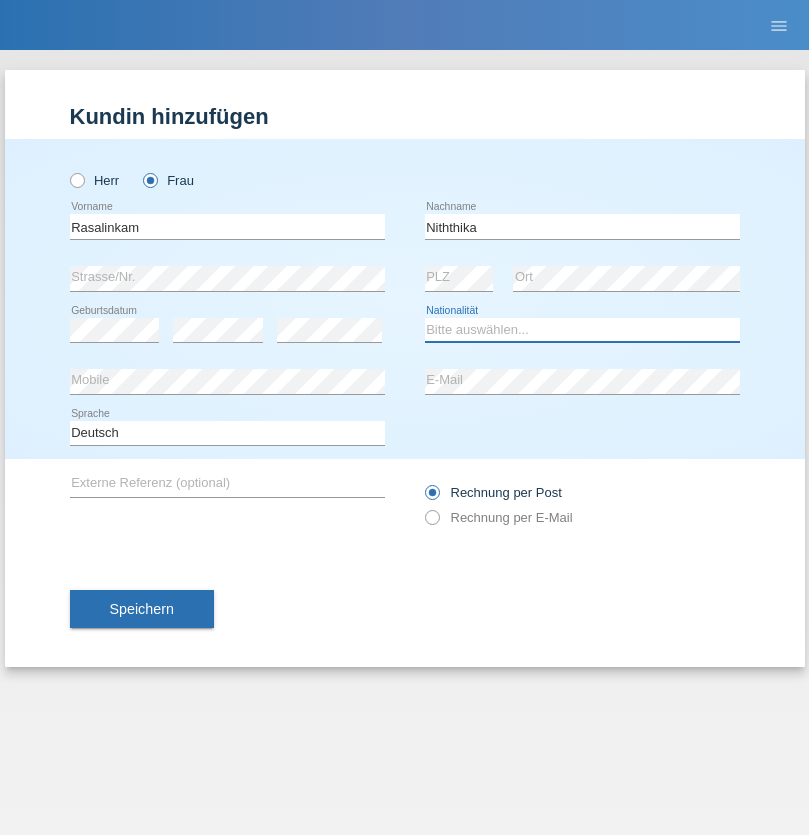 select on "LK" 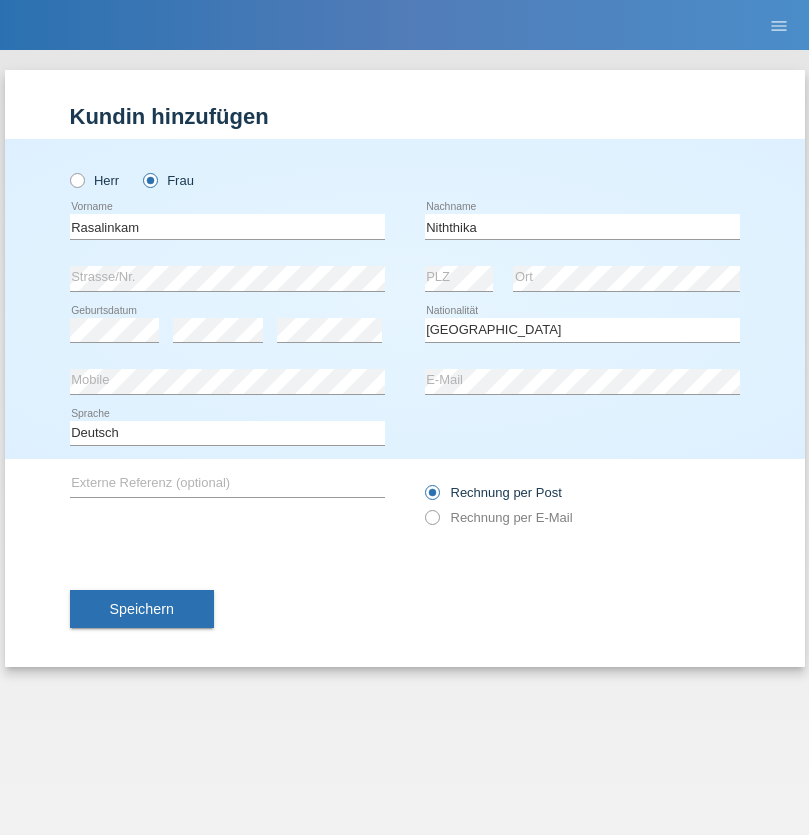 select on "C" 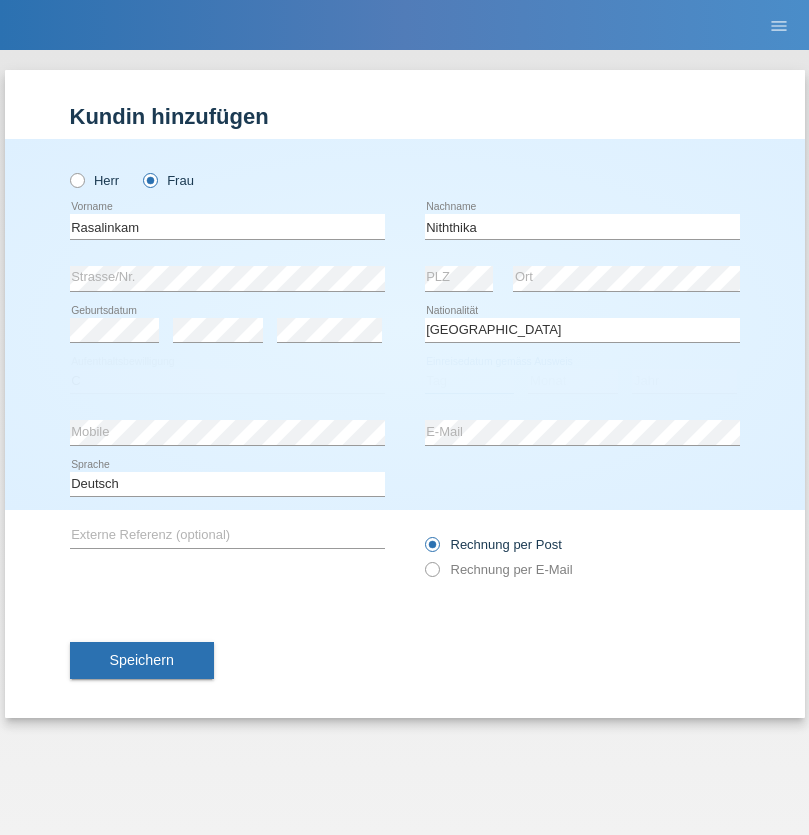 select on "20" 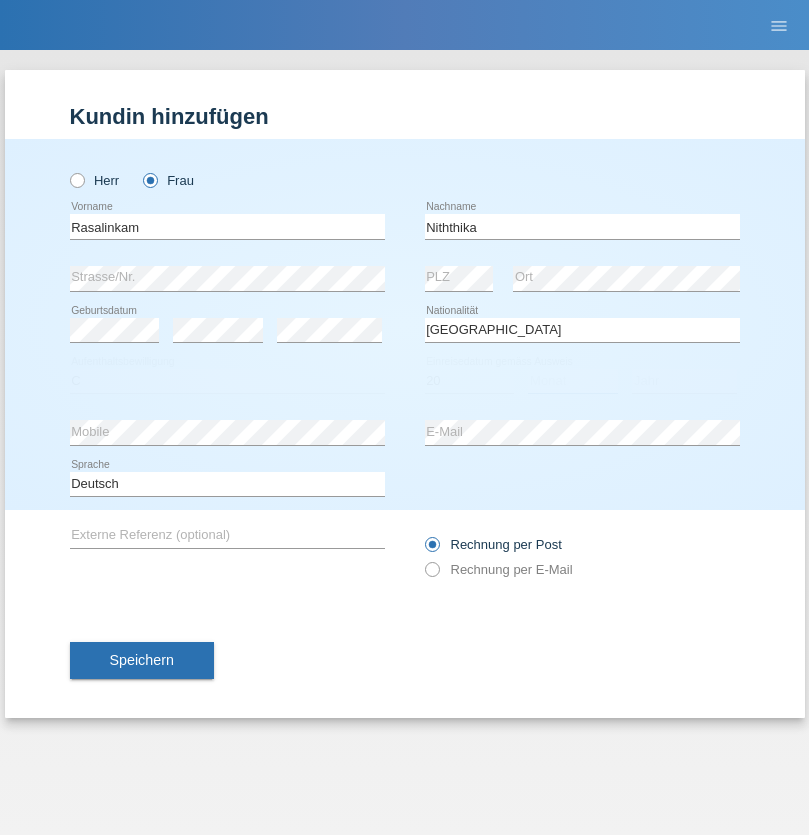 select on "07" 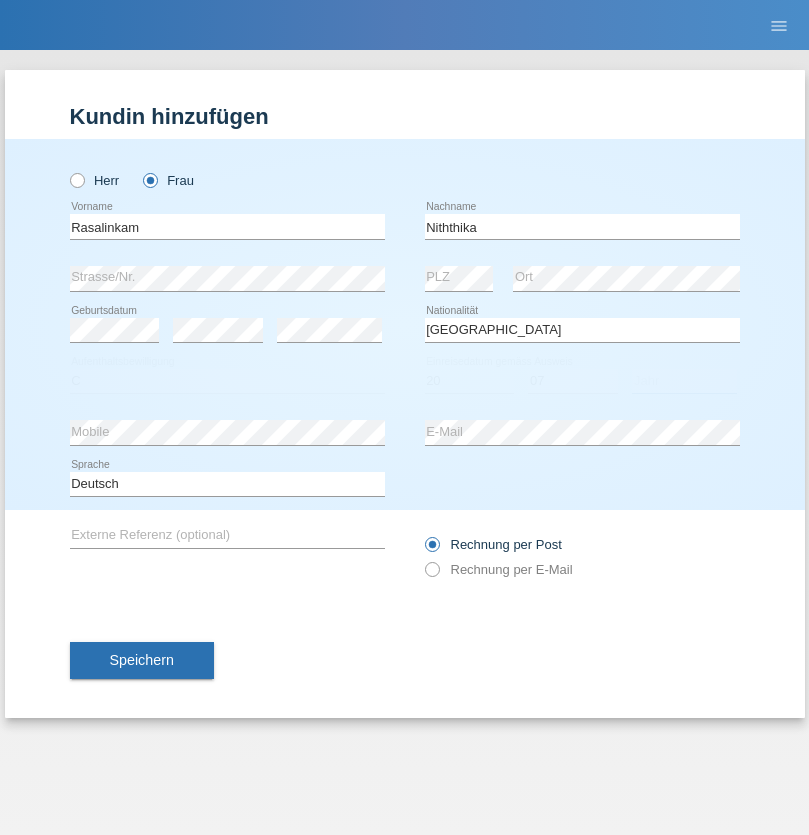 select on "2021" 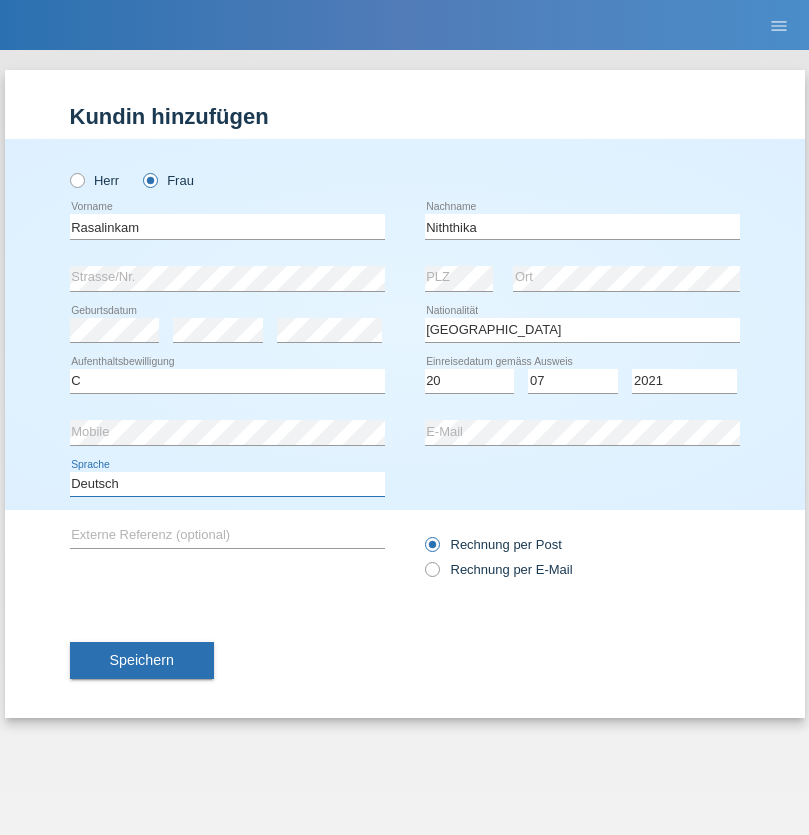 select on "en" 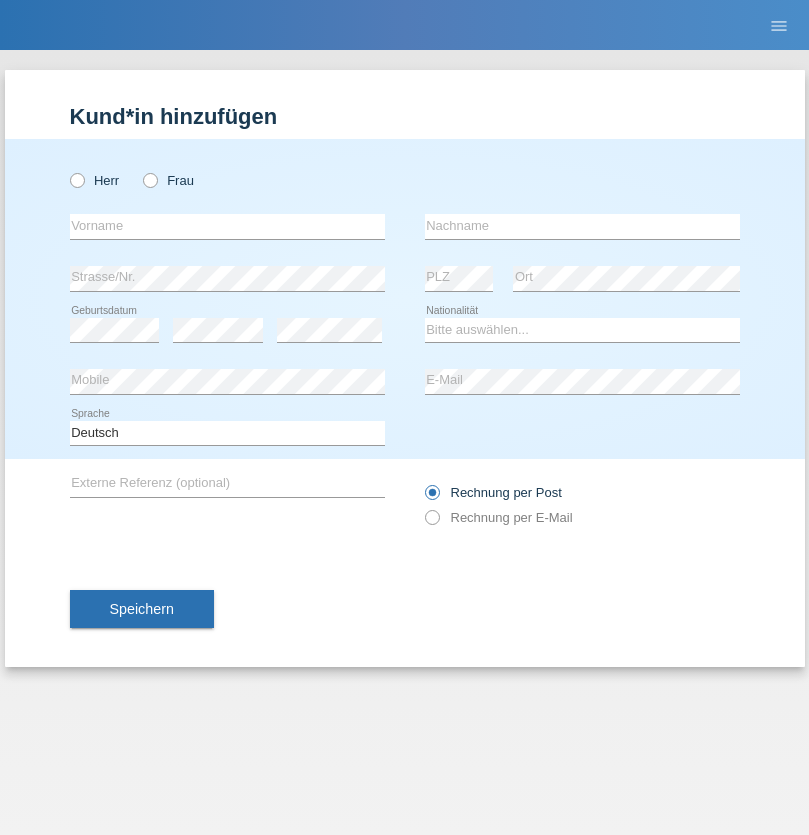 scroll, scrollTop: 0, scrollLeft: 0, axis: both 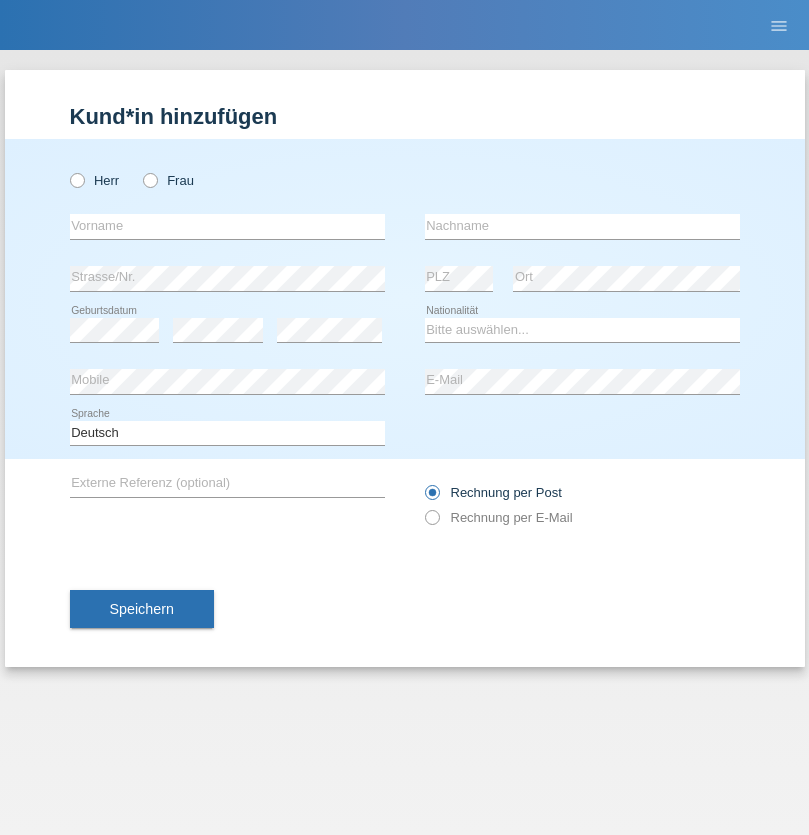 radio on "true" 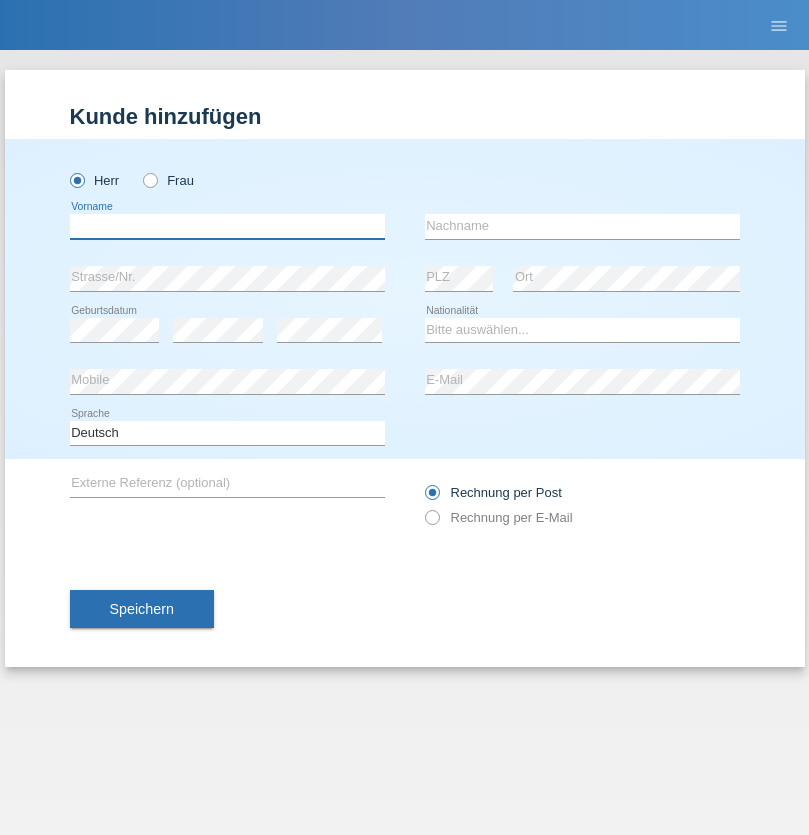 click at bounding box center (227, 226) 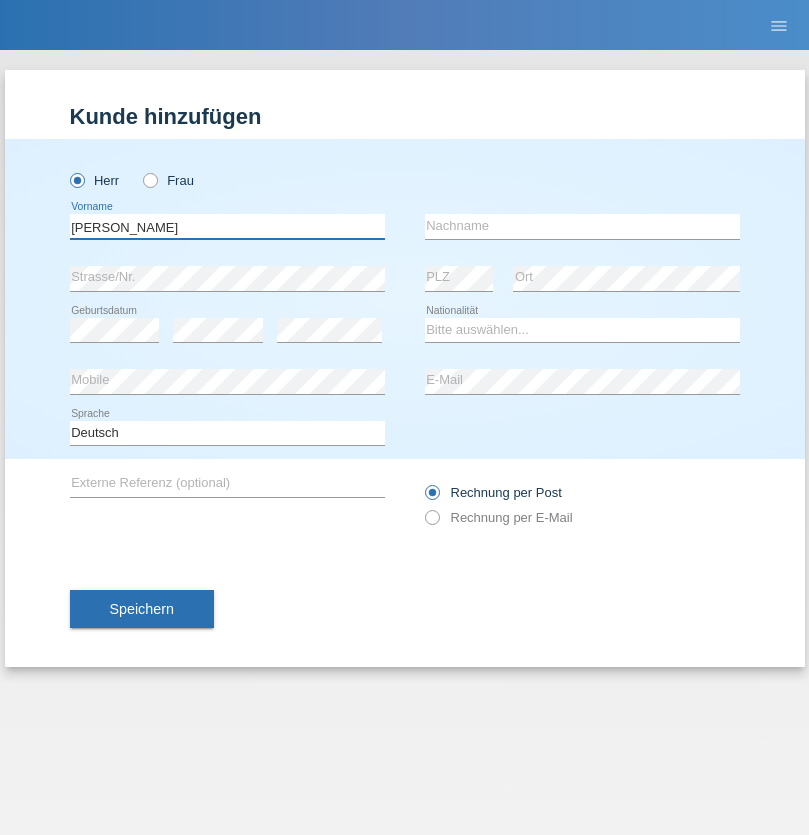 type on "Paolo" 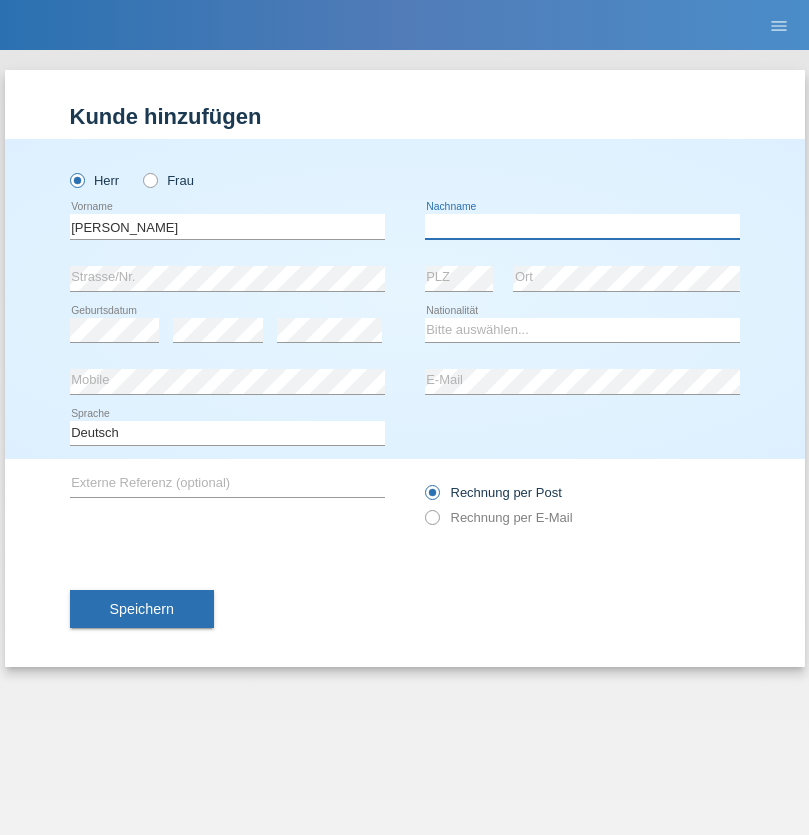click at bounding box center (582, 226) 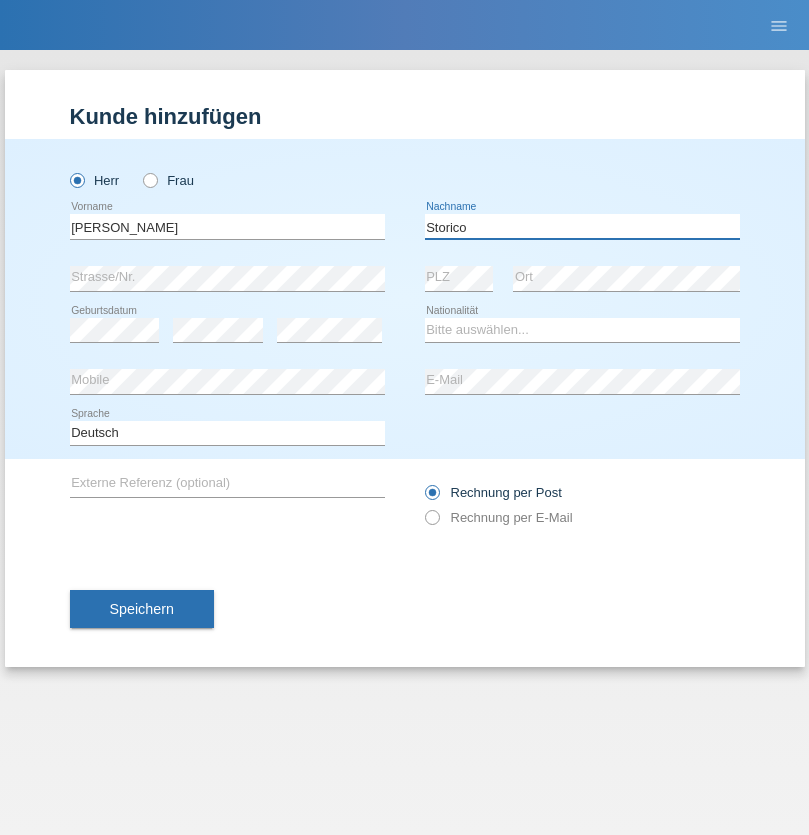 type on "Storico" 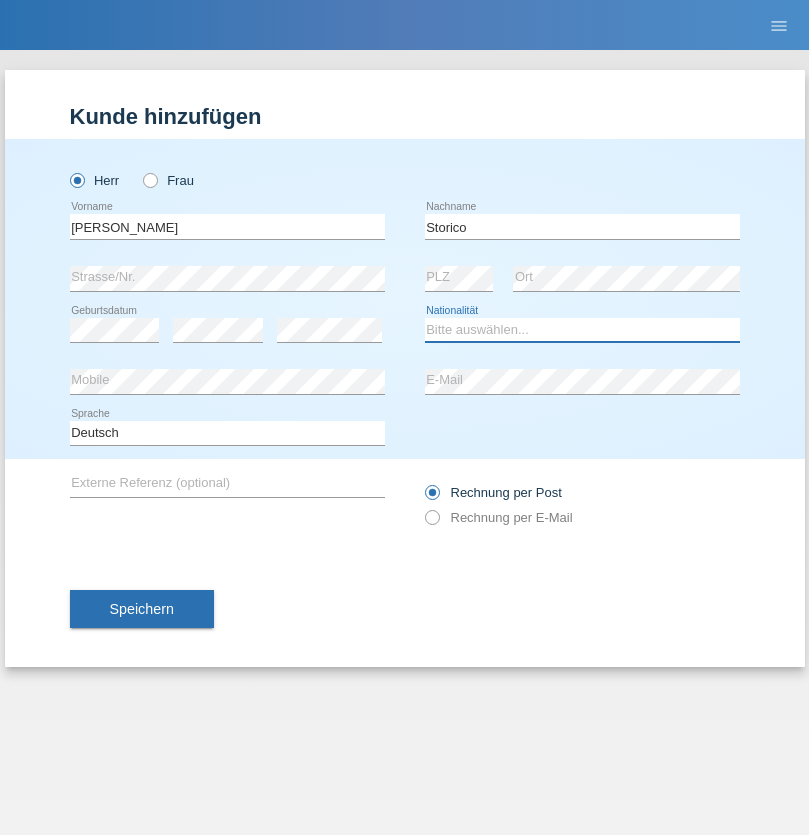 select on "IT" 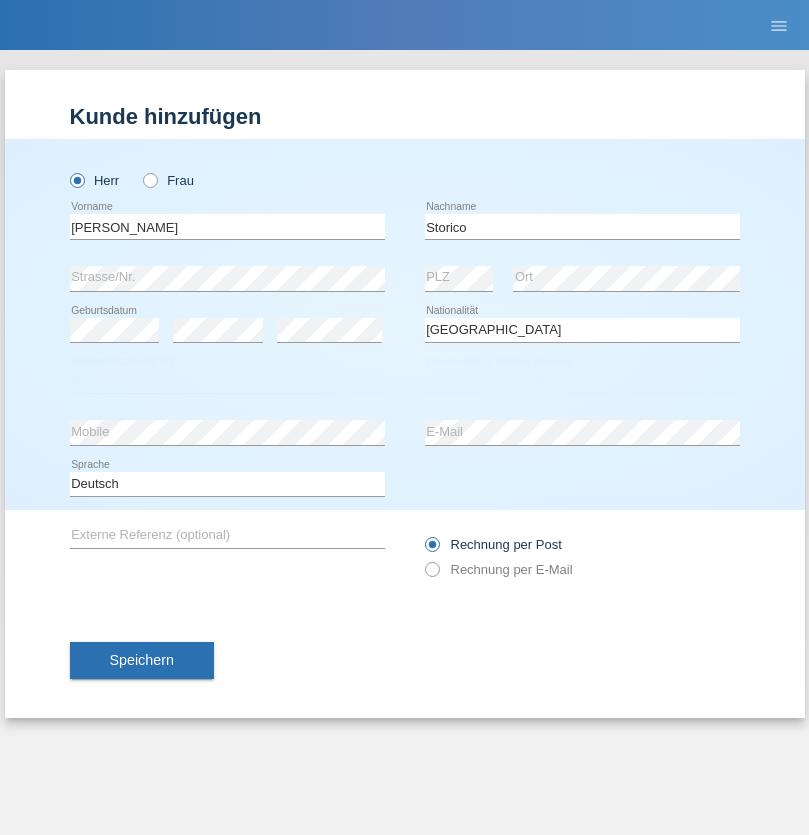 select on "C" 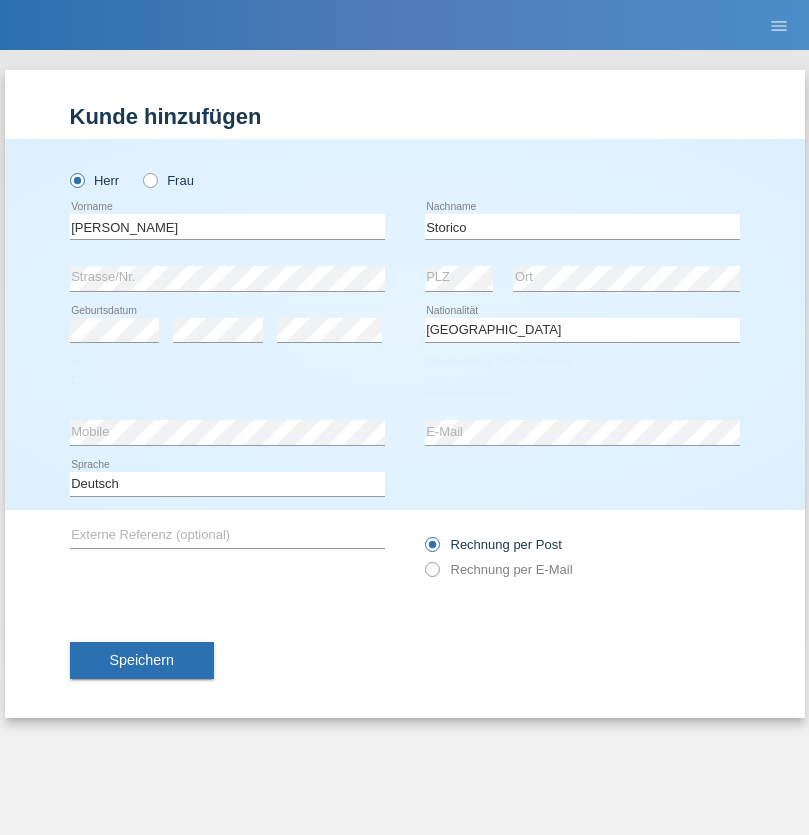 select on "20" 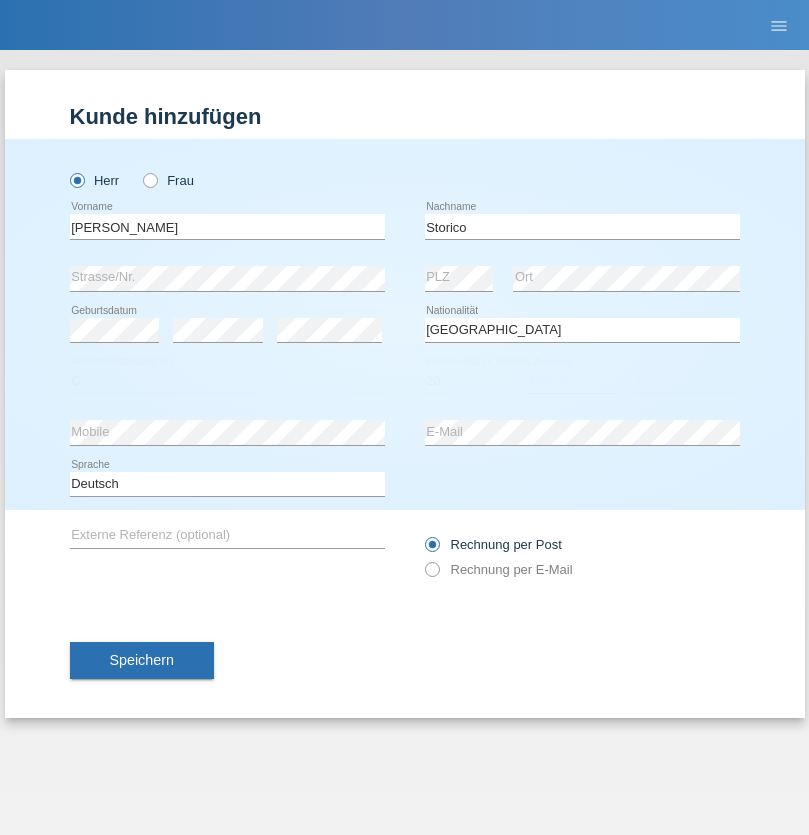 select on "07" 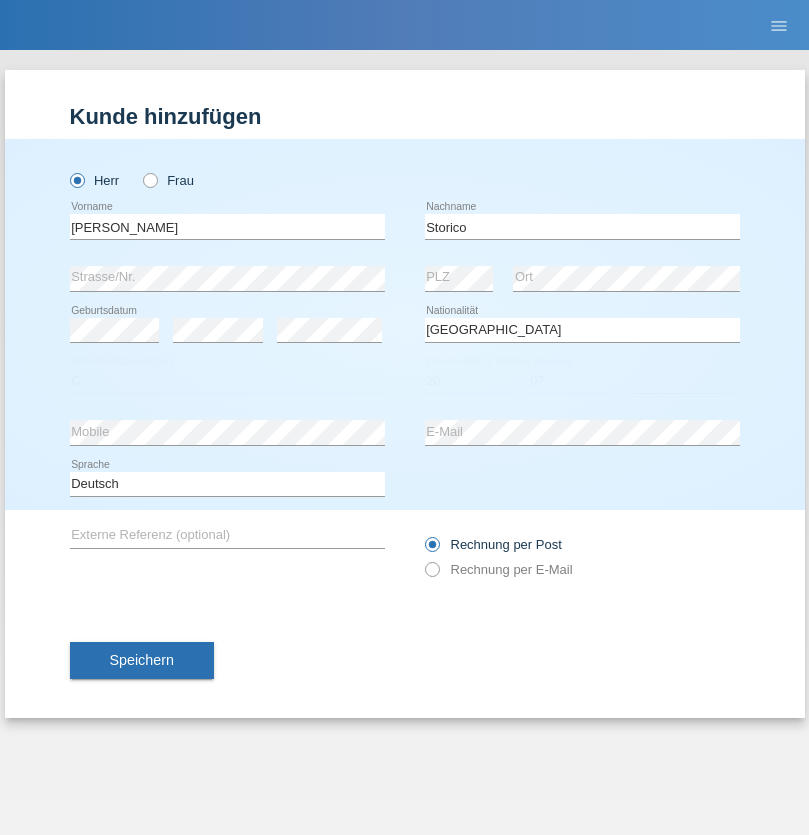 select on "2021" 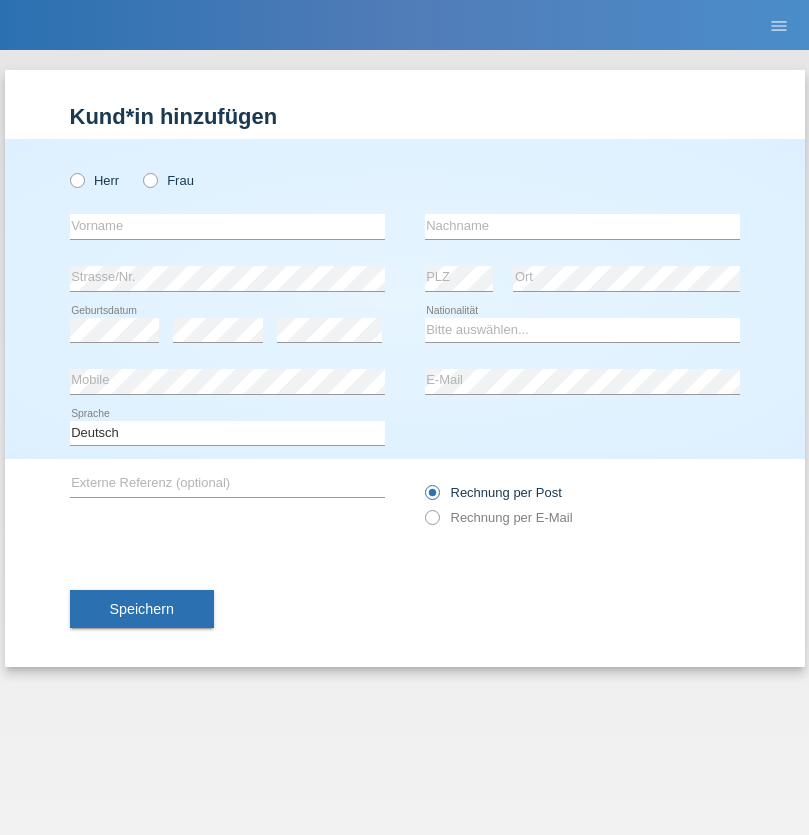 scroll, scrollTop: 0, scrollLeft: 0, axis: both 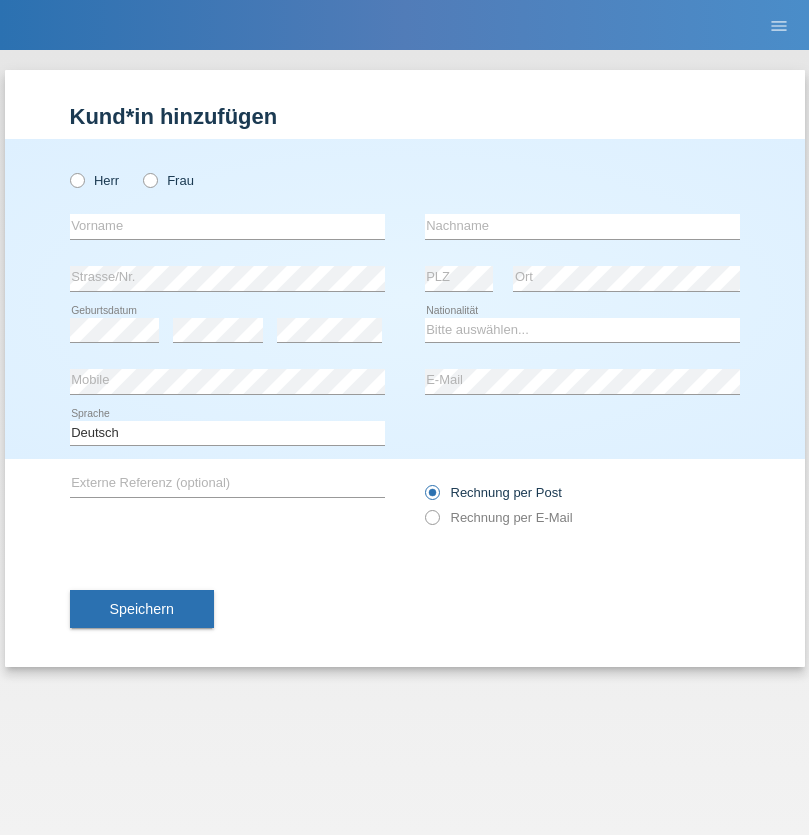 radio on "true" 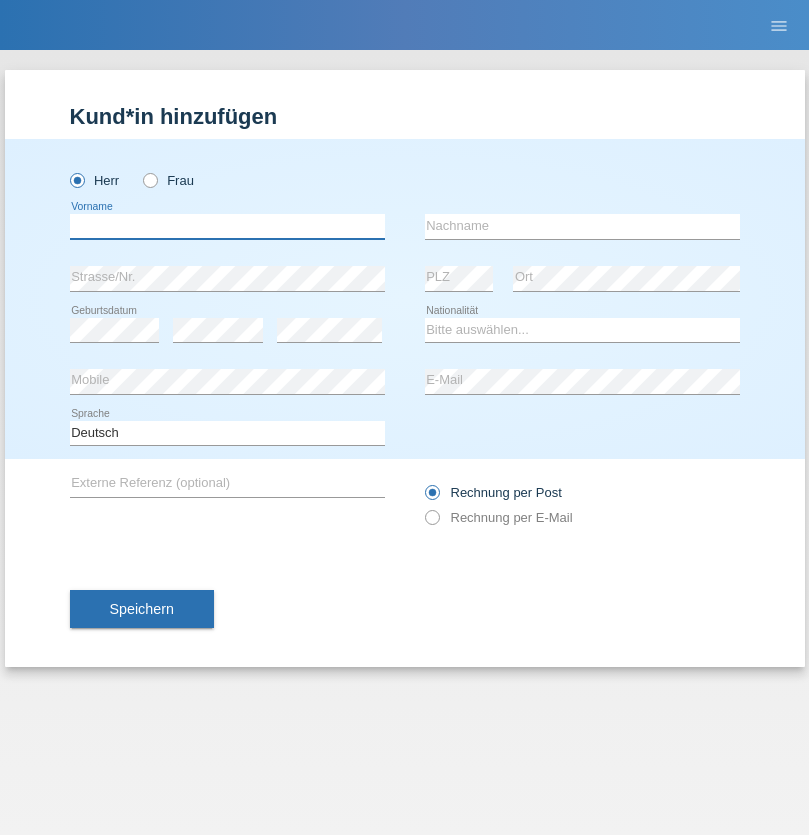 click at bounding box center (227, 226) 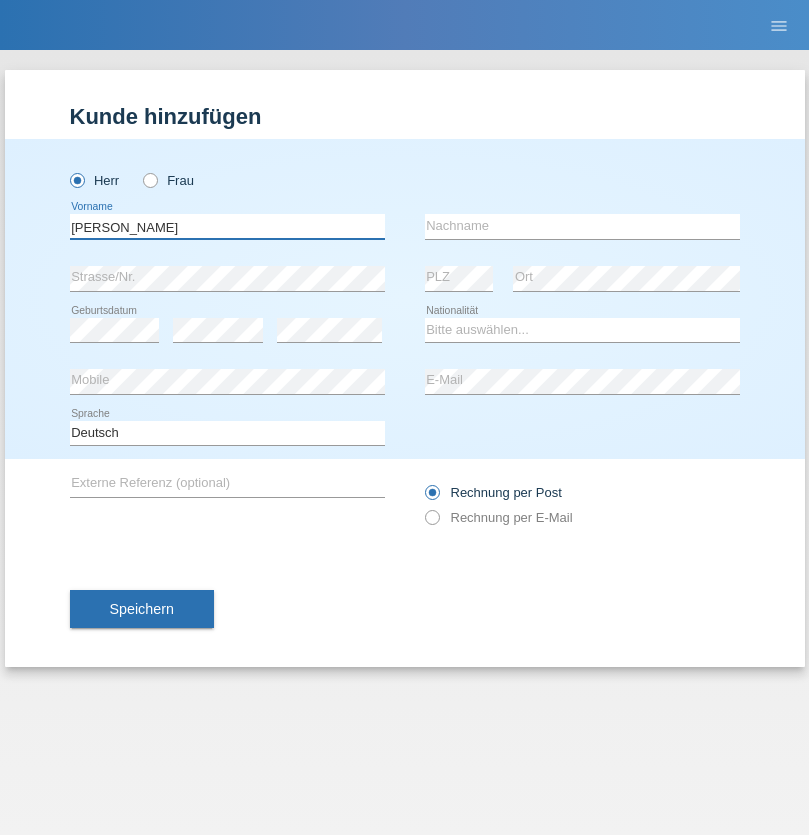 type on "Sven" 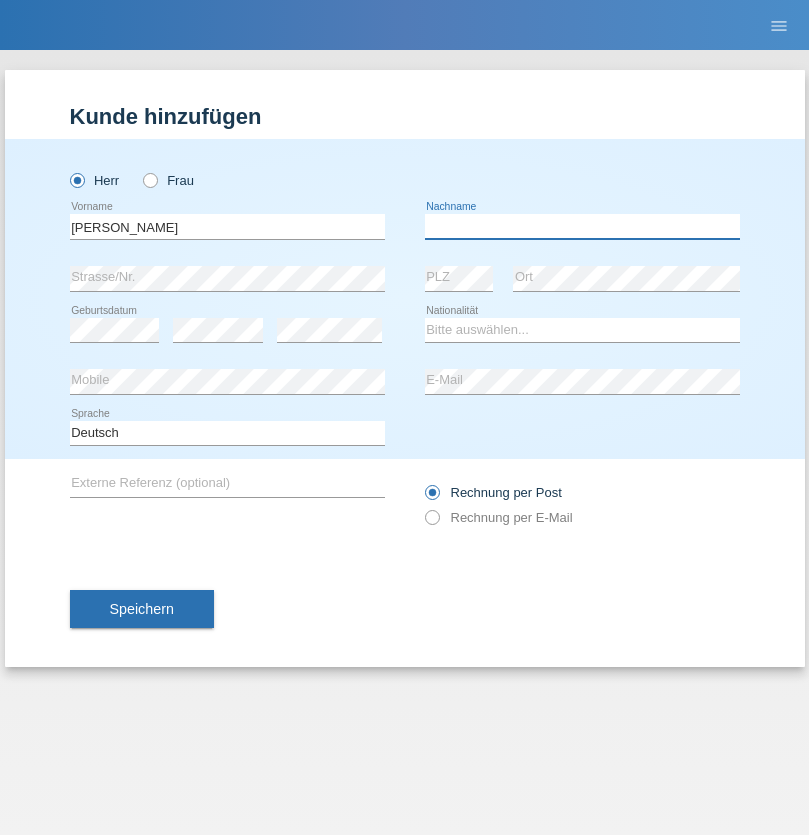 click at bounding box center [582, 226] 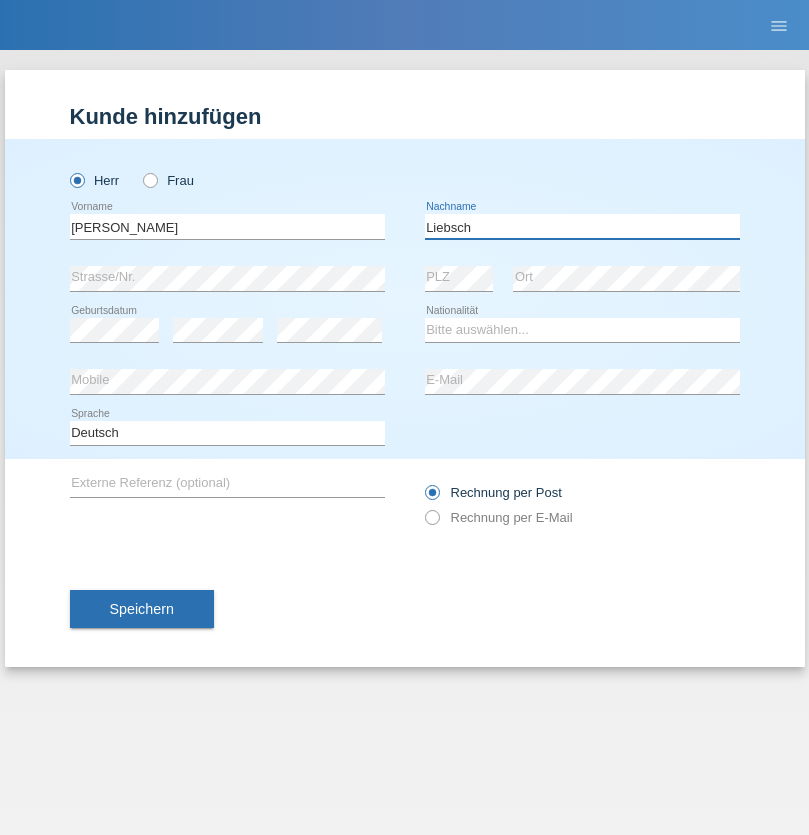 type on "Liebsch" 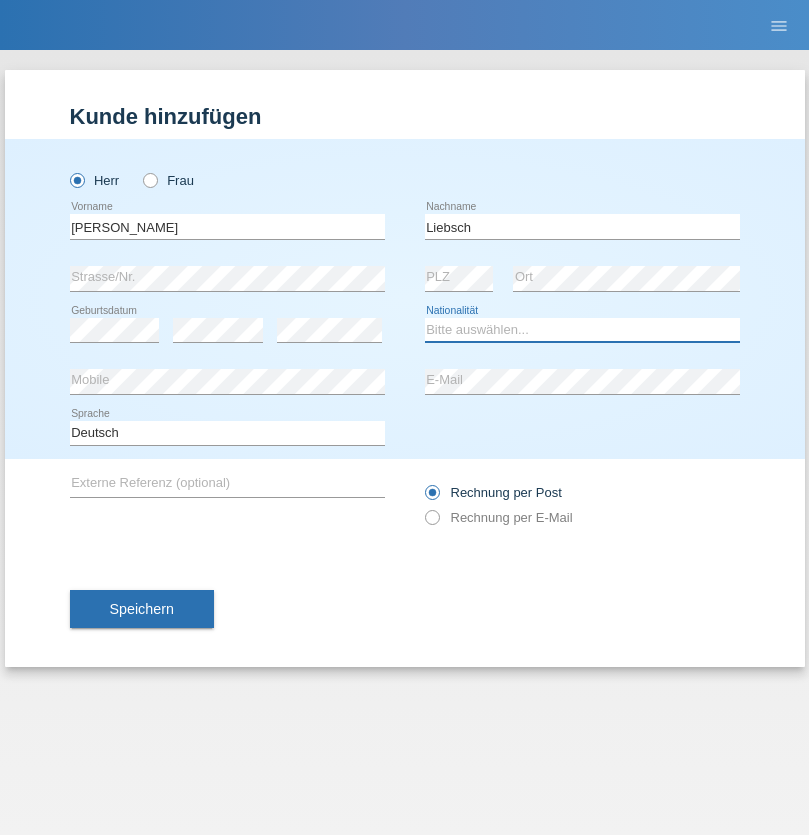 select on "DE" 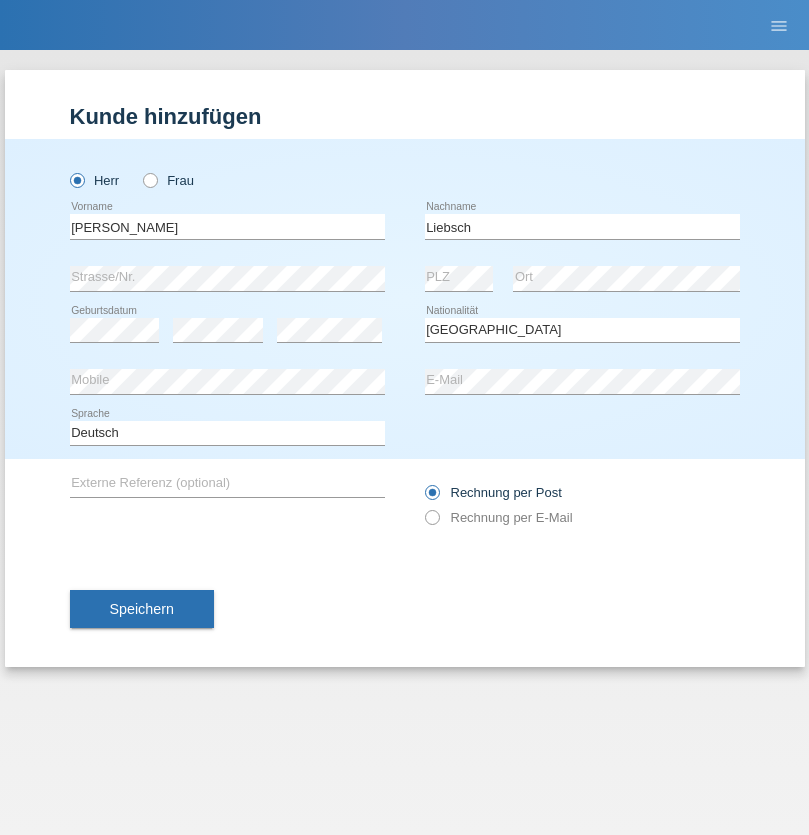 select on "C" 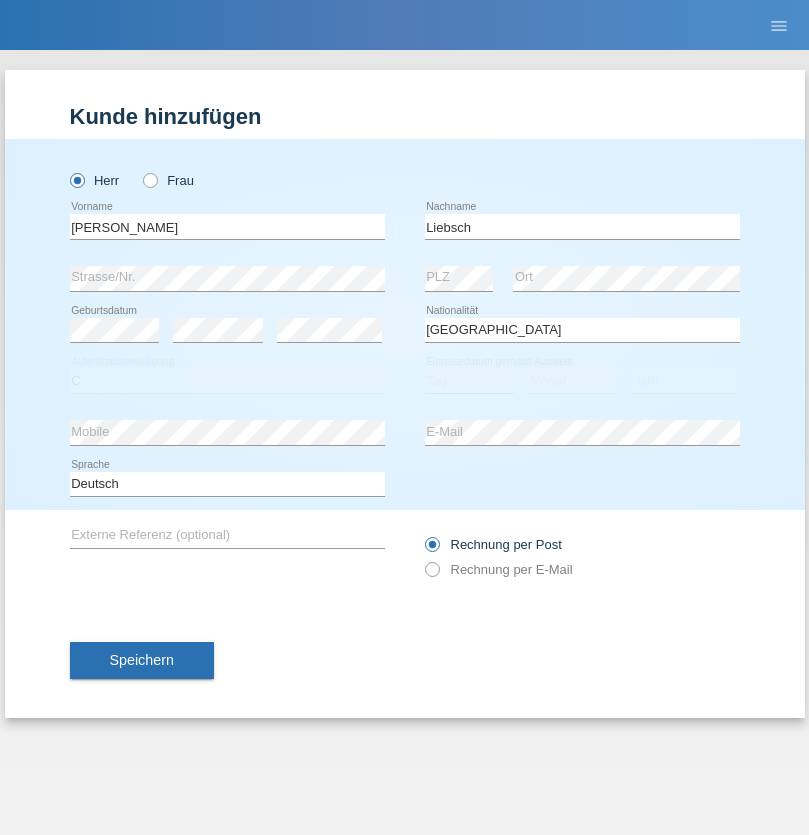 select on "20" 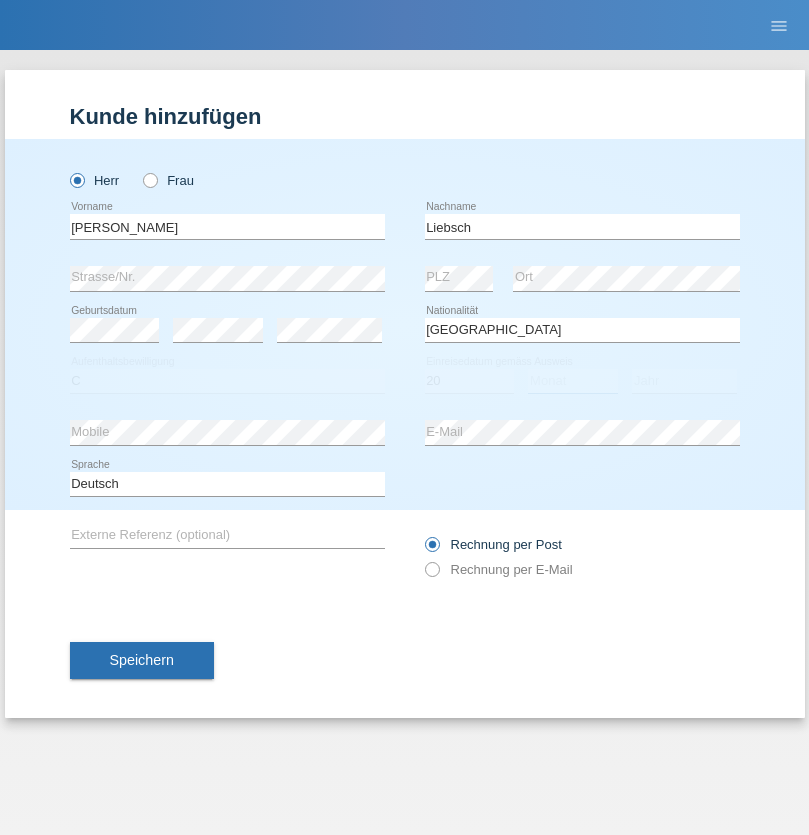 select on "07" 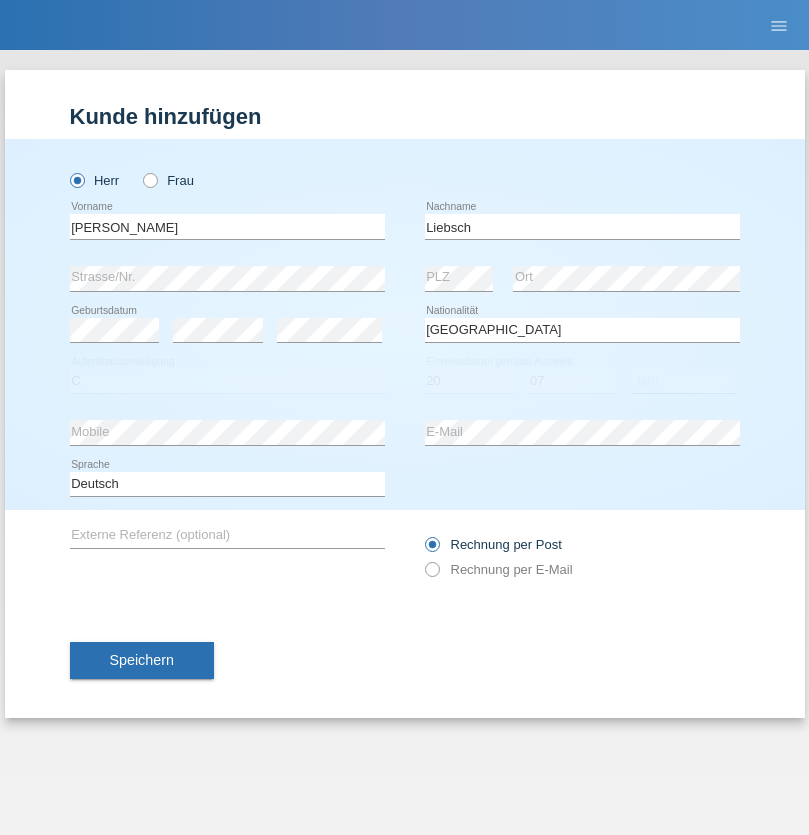 select on "2021" 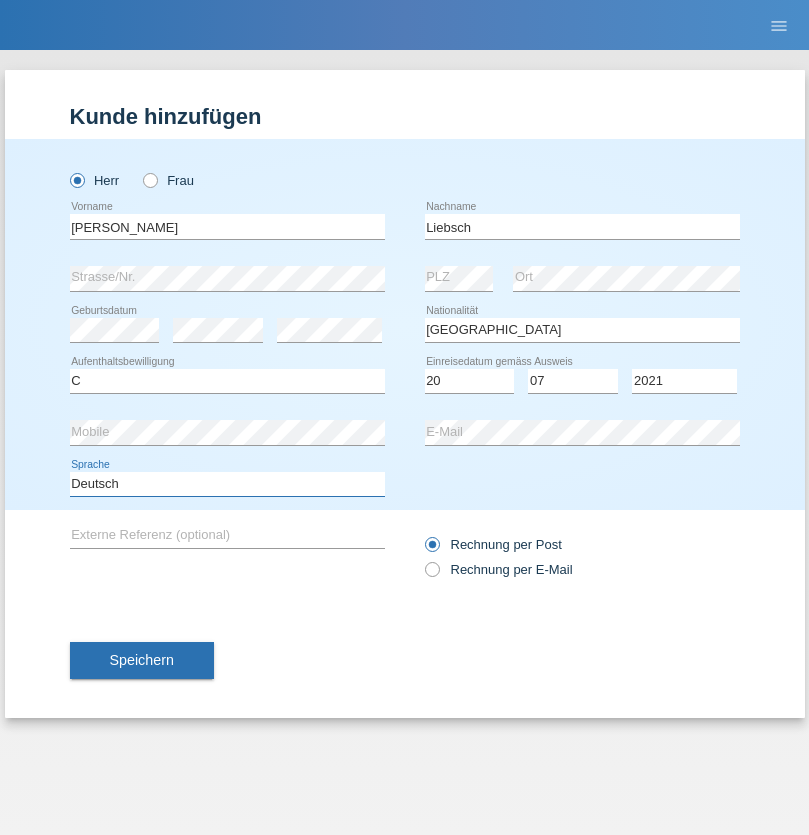 select on "en" 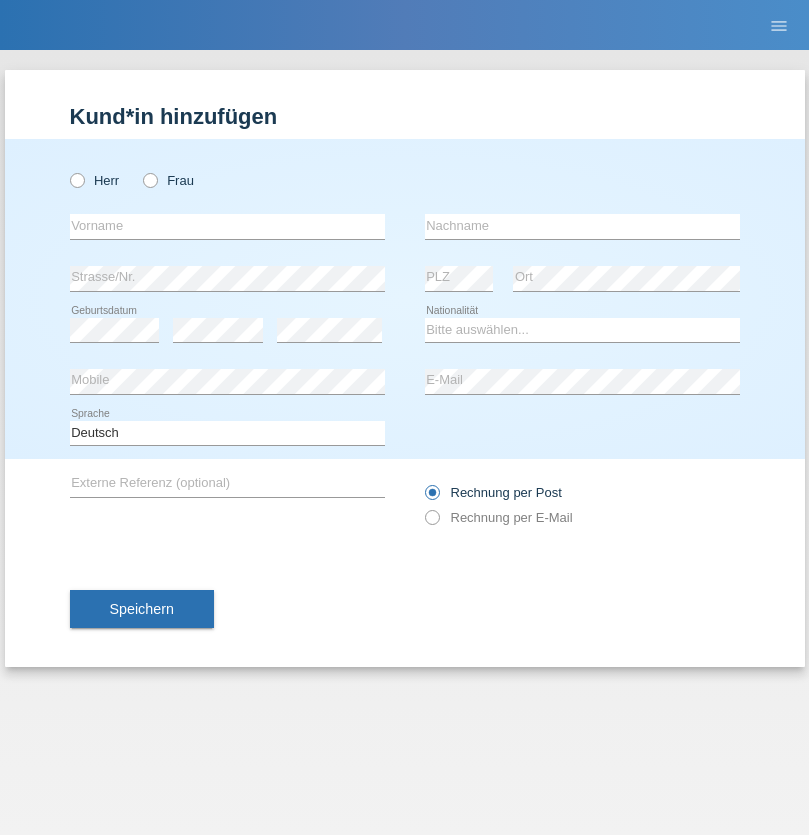 scroll, scrollTop: 0, scrollLeft: 0, axis: both 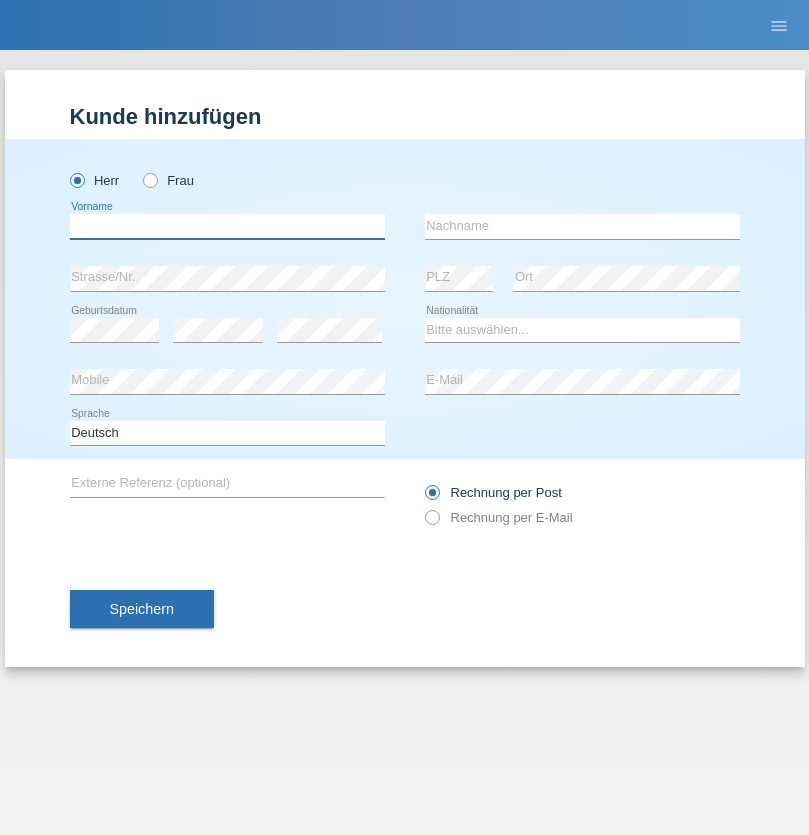 click at bounding box center [227, 226] 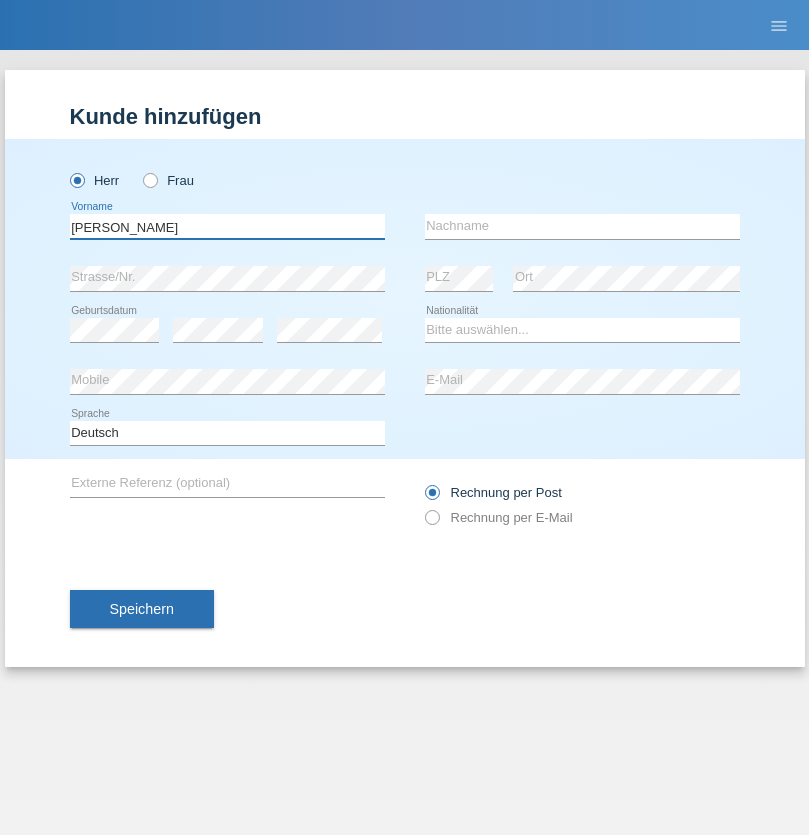 type on "[PERSON_NAME]" 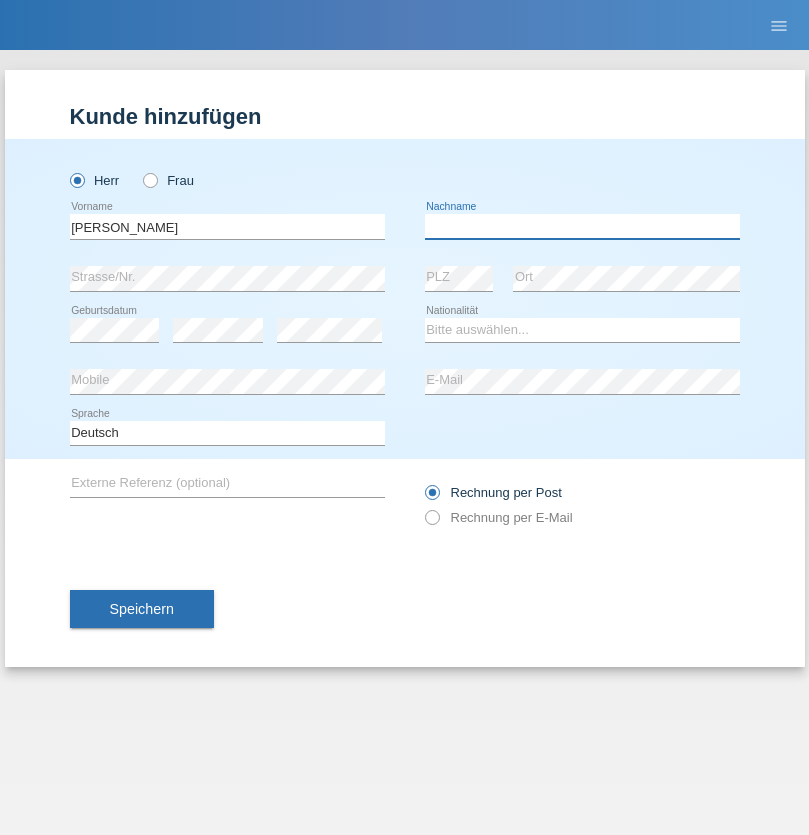 click at bounding box center (582, 226) 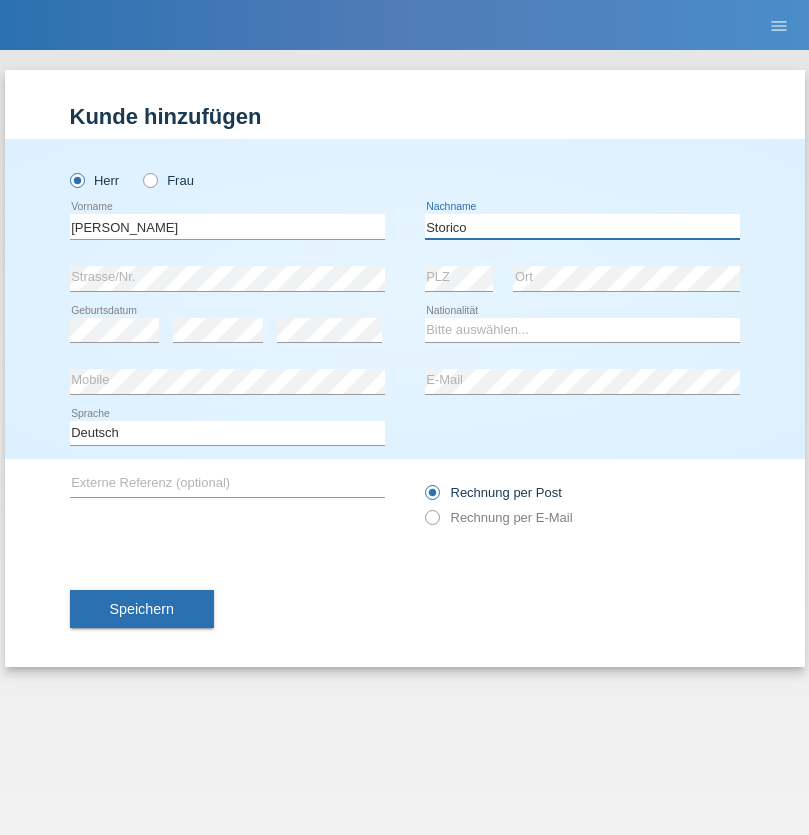 type on "Storico" 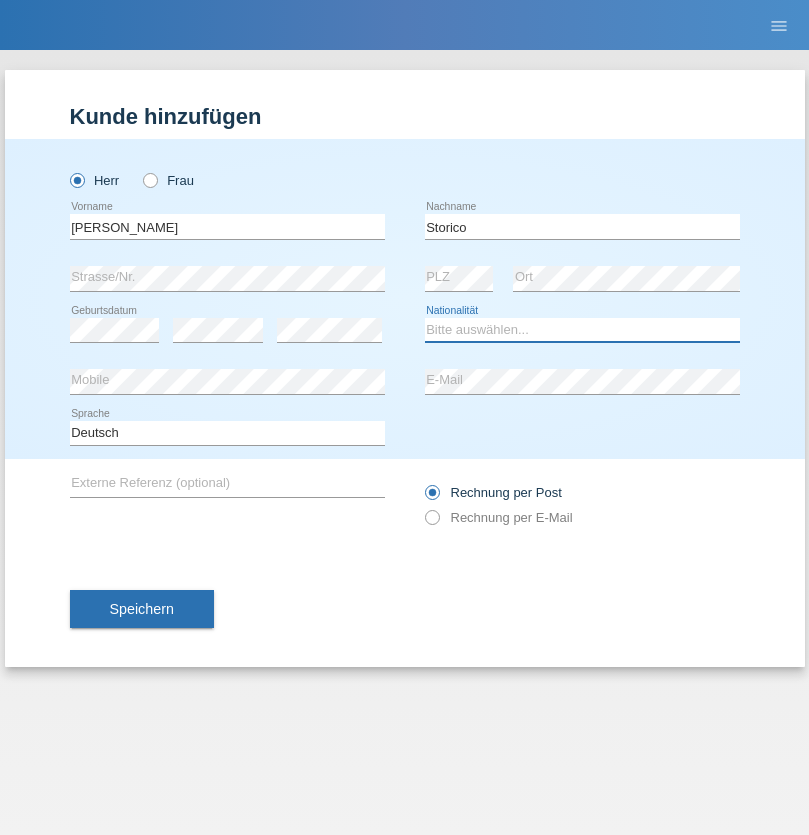 select on "IT" 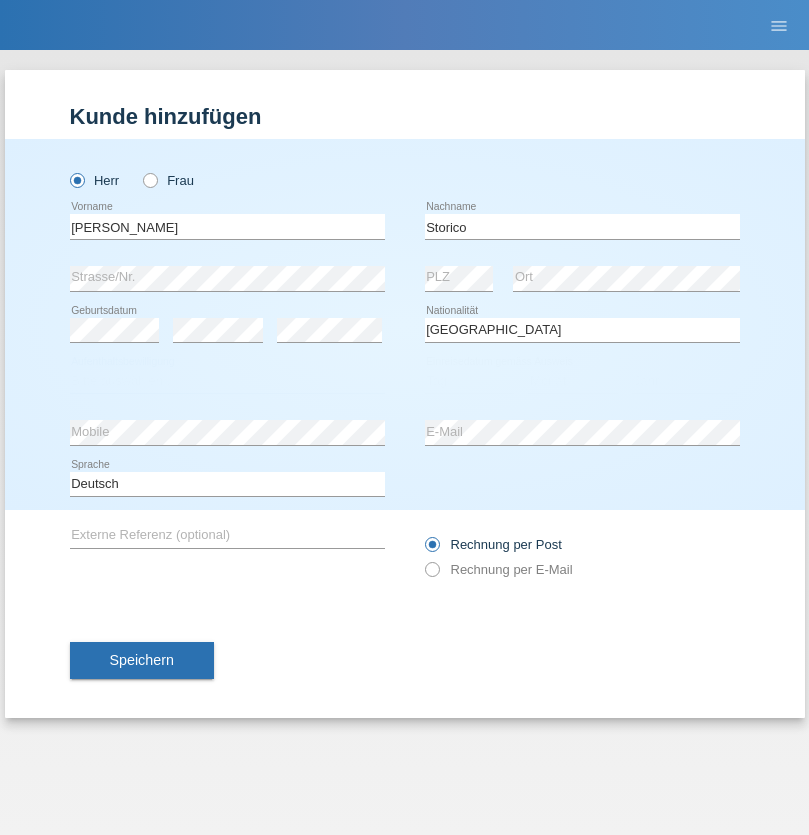 select on "C" 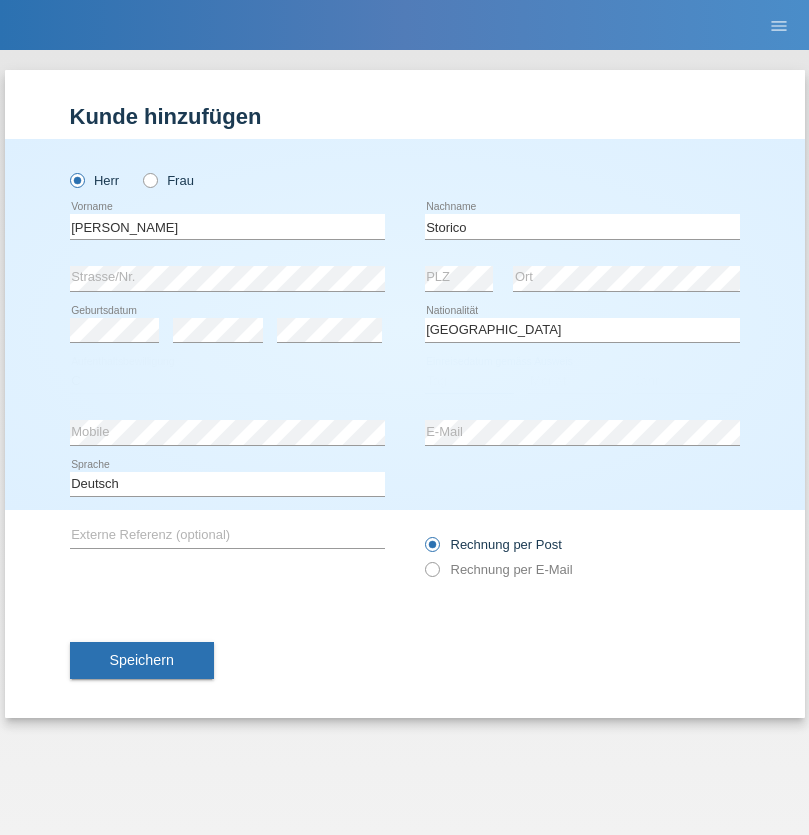 select on "20" 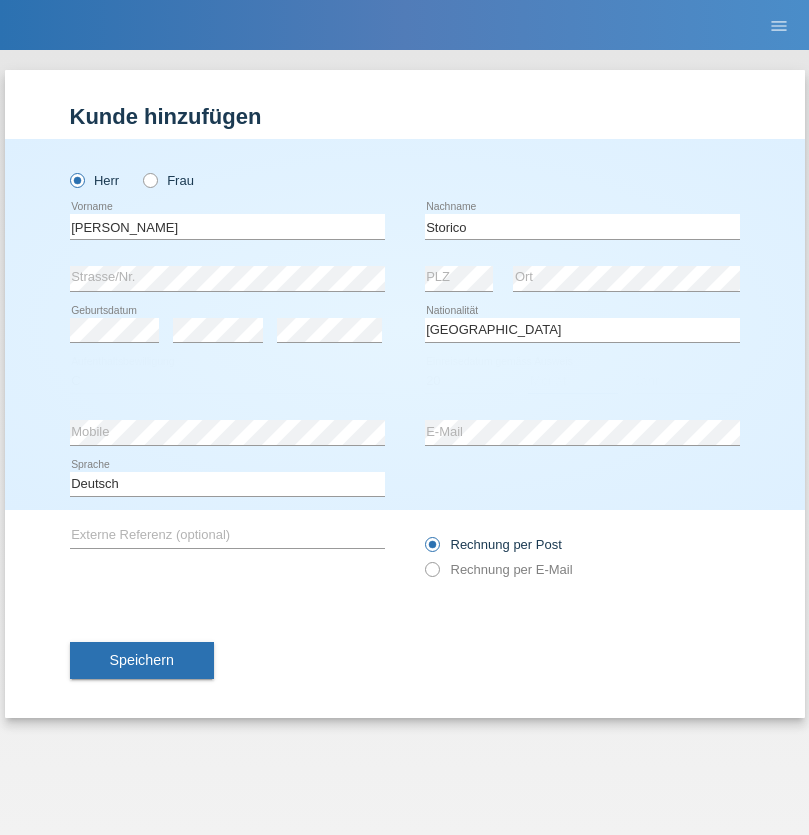 select on "07" 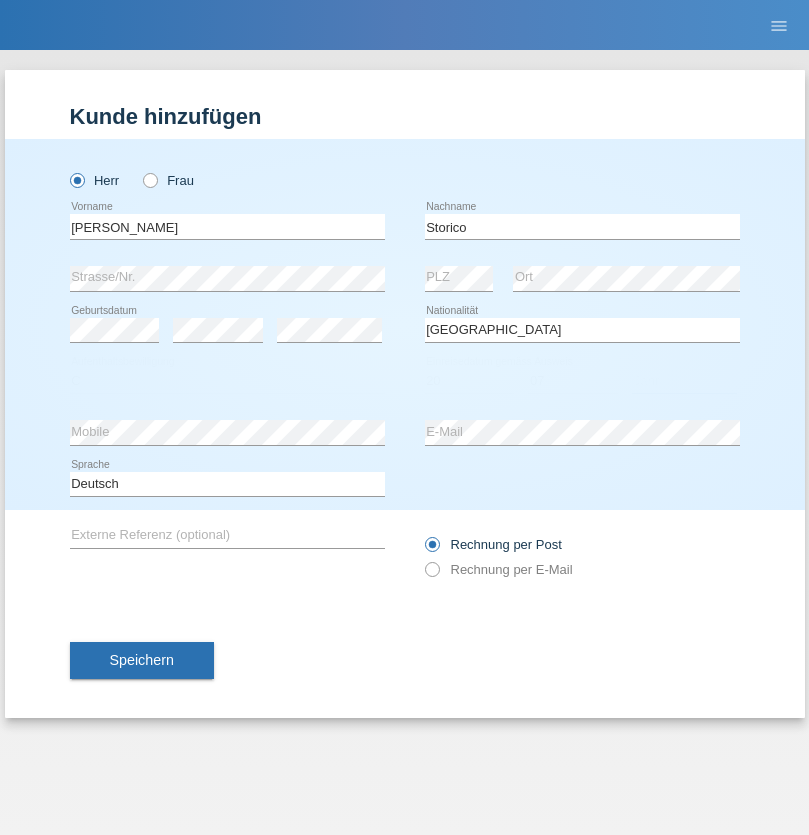 select on "2021" 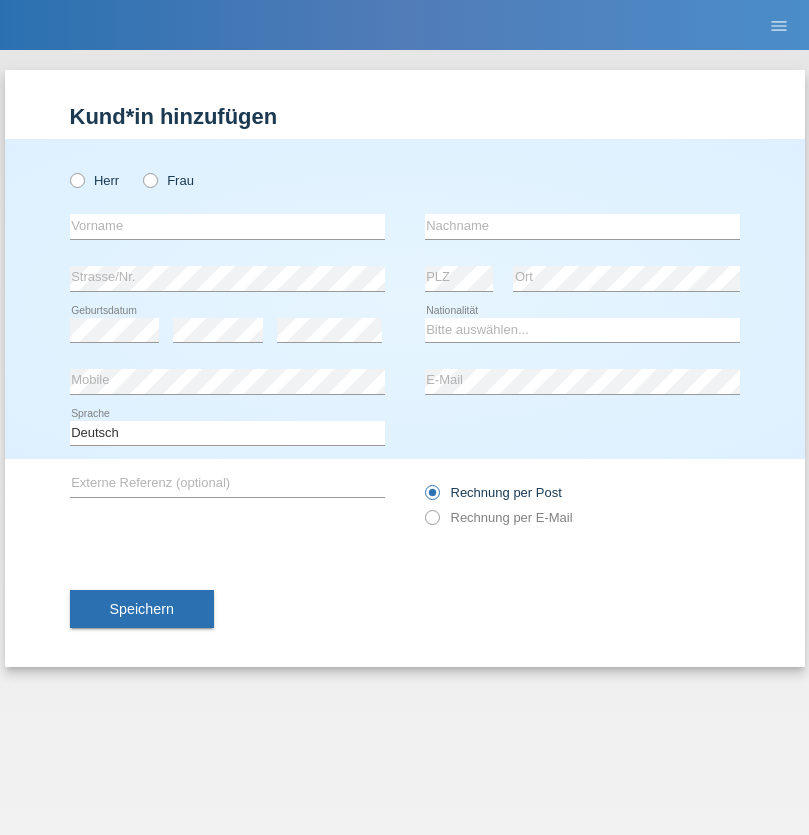 scroll, scrollTop: 0, scrollLeft: 0, axis: both 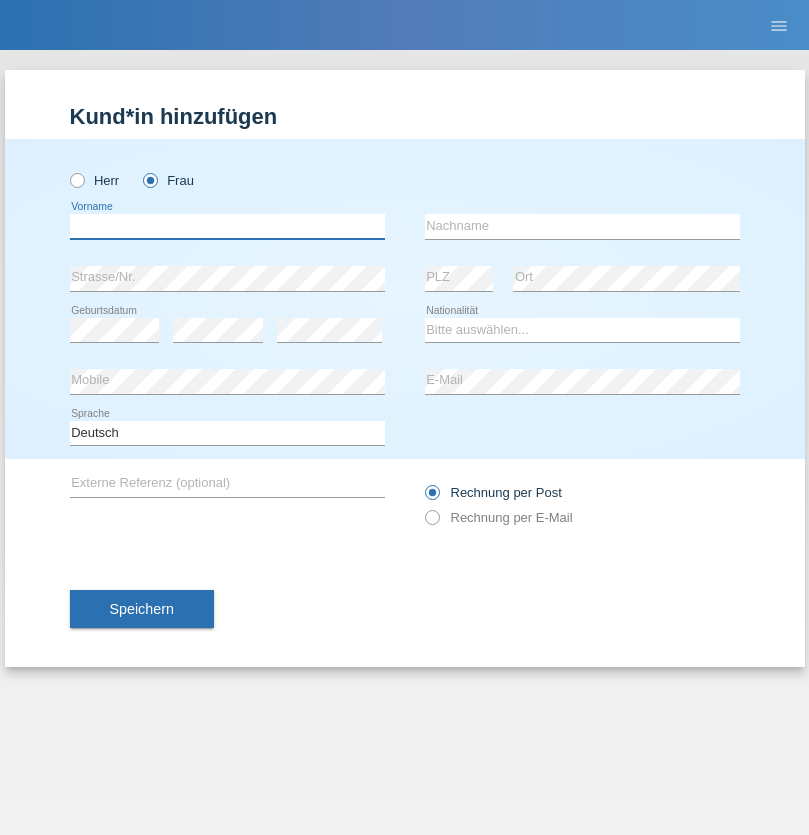 click at bounding box center (227, 226) 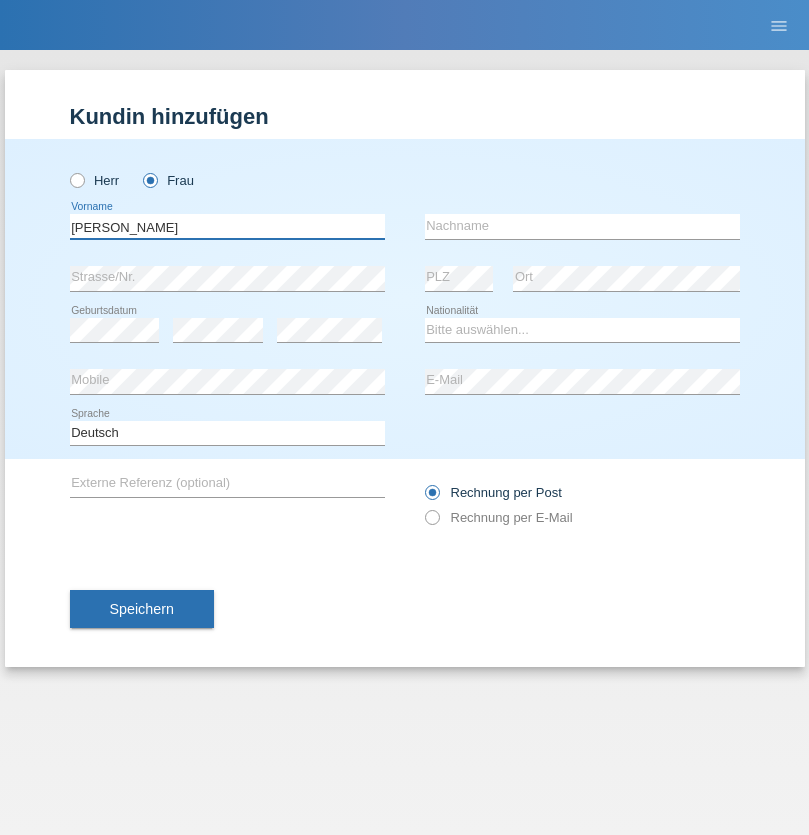 type on "[PERSON_NAME]" 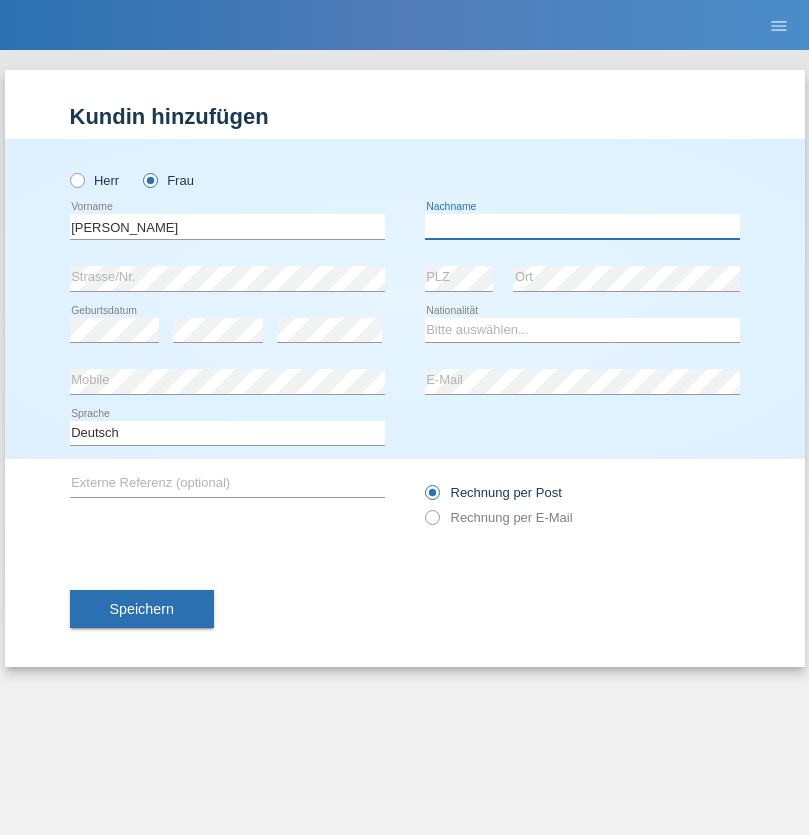 click at bounding box center (582, 226) 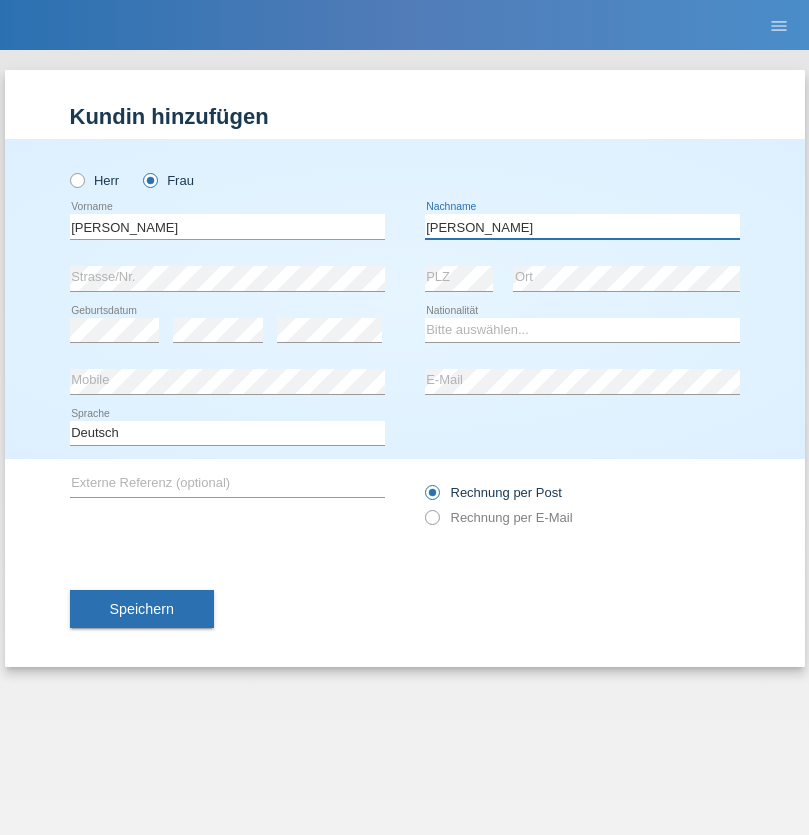 type on "[PERSON_NAME]" 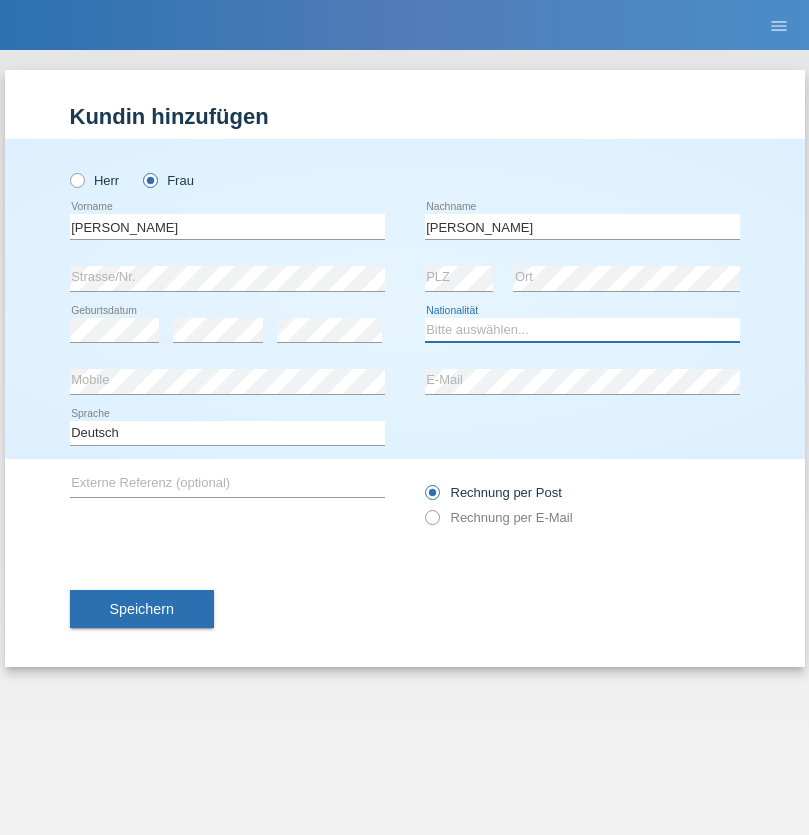 select on "ES" 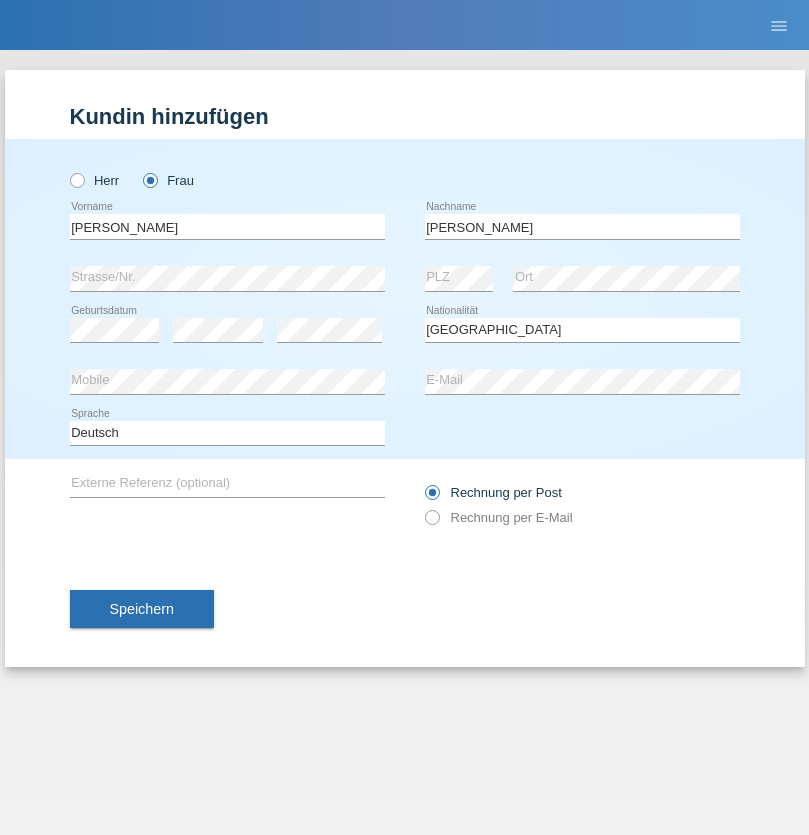 select on "C" 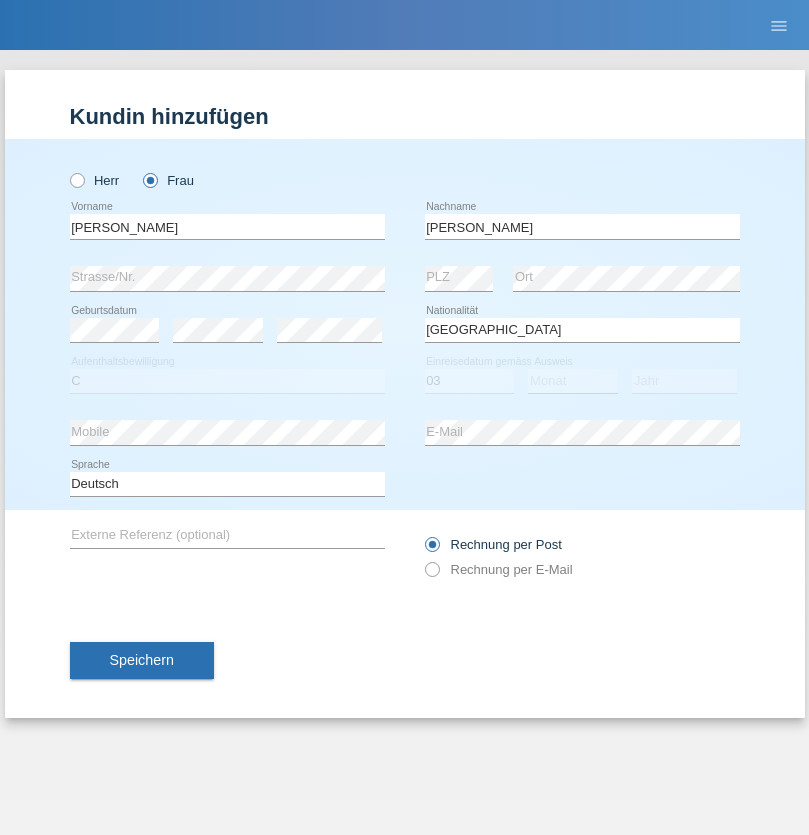 select on "06" 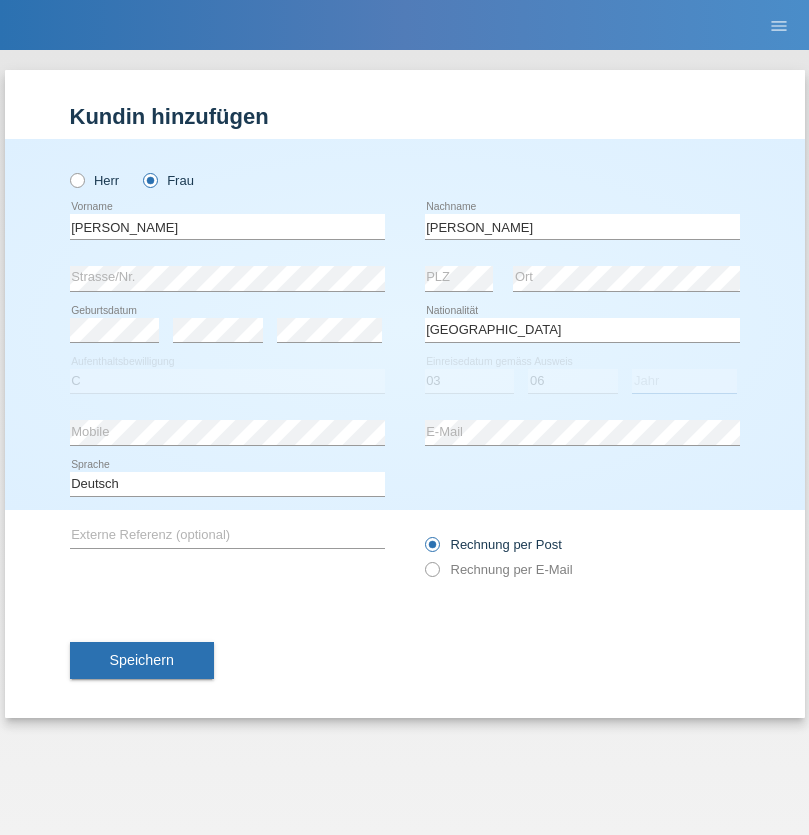 select on "2021" 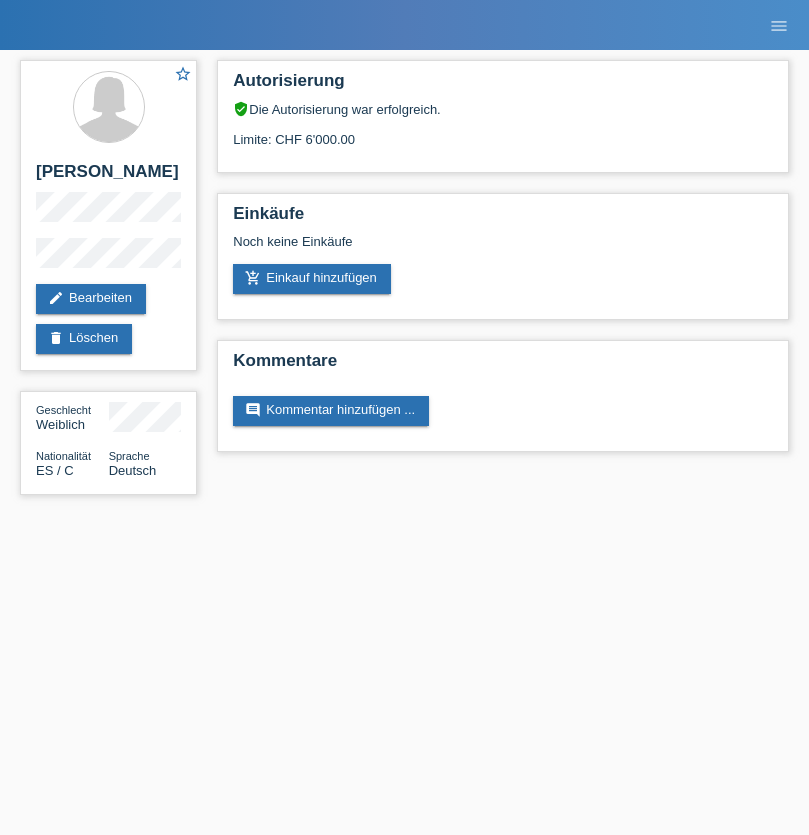 scroll, scrollTop: 0, scrollLeft: 0, axis: both 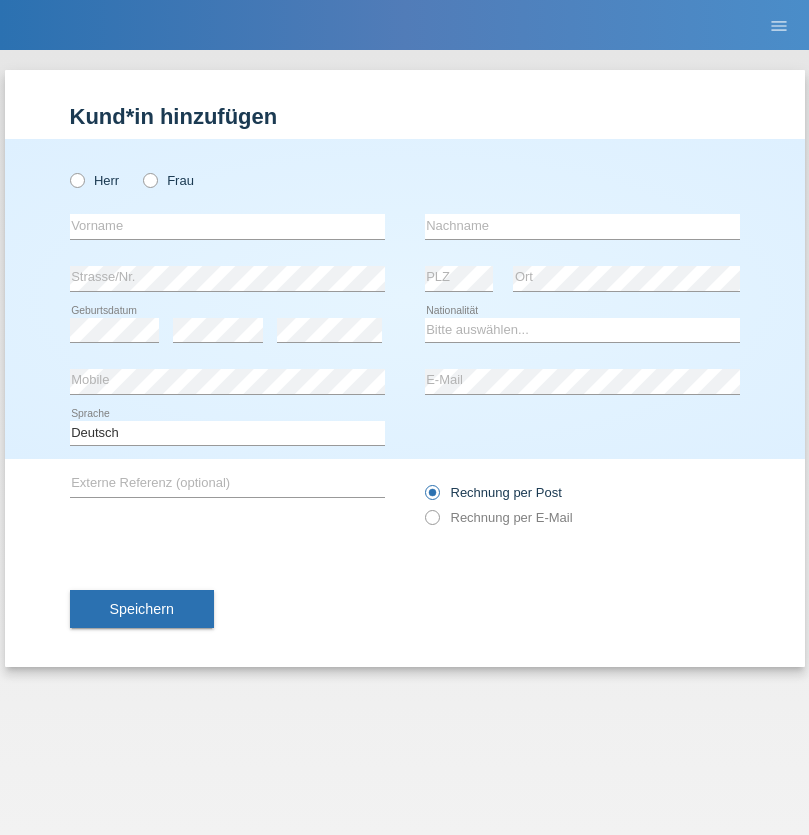 radio on "true" 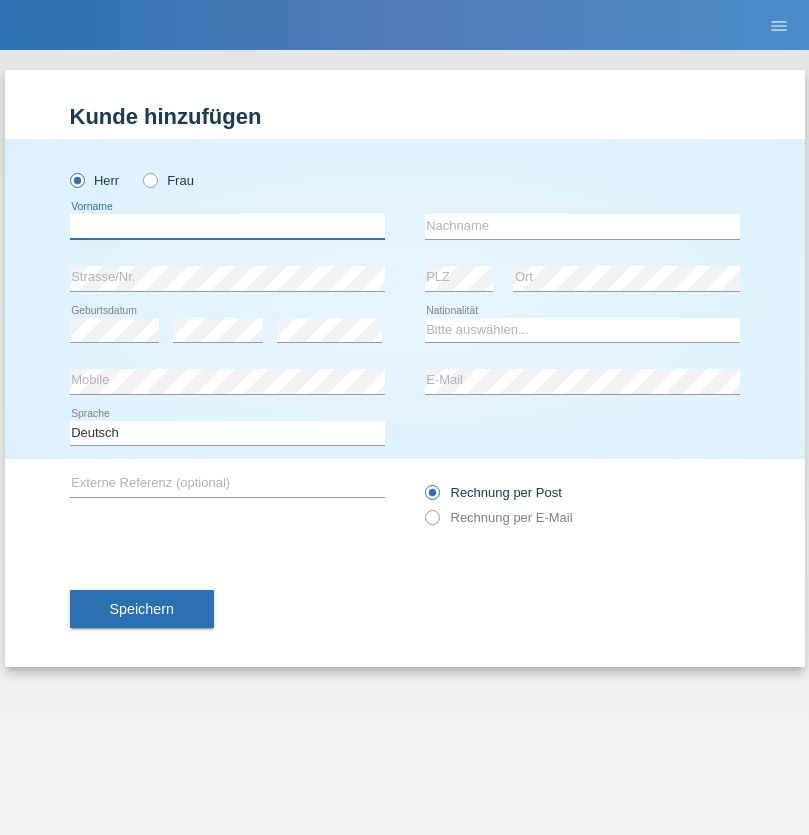 click at bounding box center [227, 226] 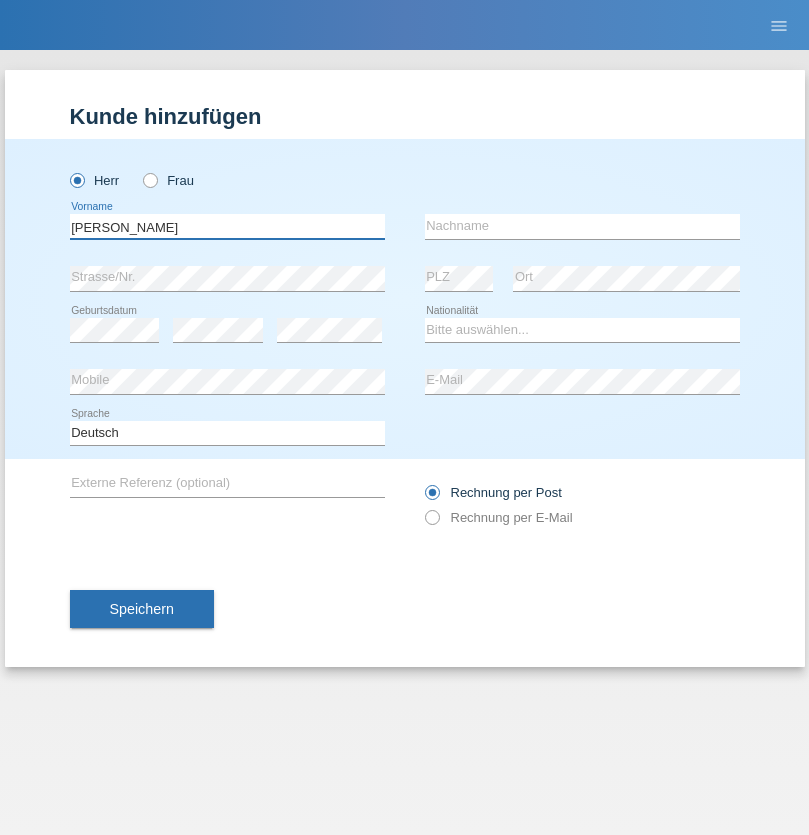 type on "Daniel" 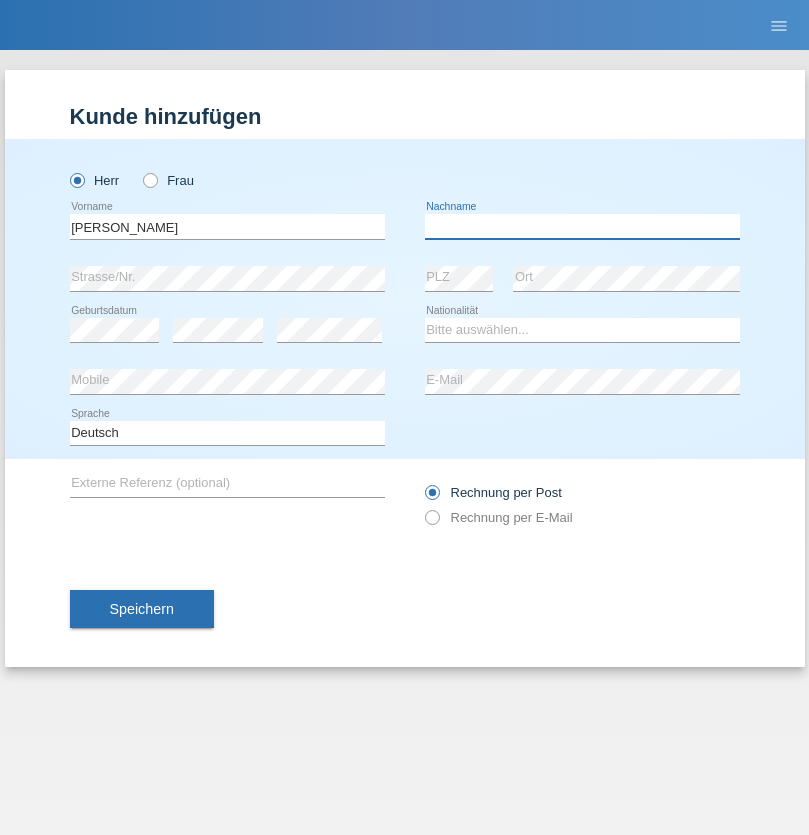 click at bounding box center [582, 226] 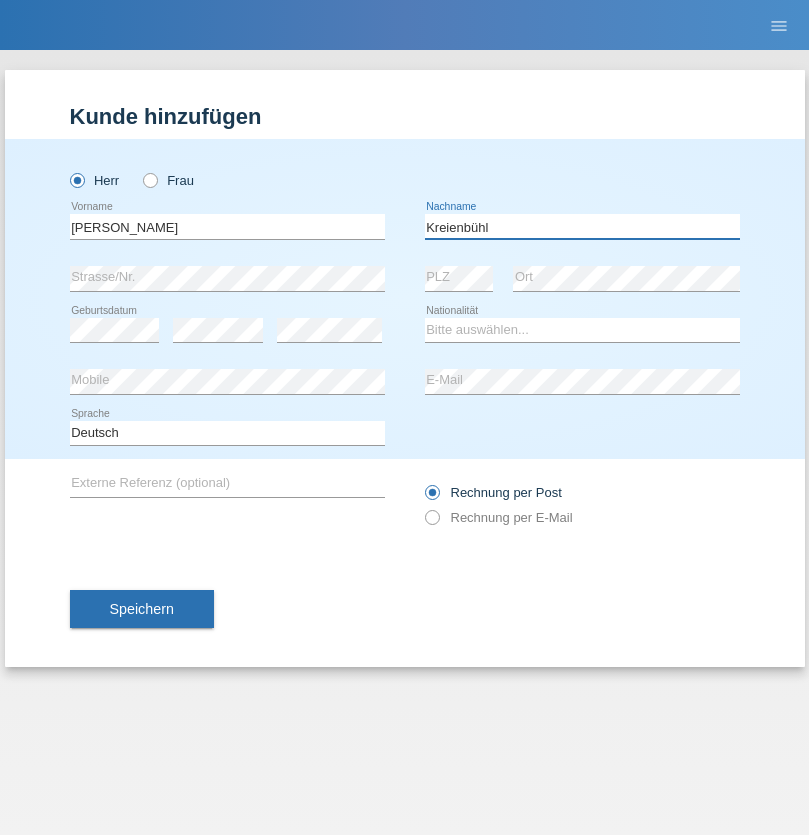 type on "Kreienbühl" 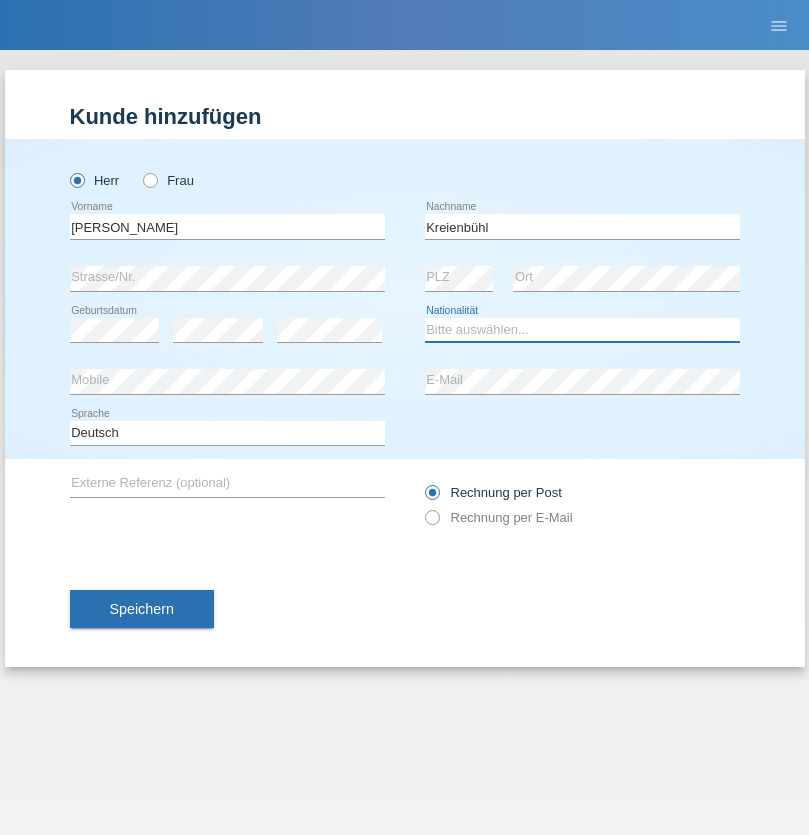 select on "CH" 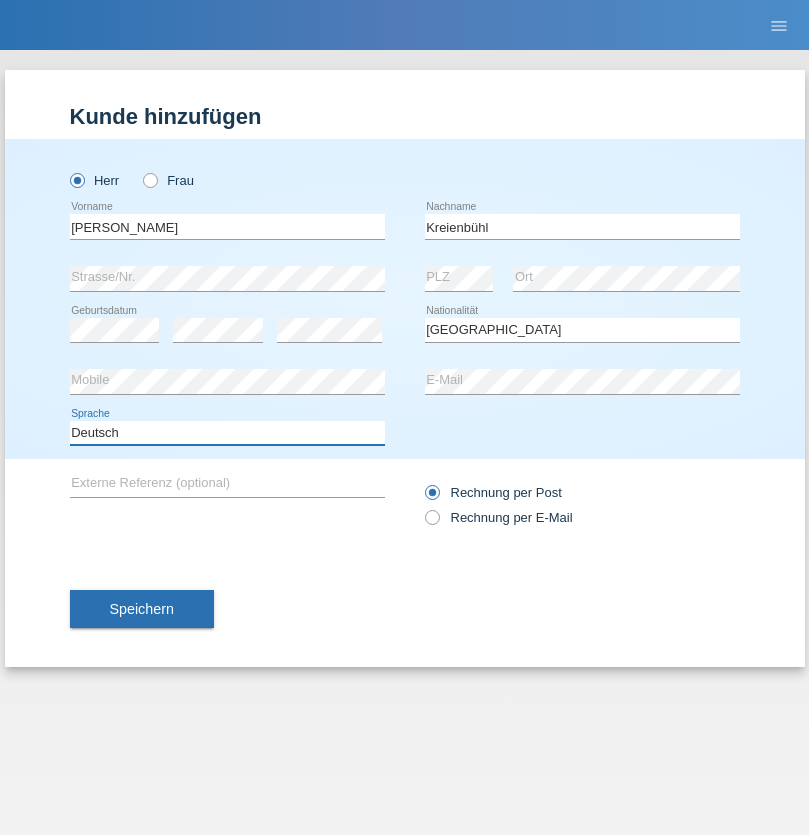 select on "en" 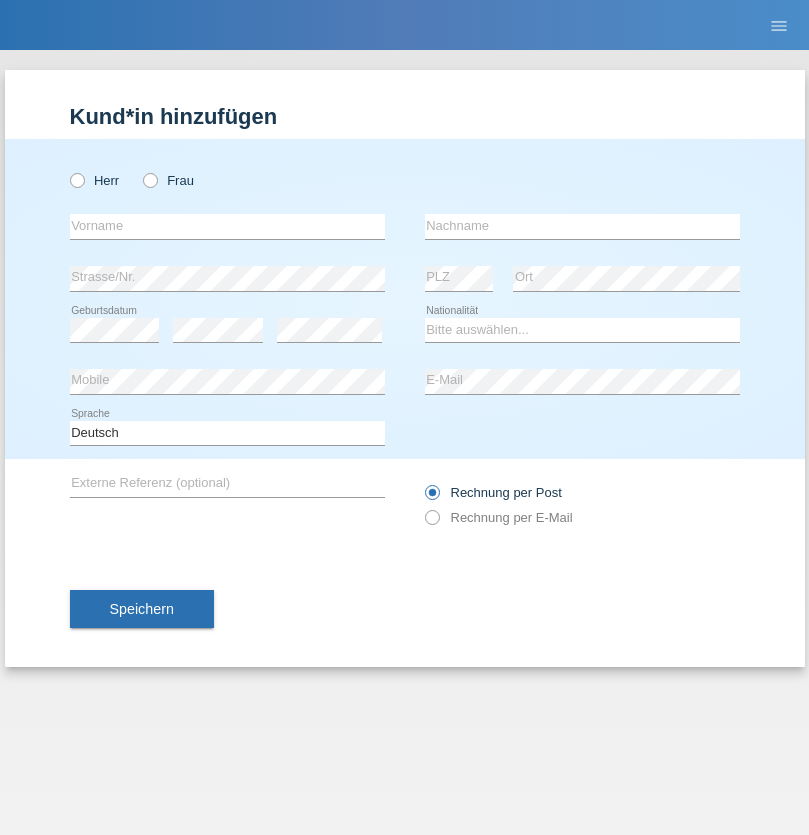 scroll, scrollTop: 0, scrollLeft: 0, axis: both 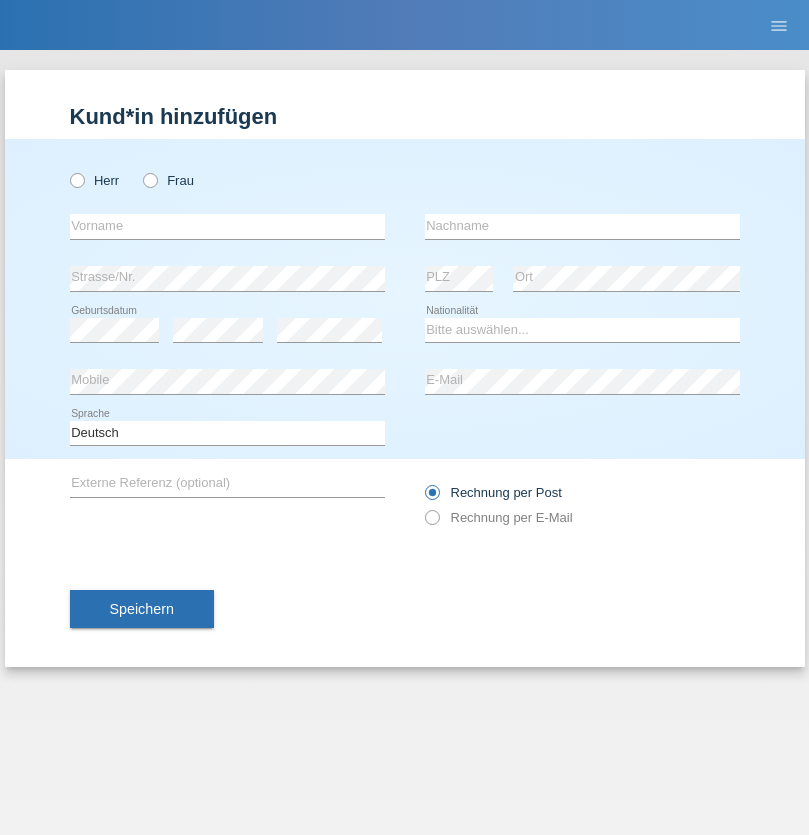radio on "true" 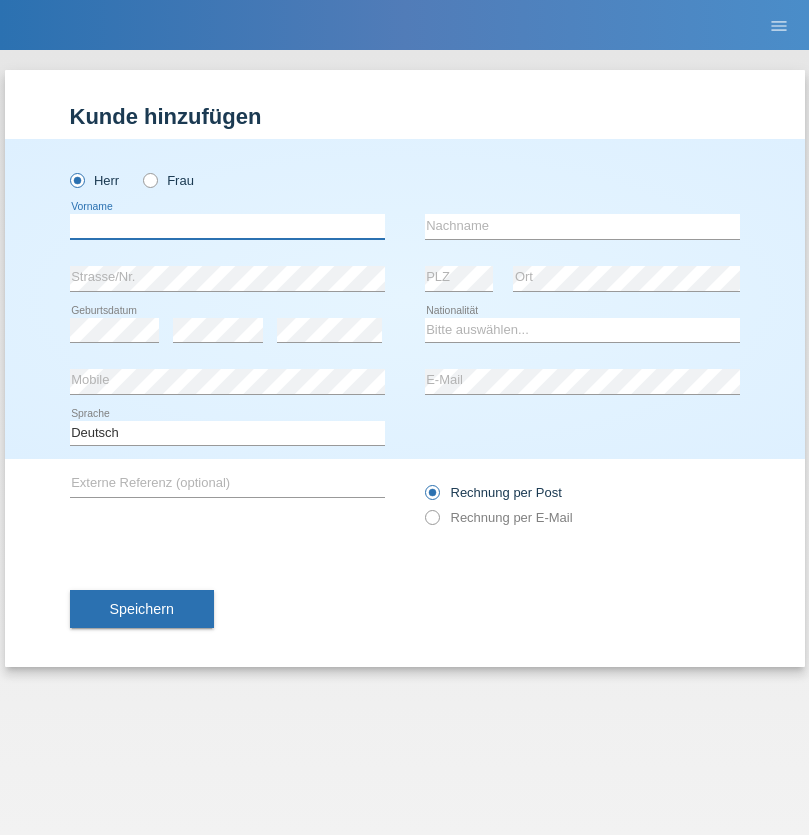 click at bounding box center (227, 226) 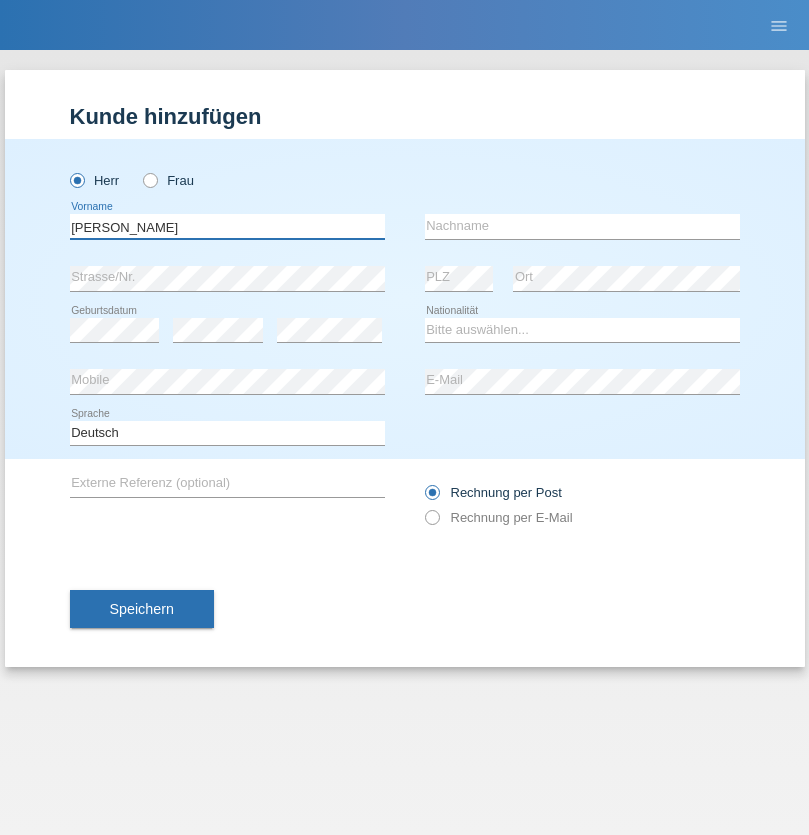 type on "[PERSON_NAME]" 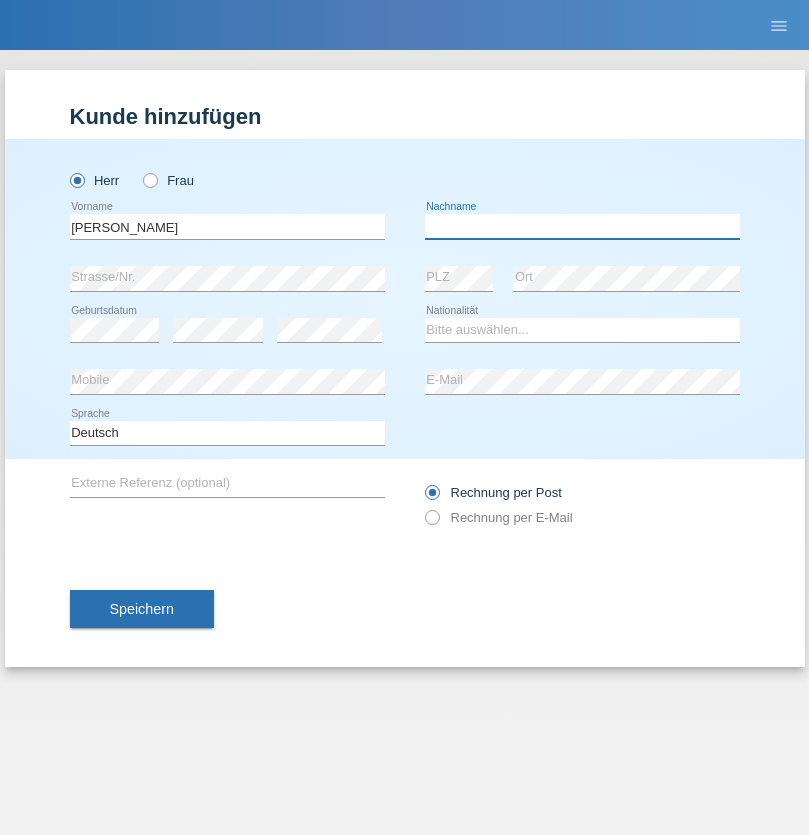 click at bounding box center (582, 226) 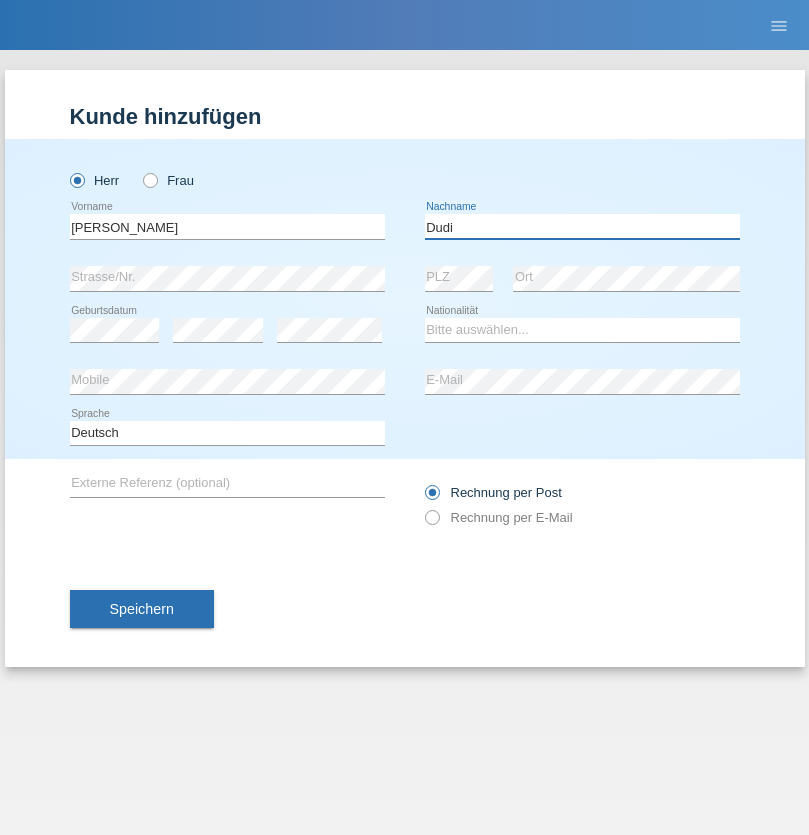 type on "Dudi" 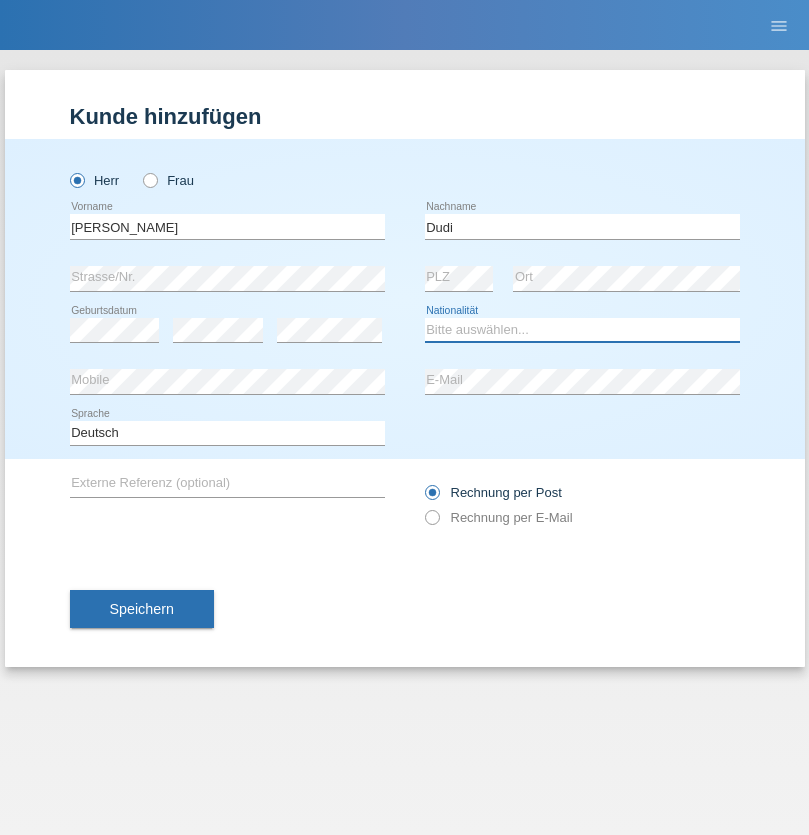 select on "SK" 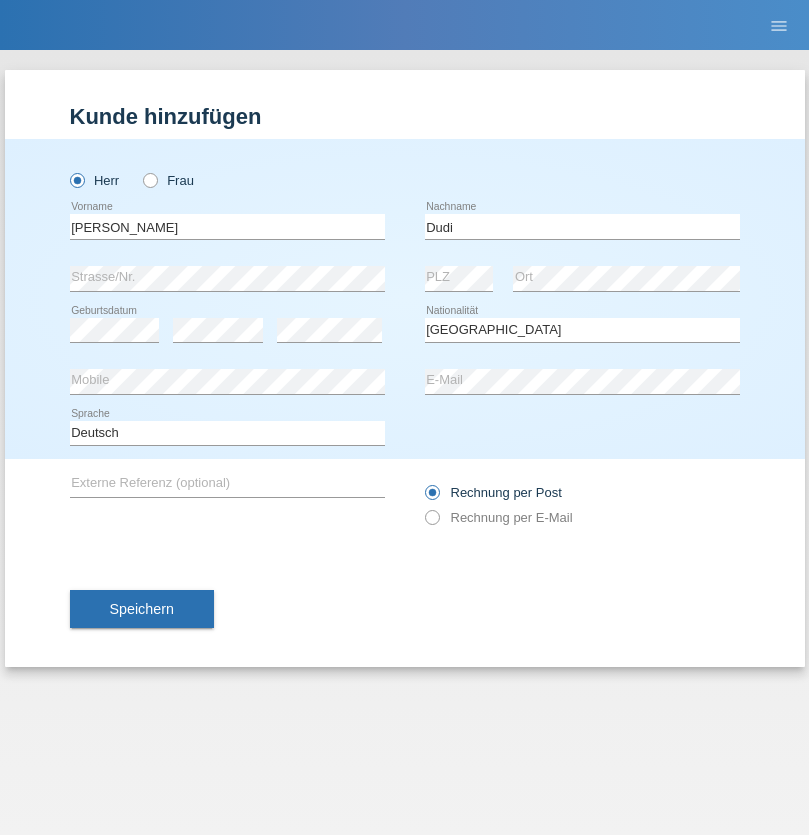 select on "C" 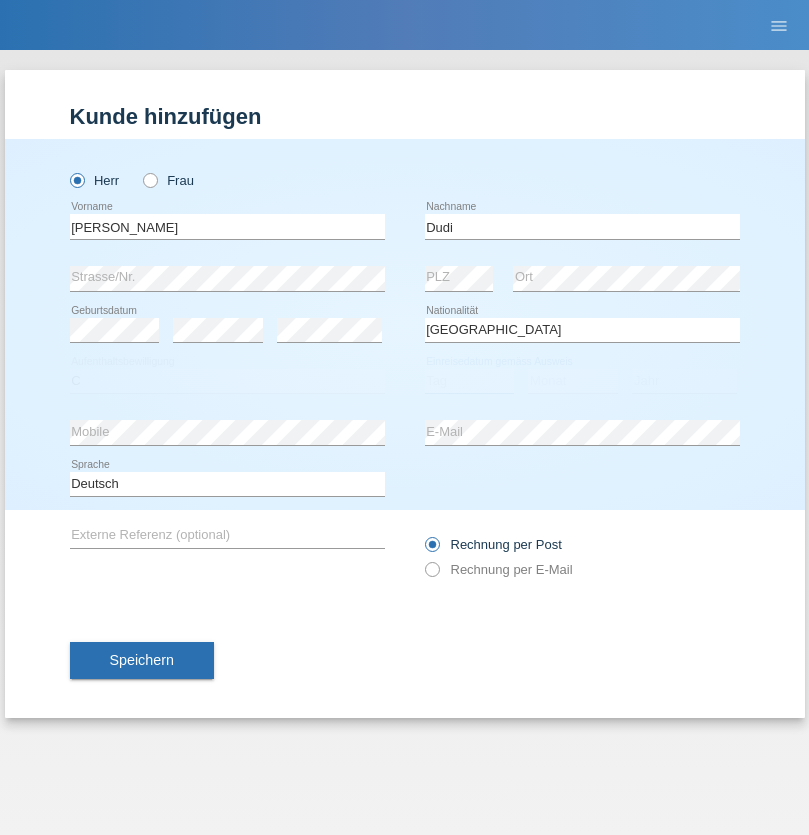 select on "25" 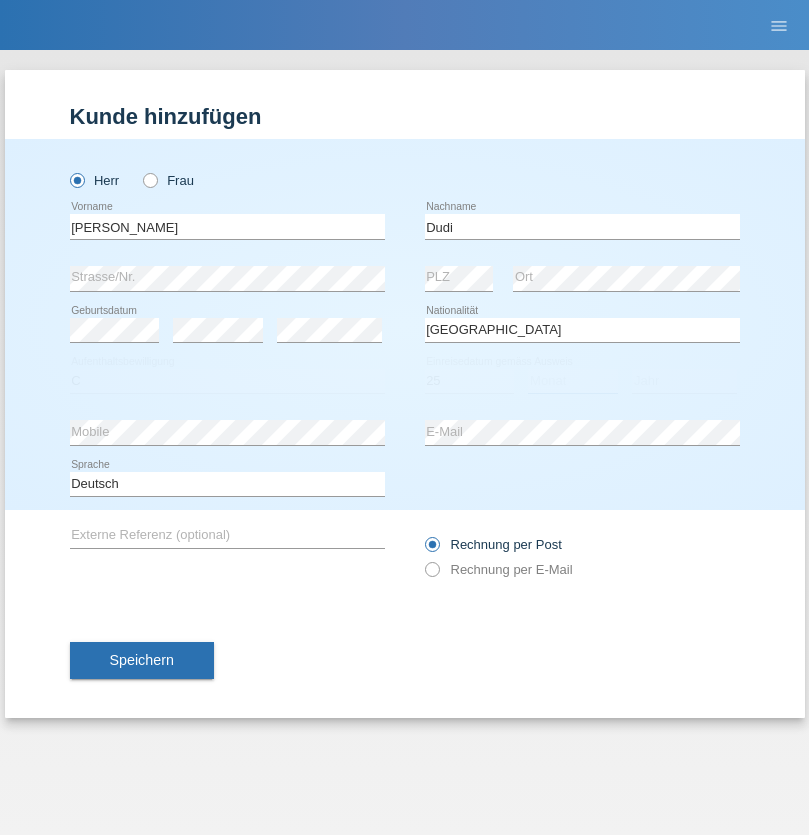 select on "05" 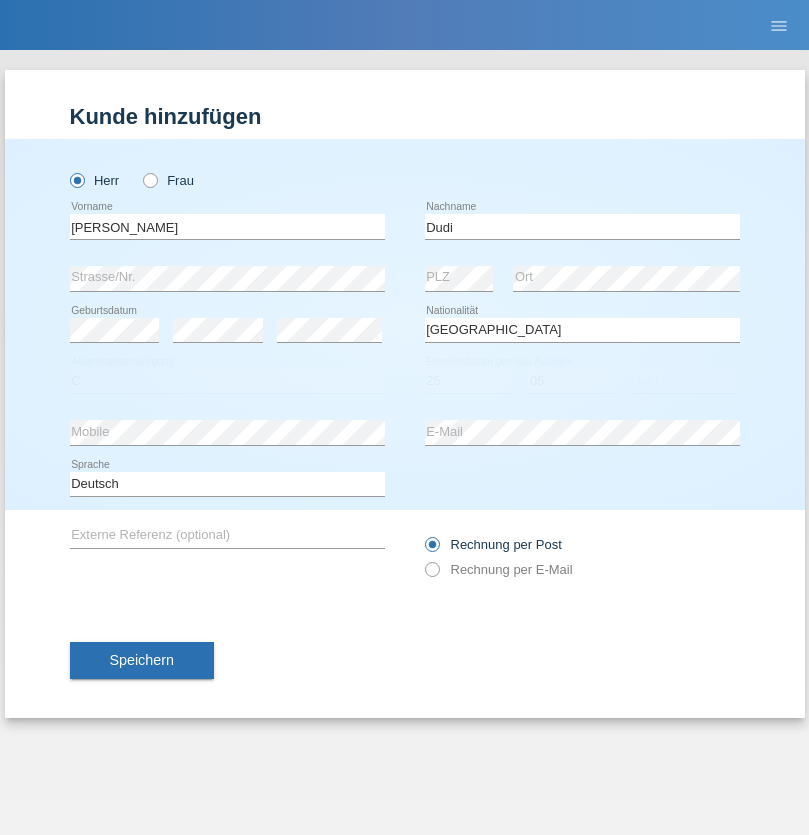 select on "2021" 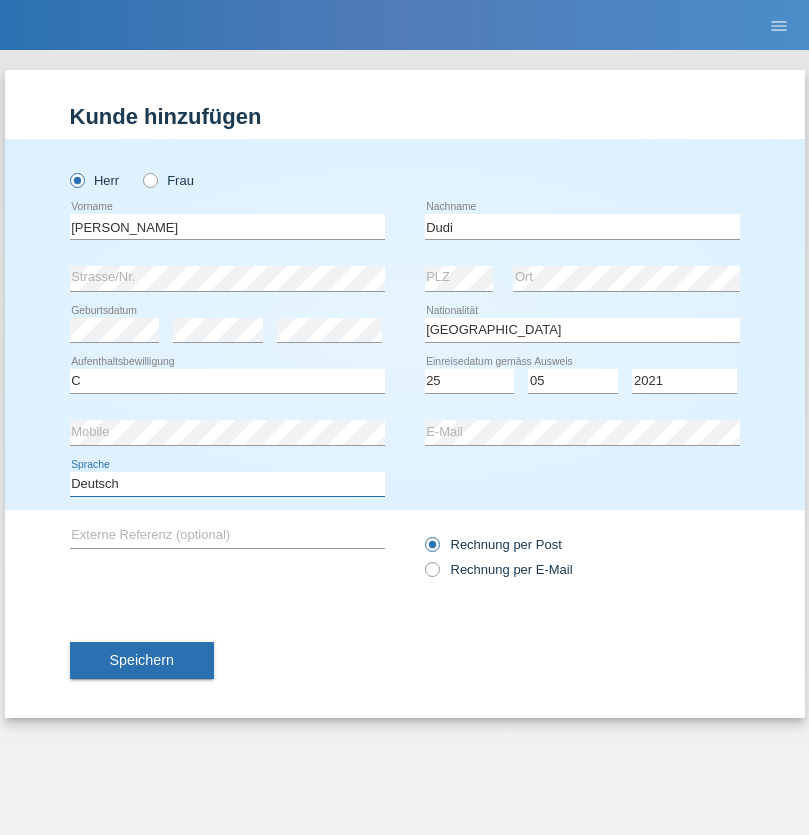 select on "en" 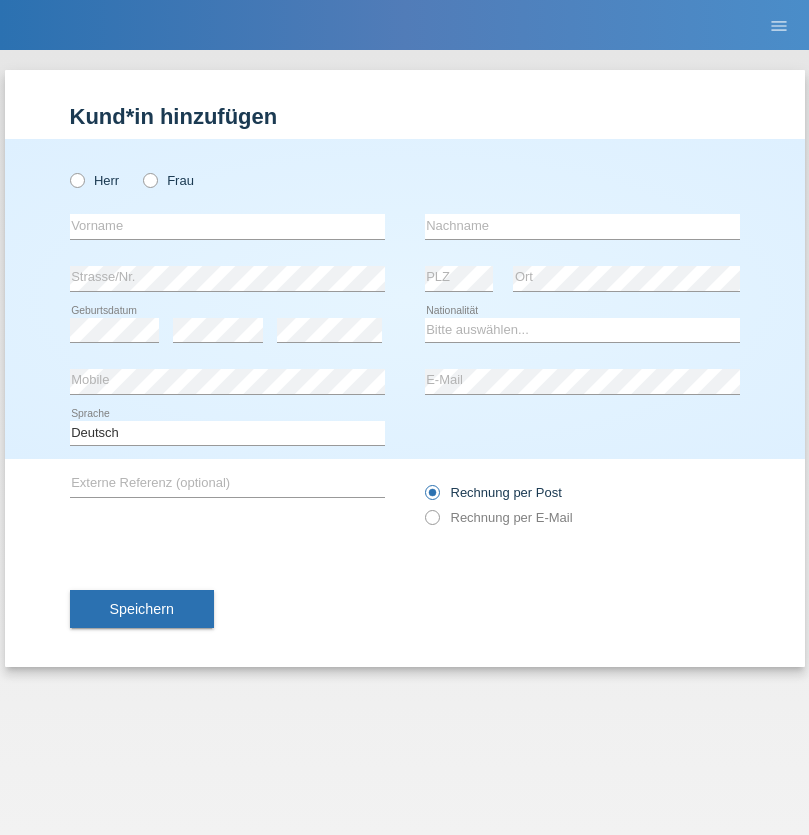 scroll, scrollTop: 0, scrollLeft: 0, axis: both 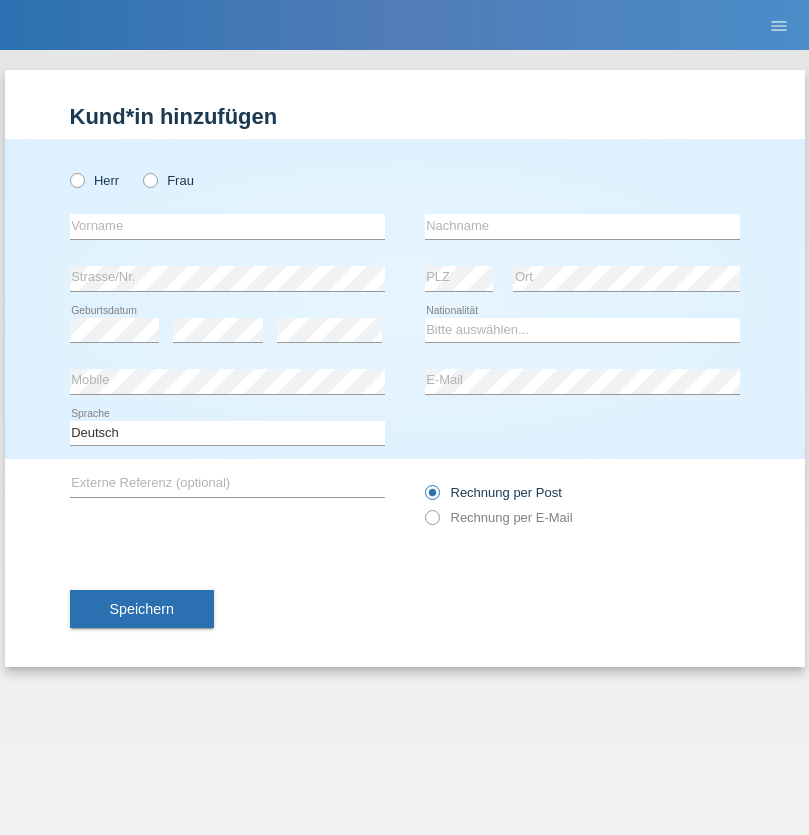 radio on "true" 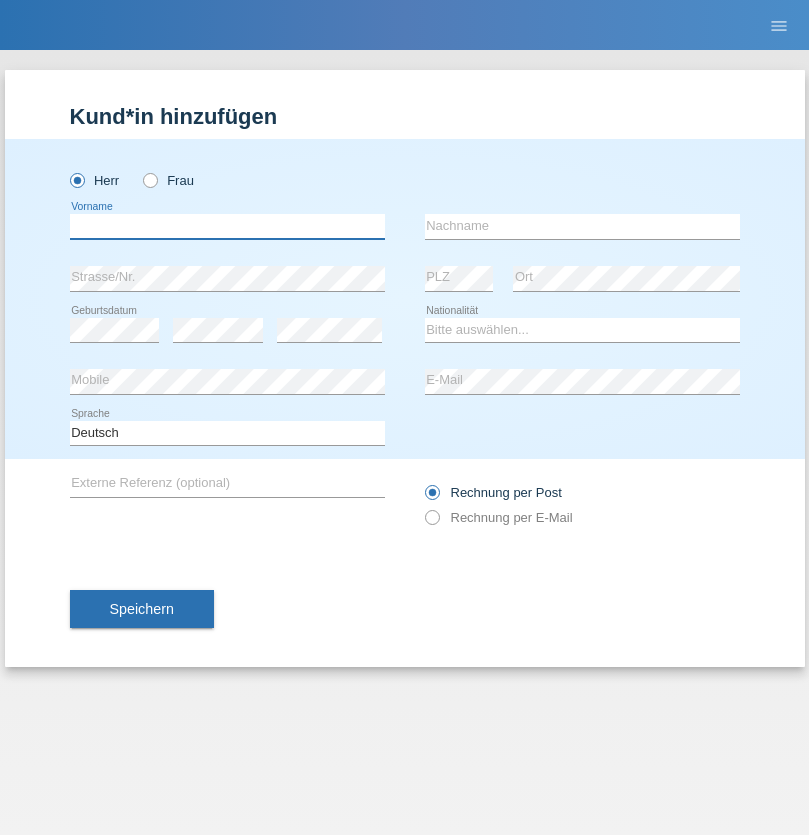 click at bounding box center (227, 226) 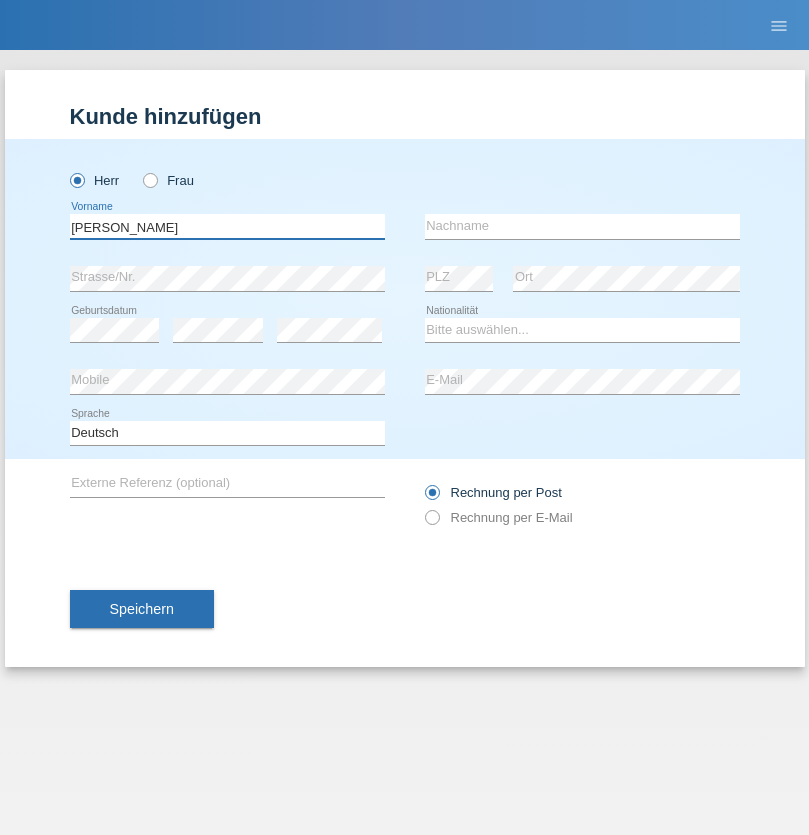 type on "Ahmetovic" 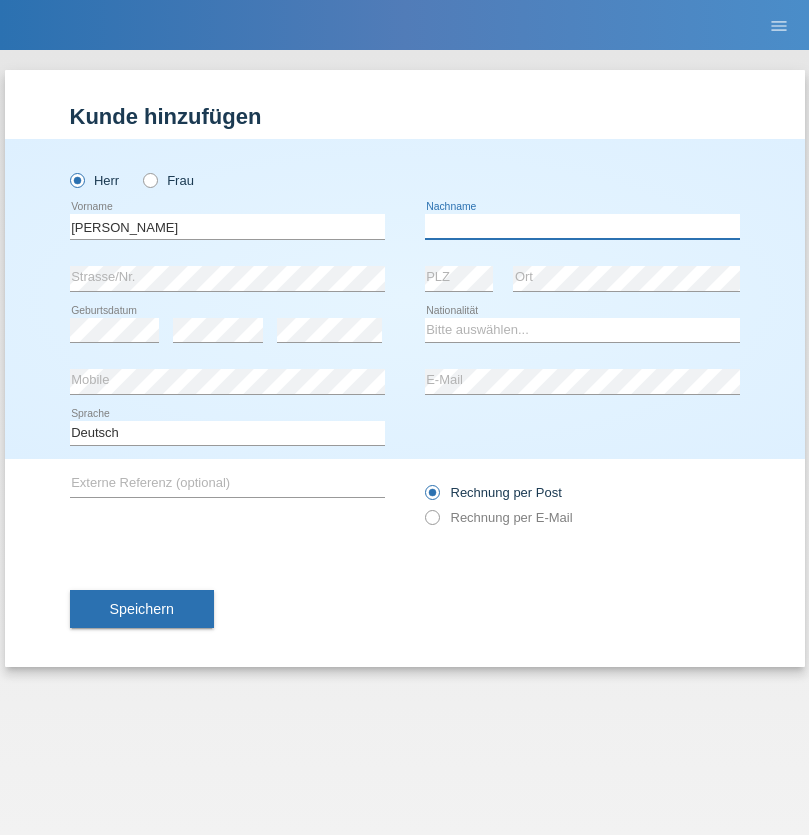 click at bounding box center (582, 226) 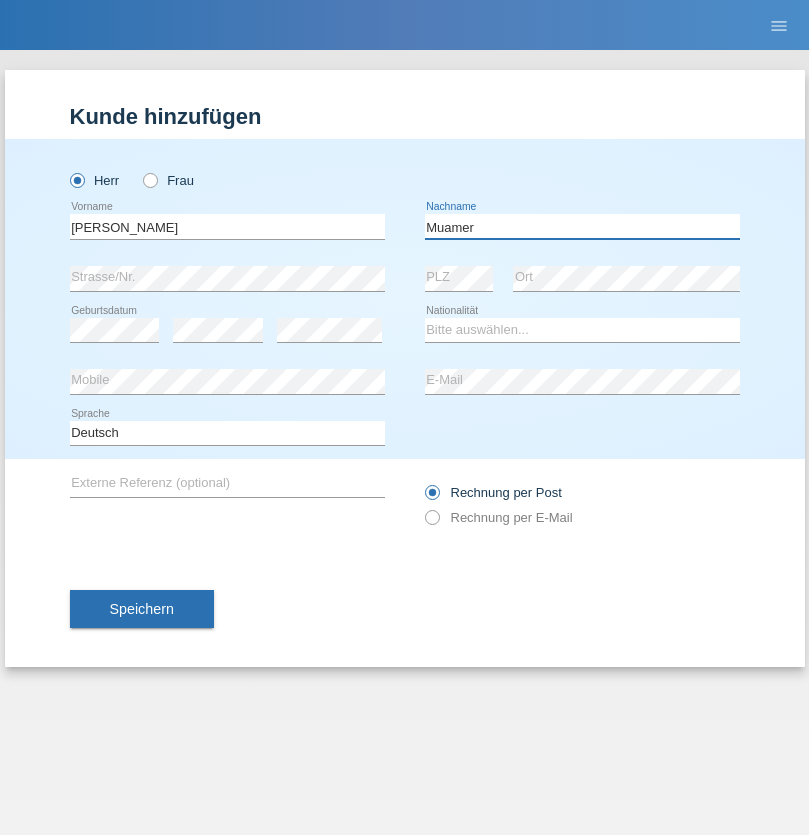 type on "Muamer" 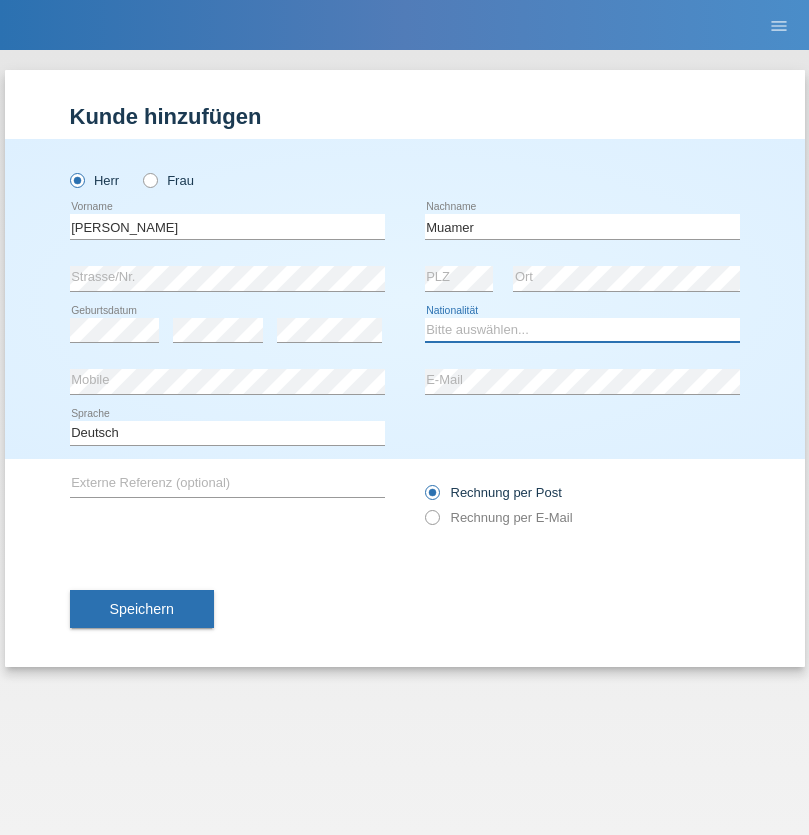 select on "CH" 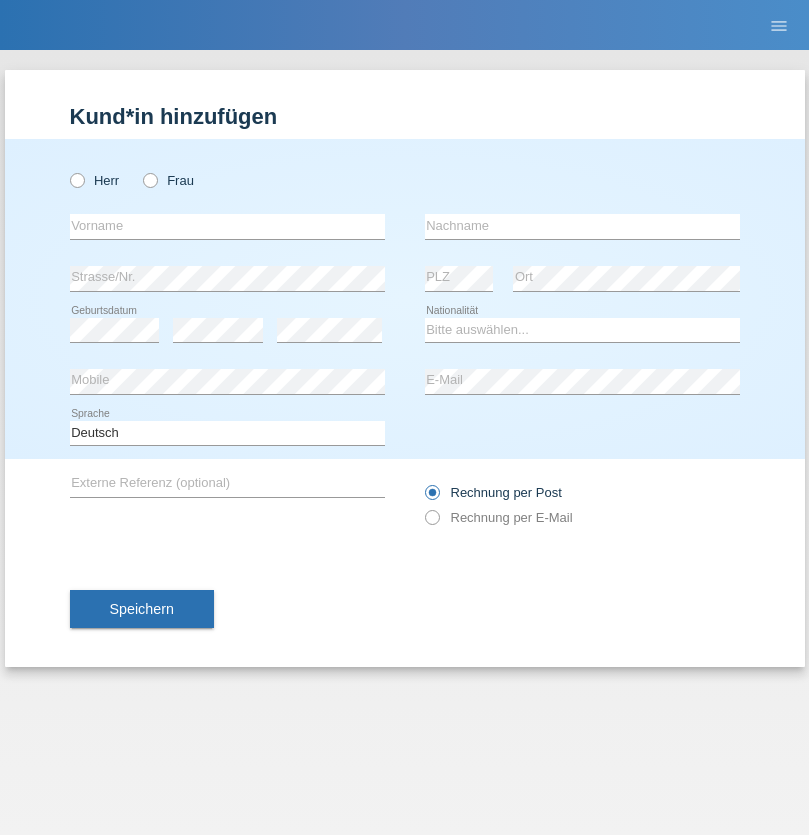 scroll, scrollTop: 0, scrollLeft: 0, axis: both 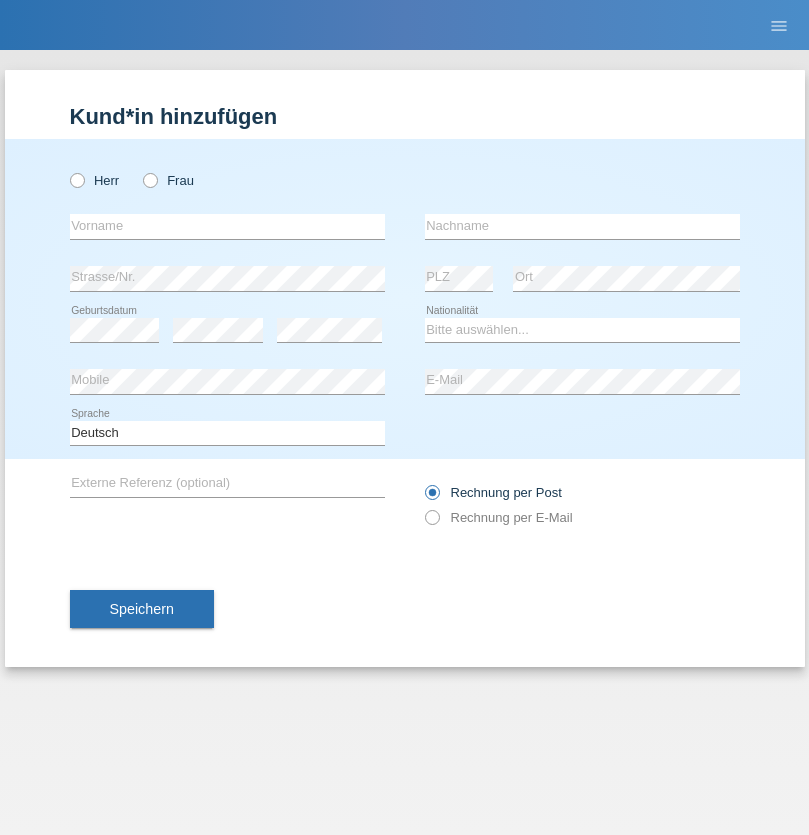 radio on "true" 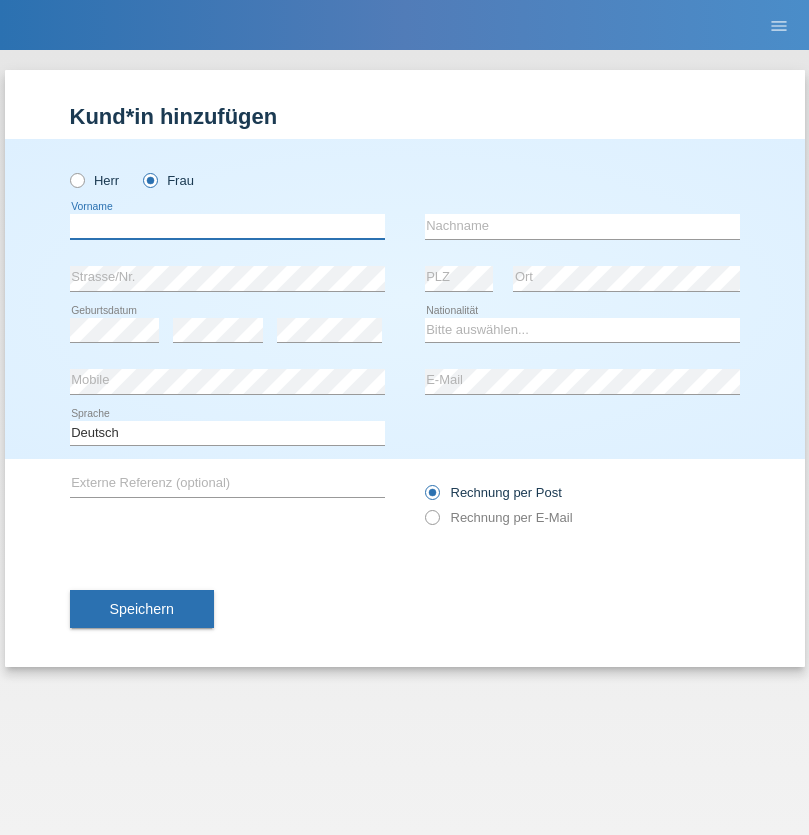 click at bounding box center (227, 226) 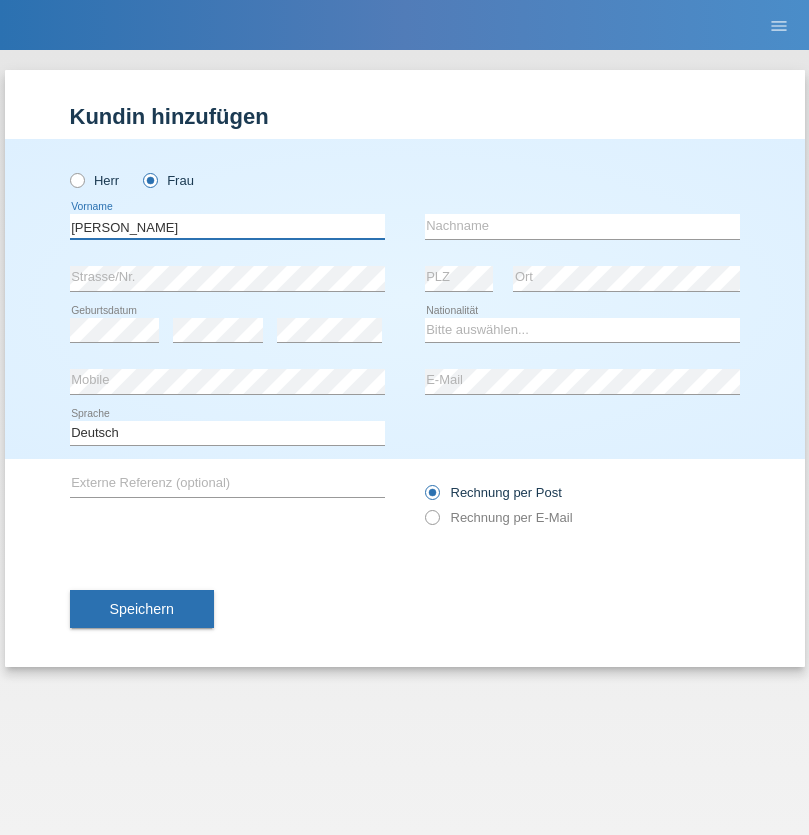 type on "[PERSON_NAME]" 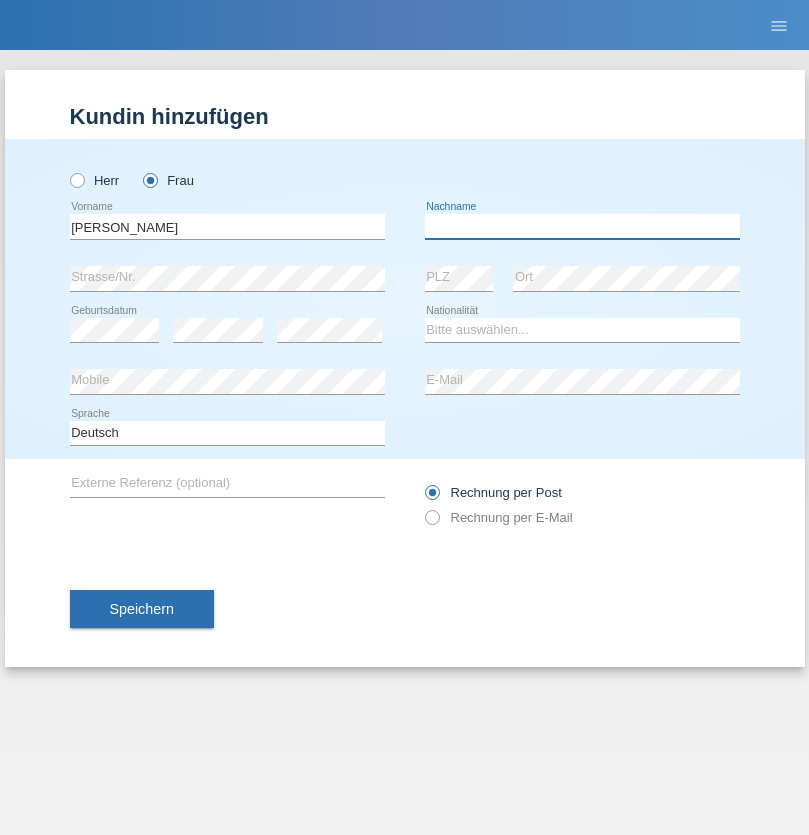 click at bounding box center [582, 226] 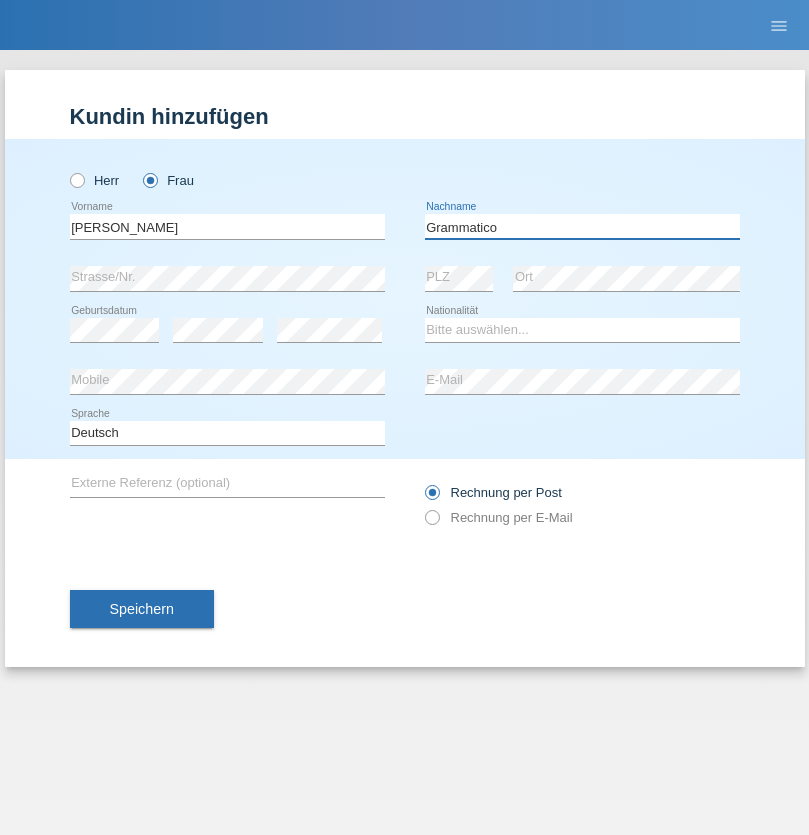 type on "Grammatico" 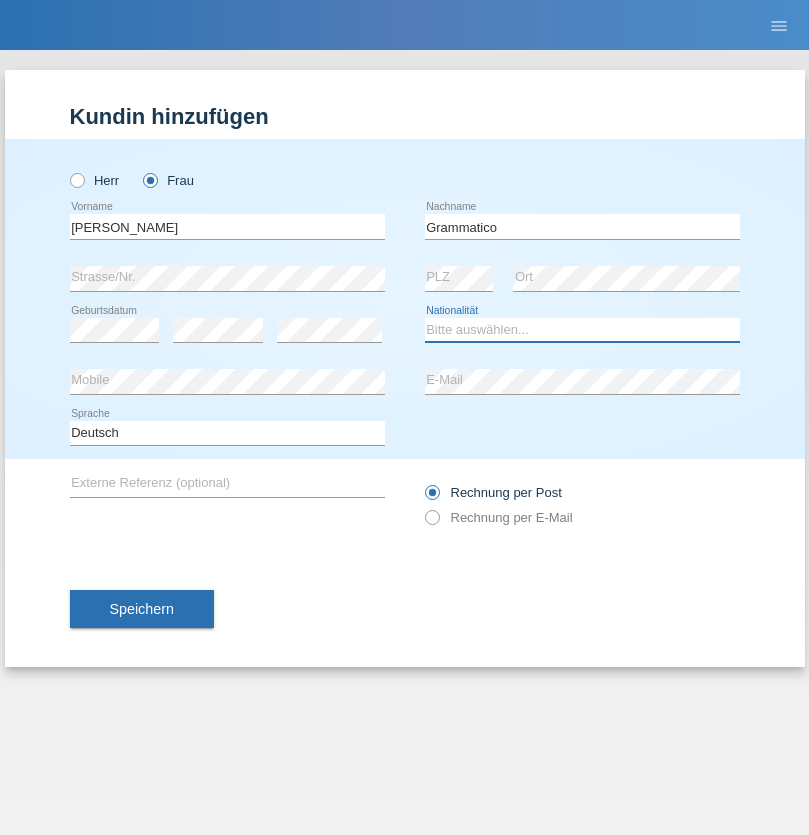 select on "CH" 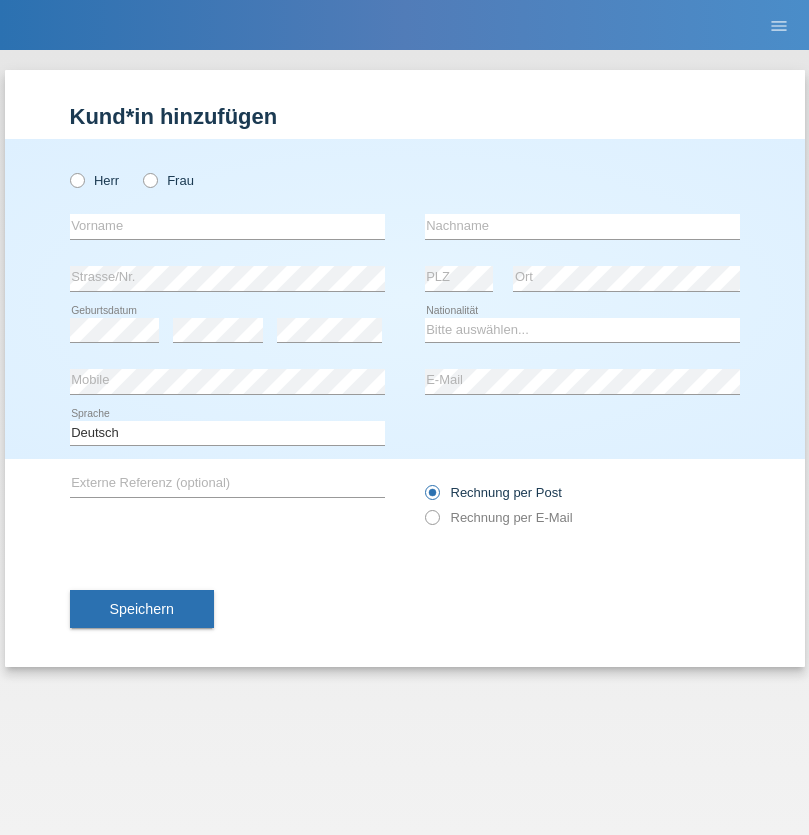 scroll, scrollTop: 0, scrollLeft: 0, axis: both 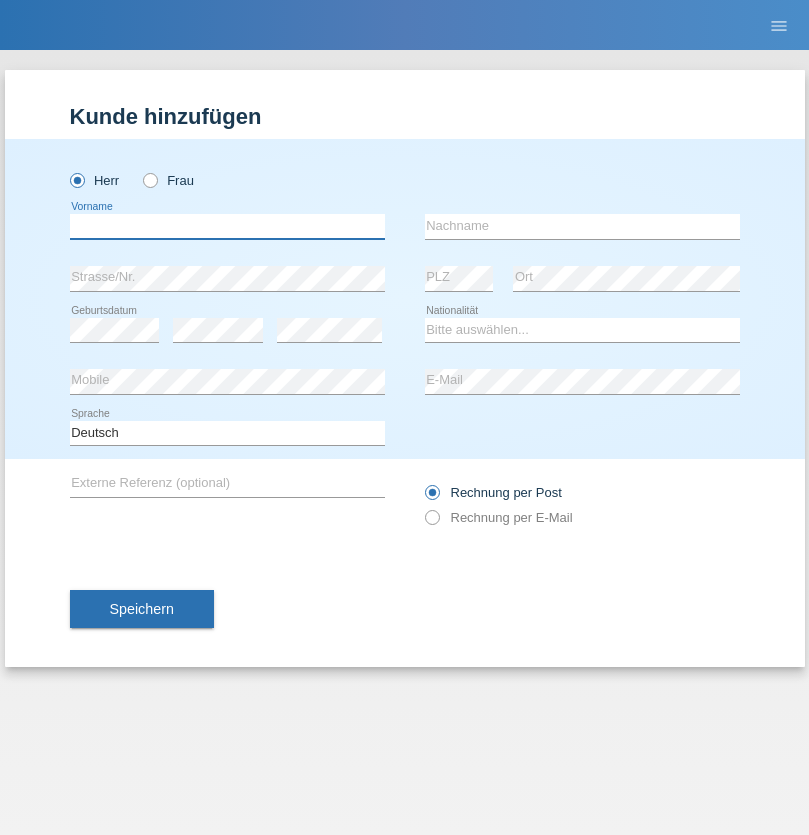 click at bounding box center (227, 226) 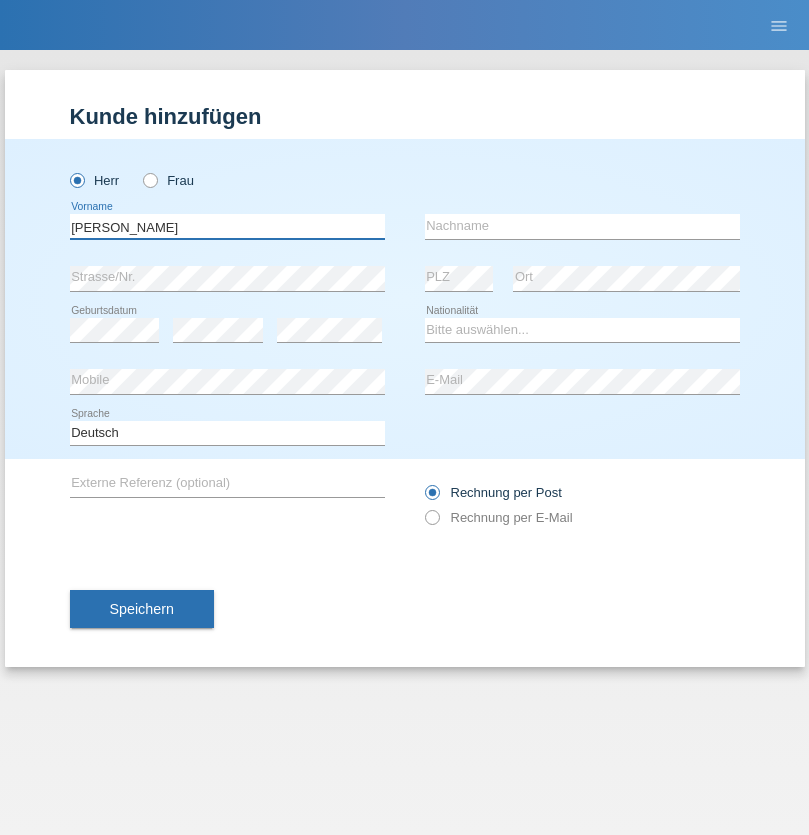type on "Ivo" 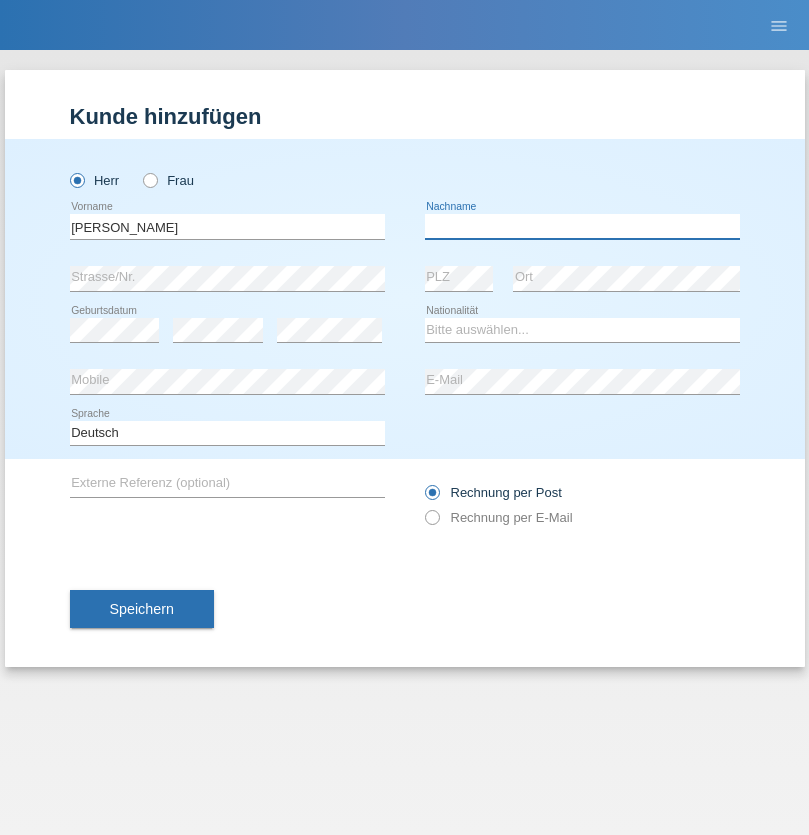 click at bounding box center [582, 226] 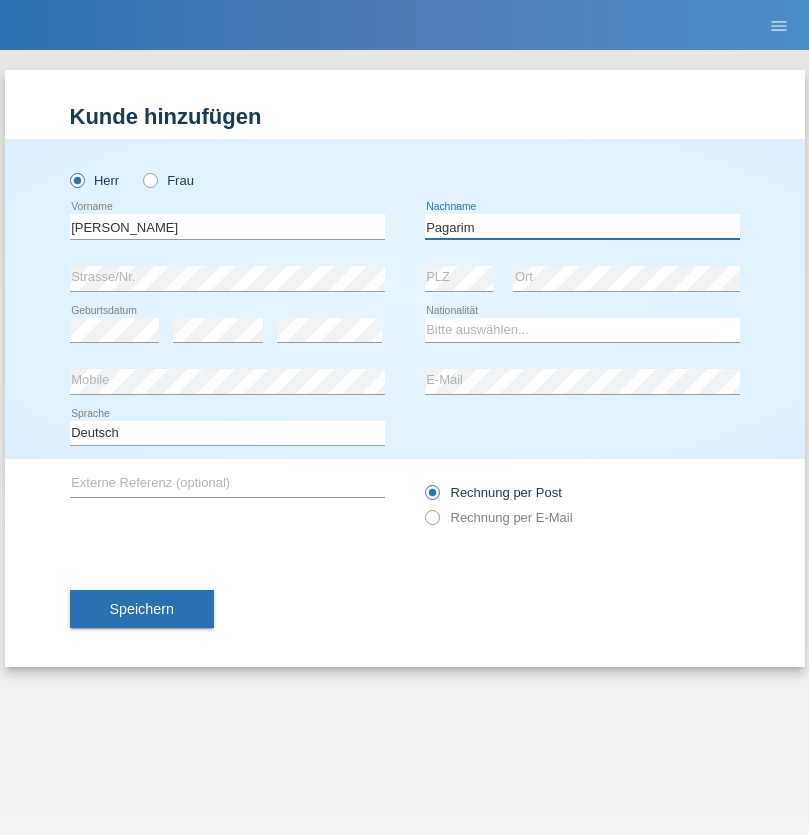 type on "Pagarim" 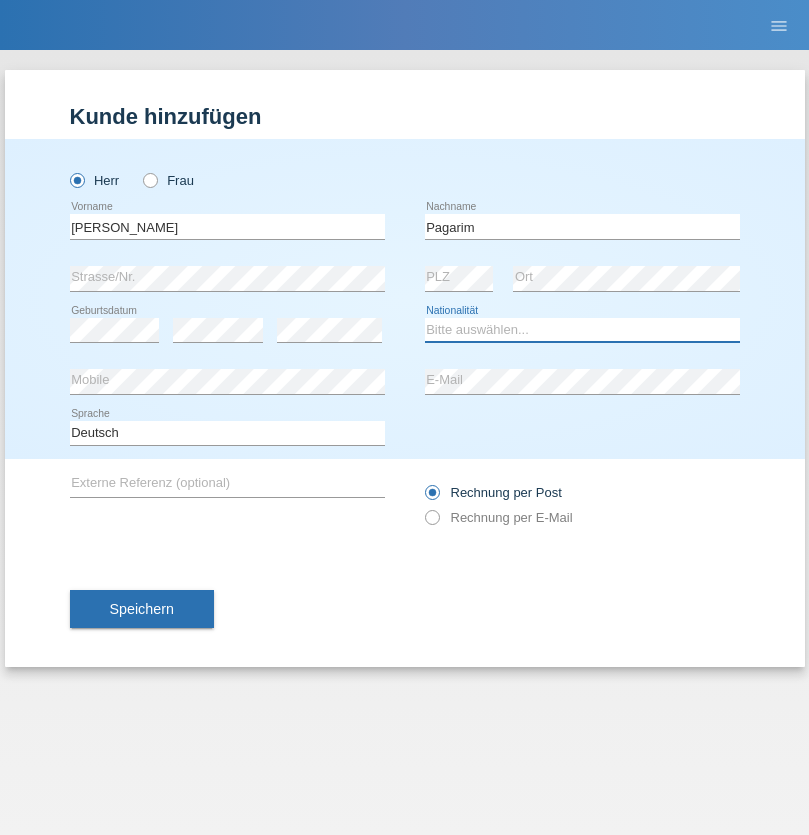 select on "CH" 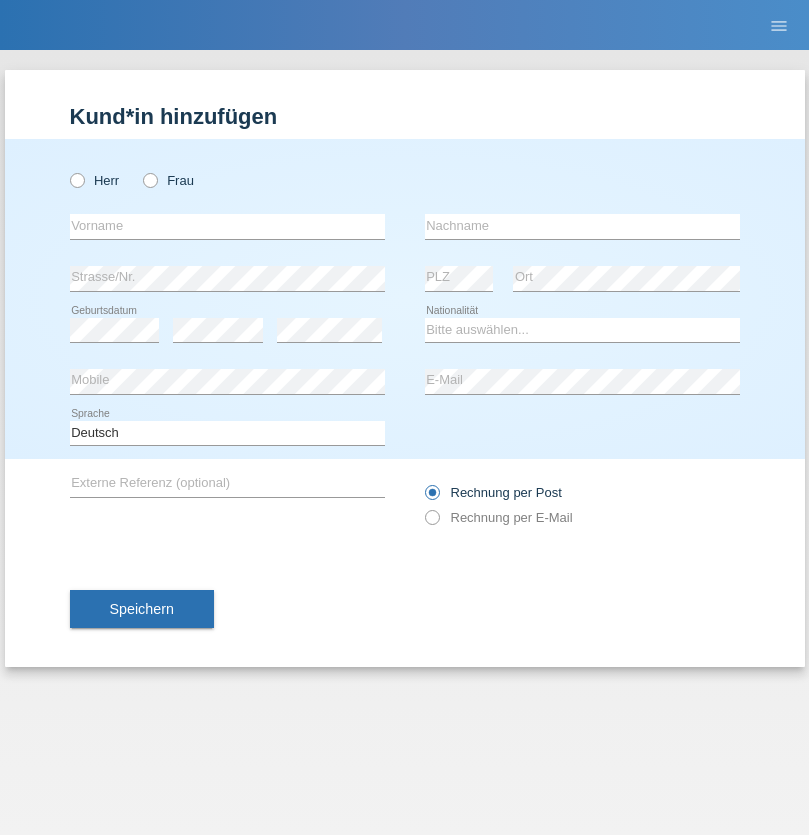 scroll, scrollTop: 0, scrollLeft: 0, axis: both 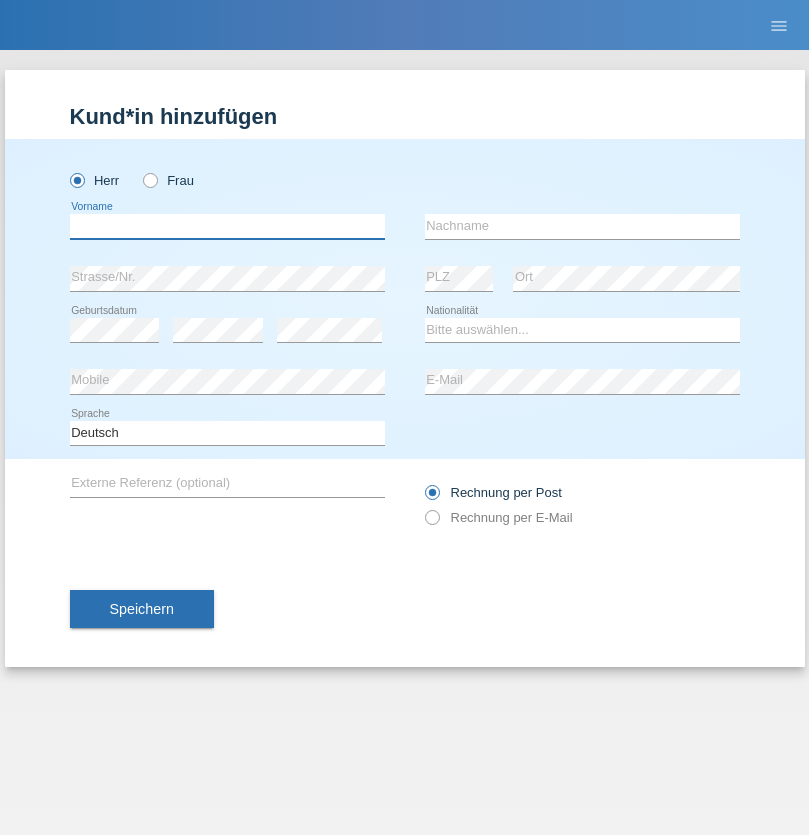 click at bounding box center [227, 226] 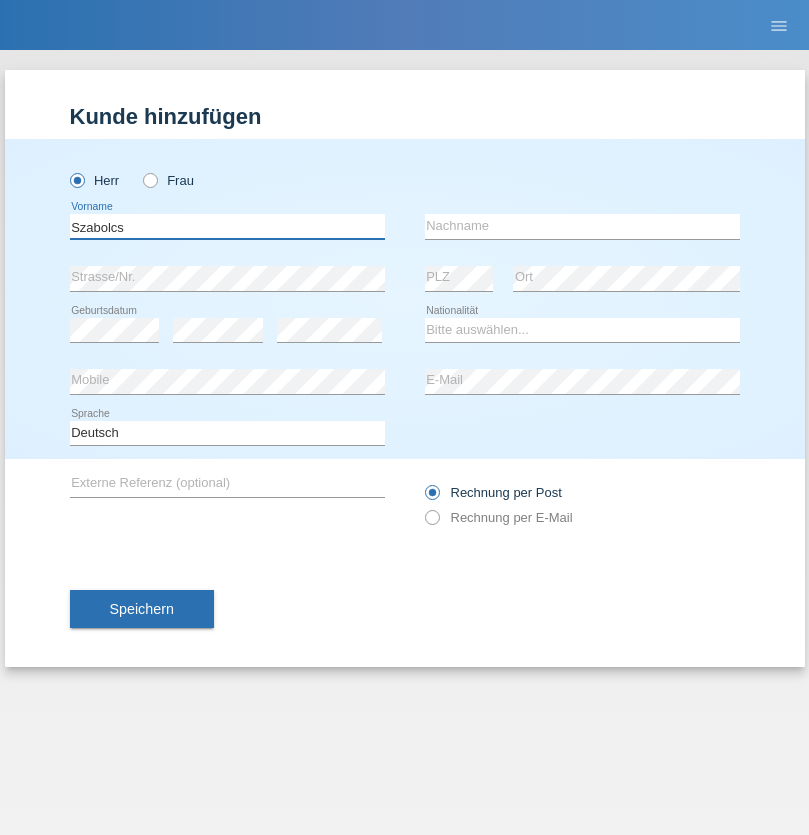 type on "Szabolcs" 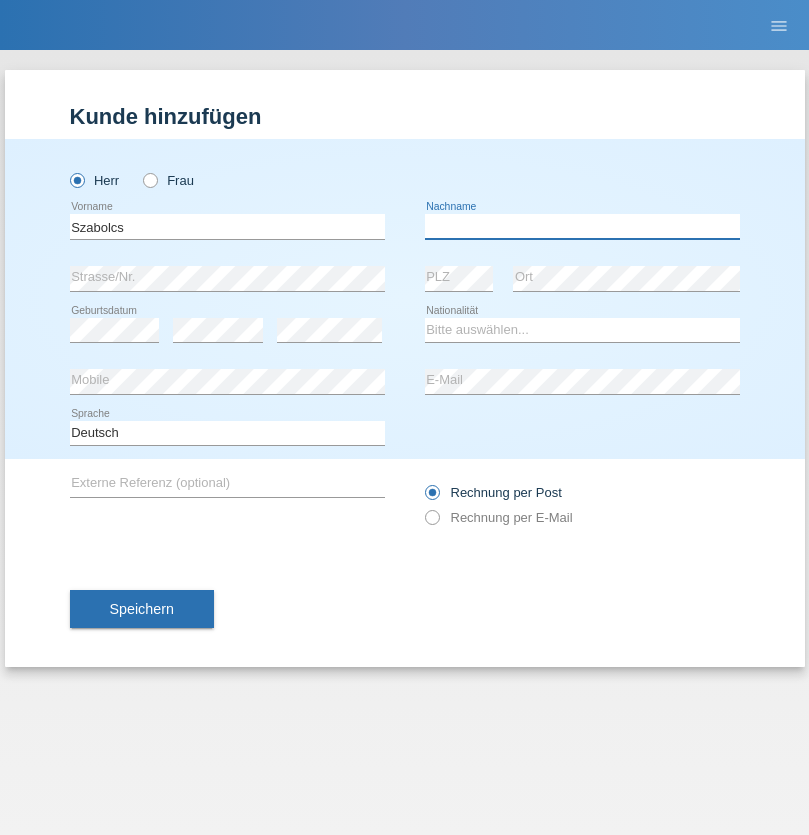 click at bounding box center (582, 226) 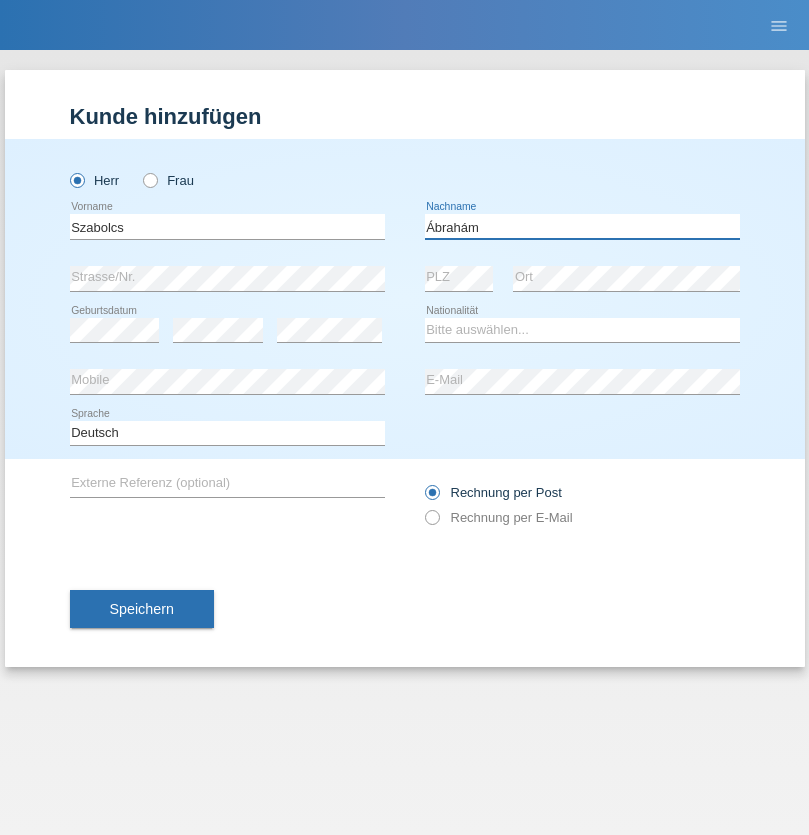 type on "Ábrahám" 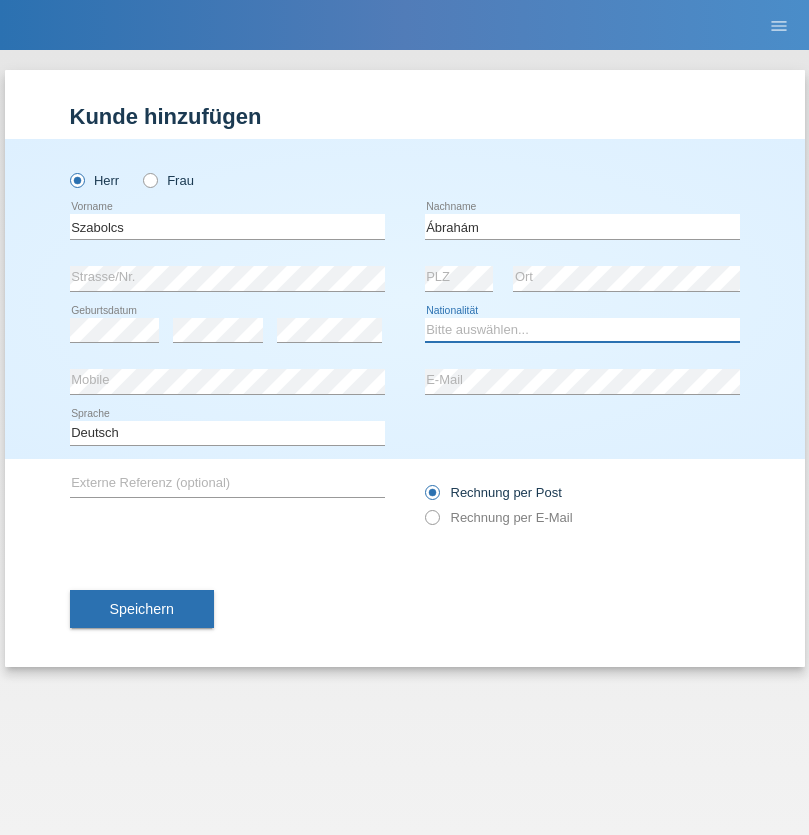 select on "HU" 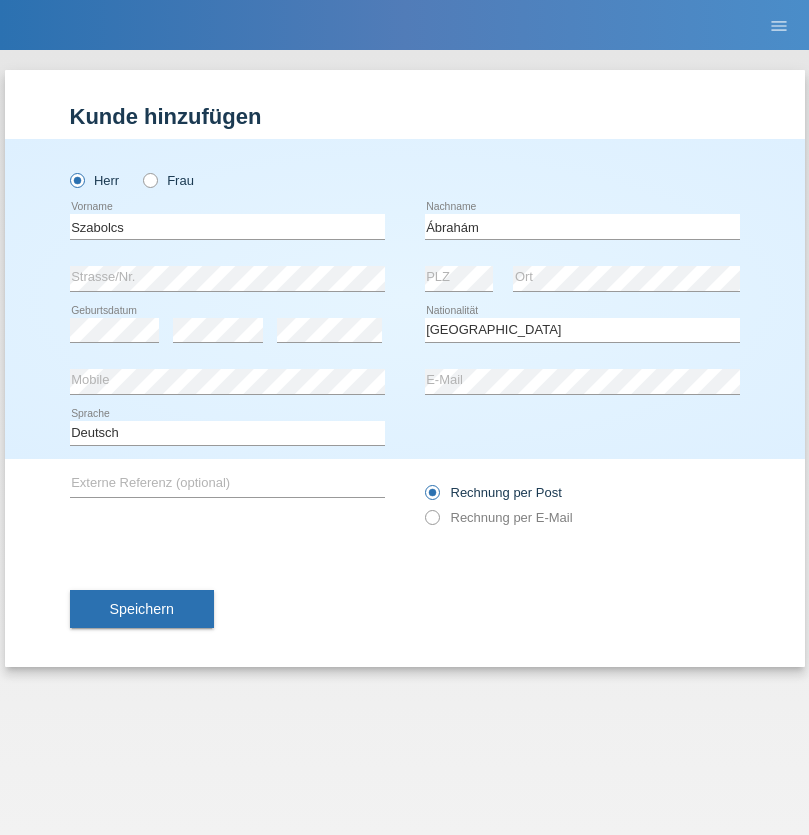 select on "C" 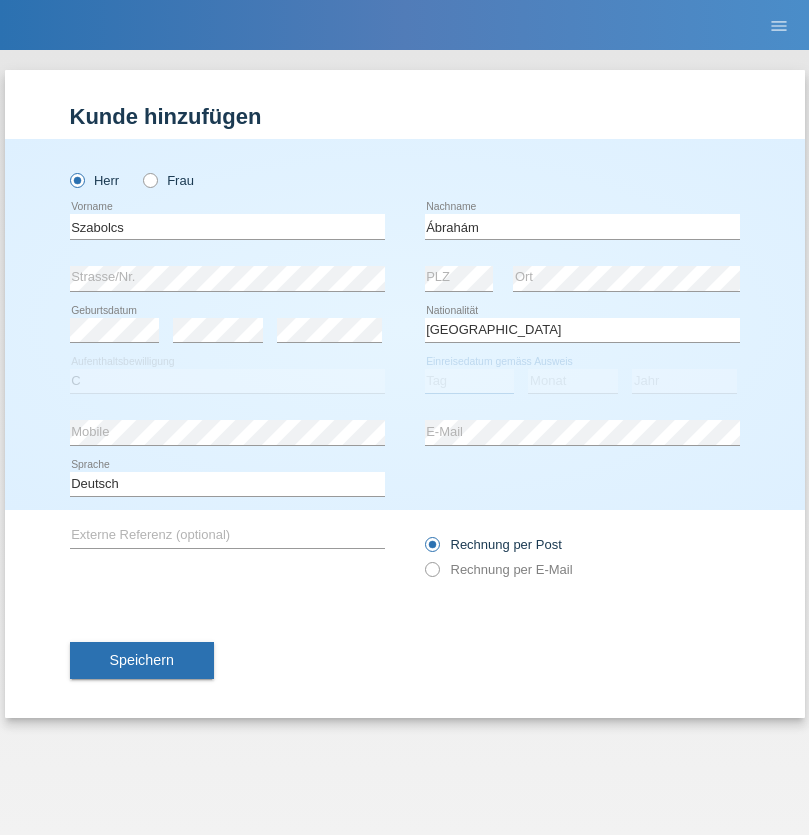 select on "09" 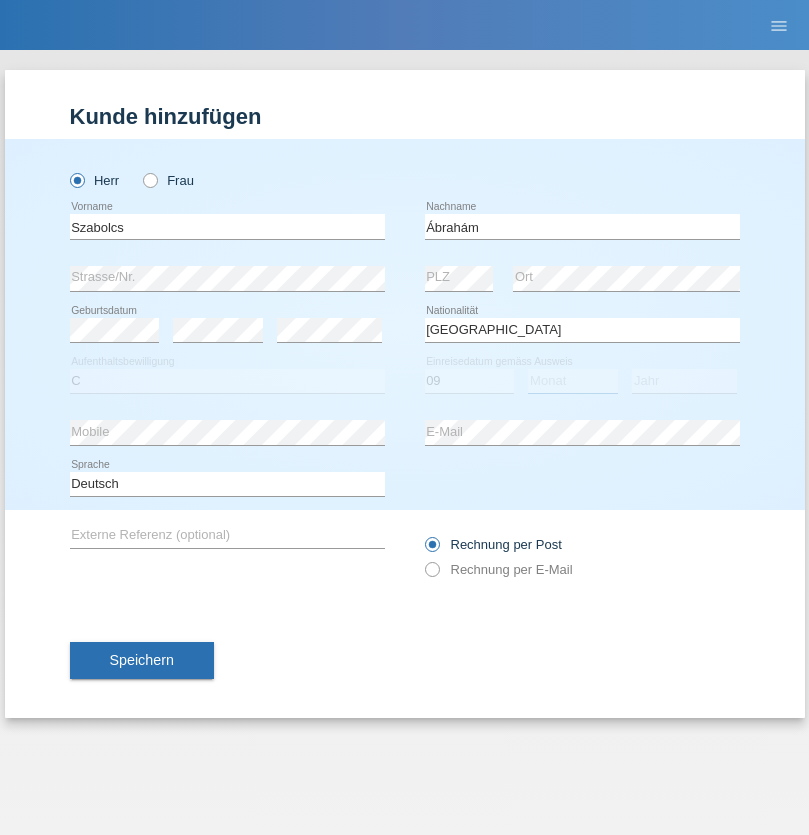 select on "12" 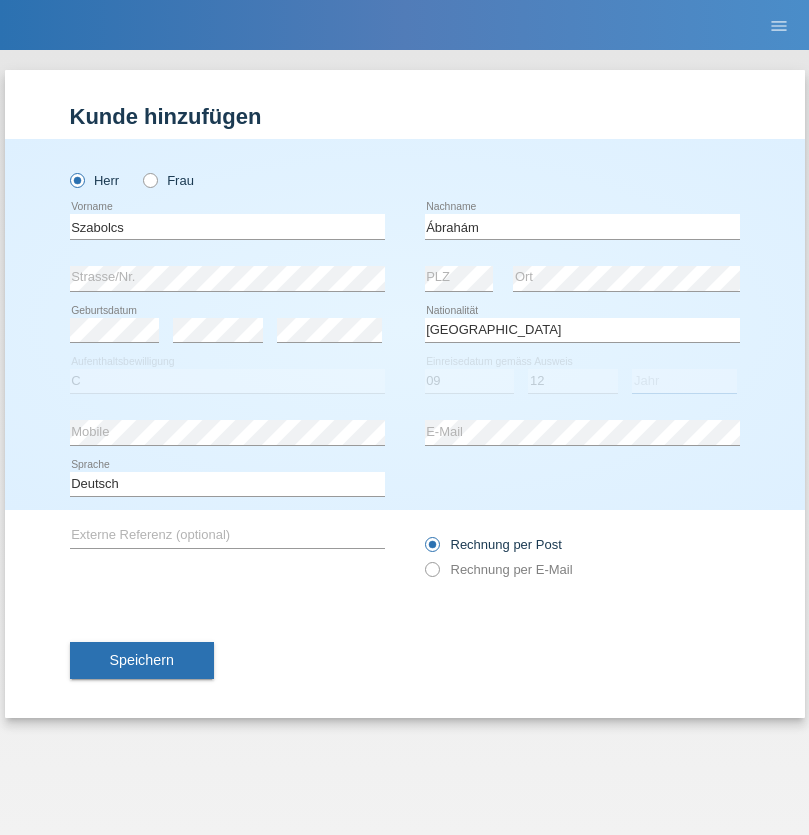 select on "2021" 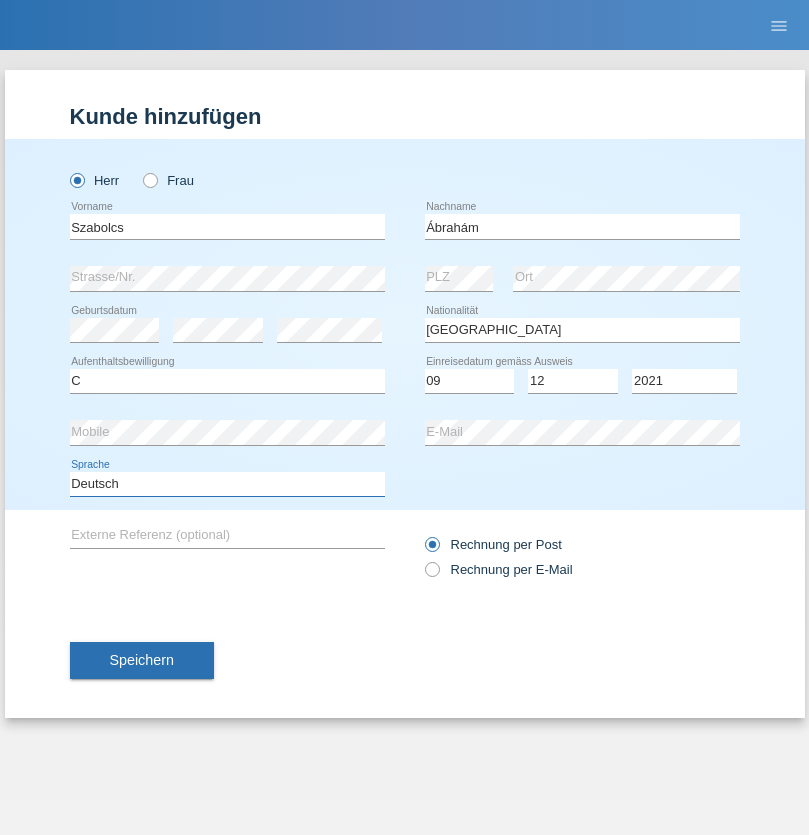select on "en" 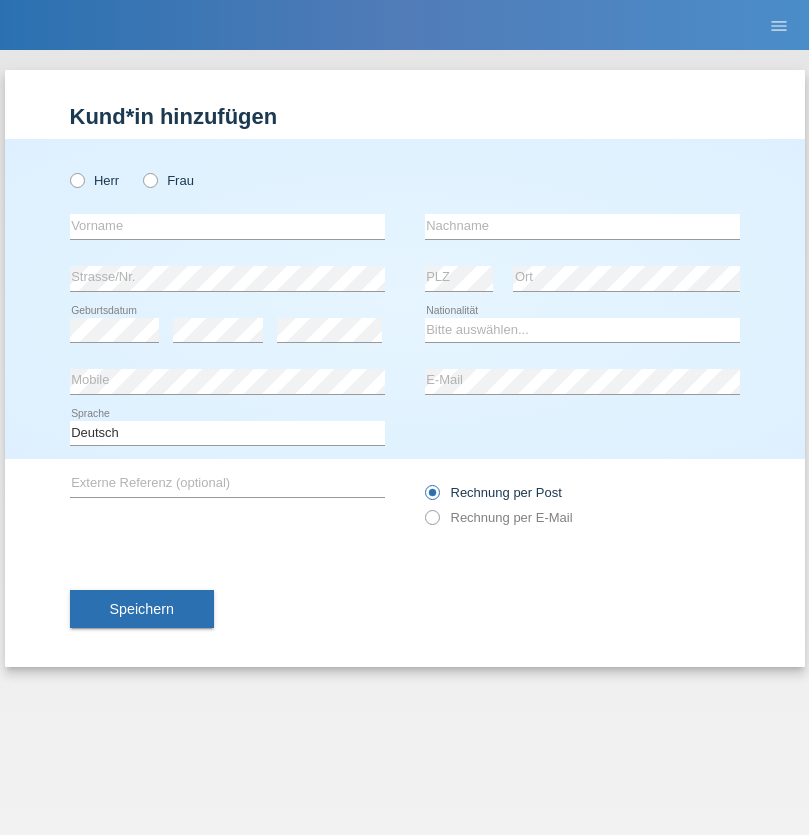 scroll, scrollTop: 0, scrollLeft: 0, axis: both 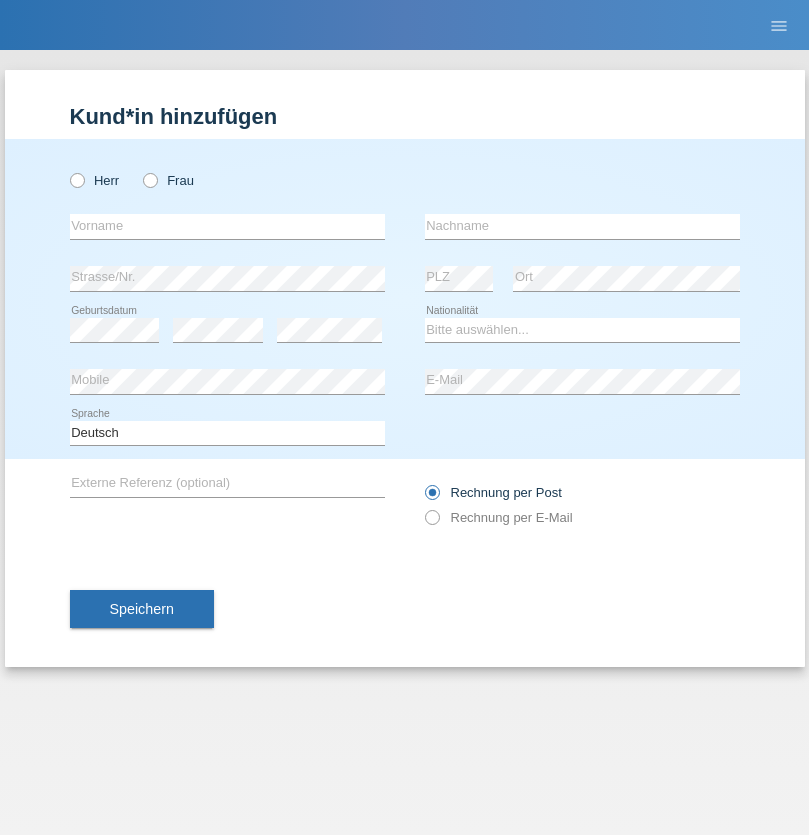 radio on "true" 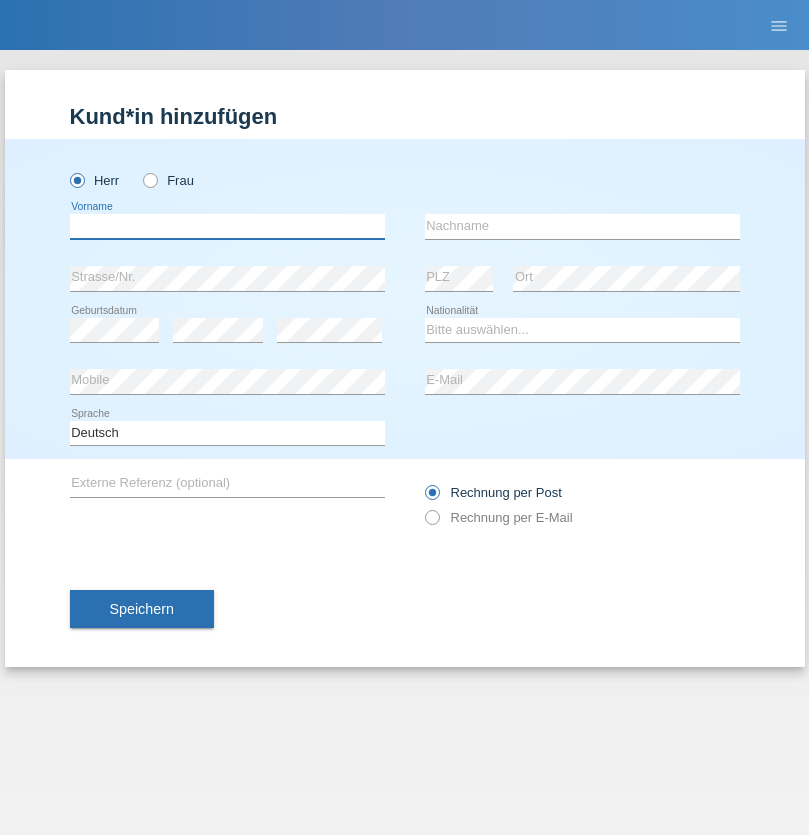 click at bounding box center (227, 226) 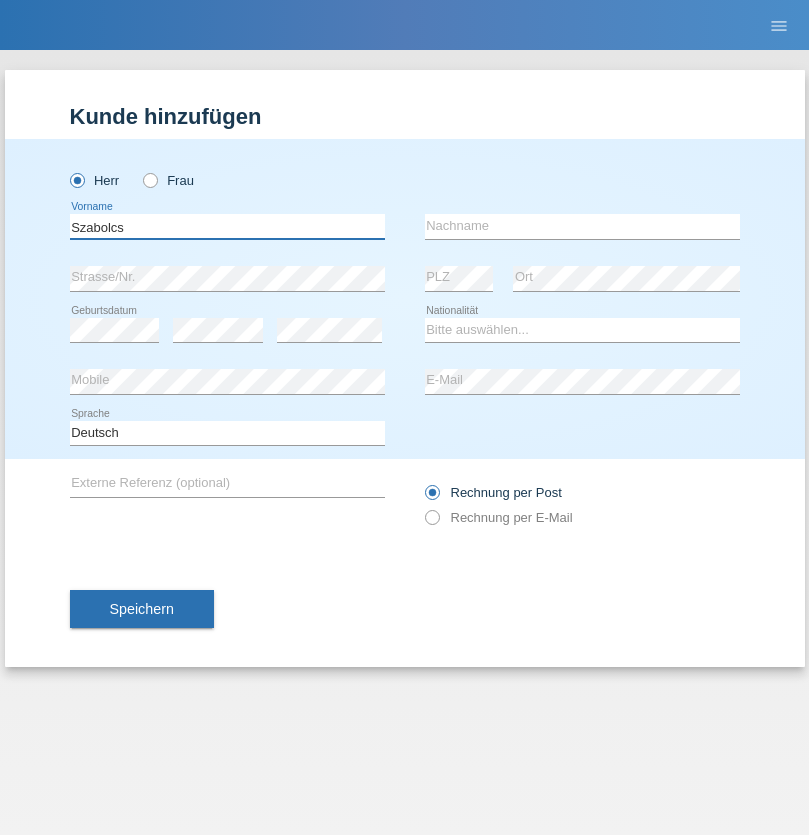 type on "Szabolcs" 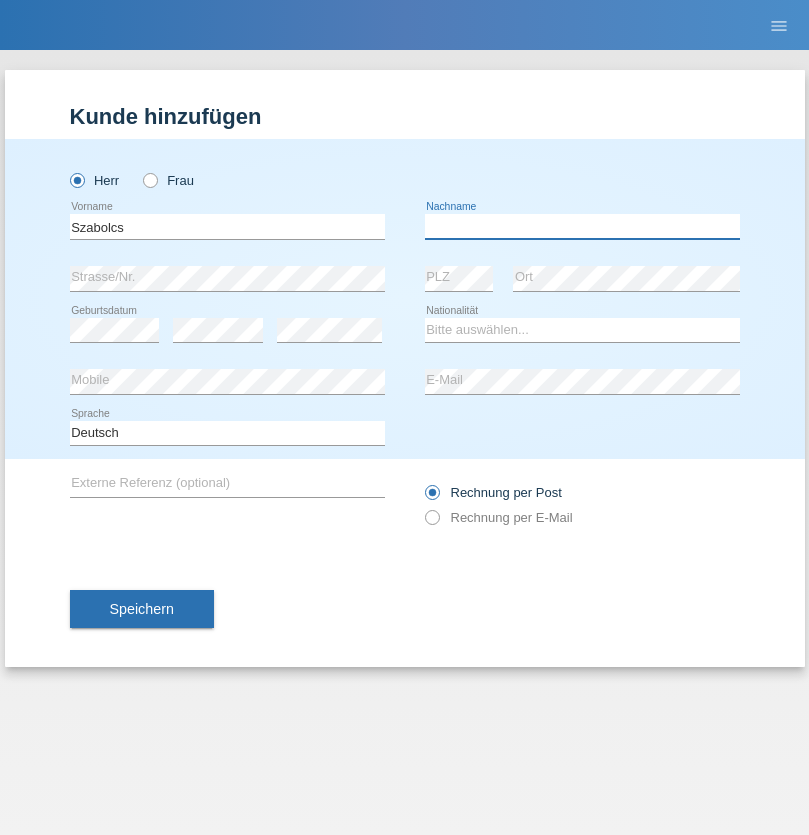 click at bounding box center (582, 226) 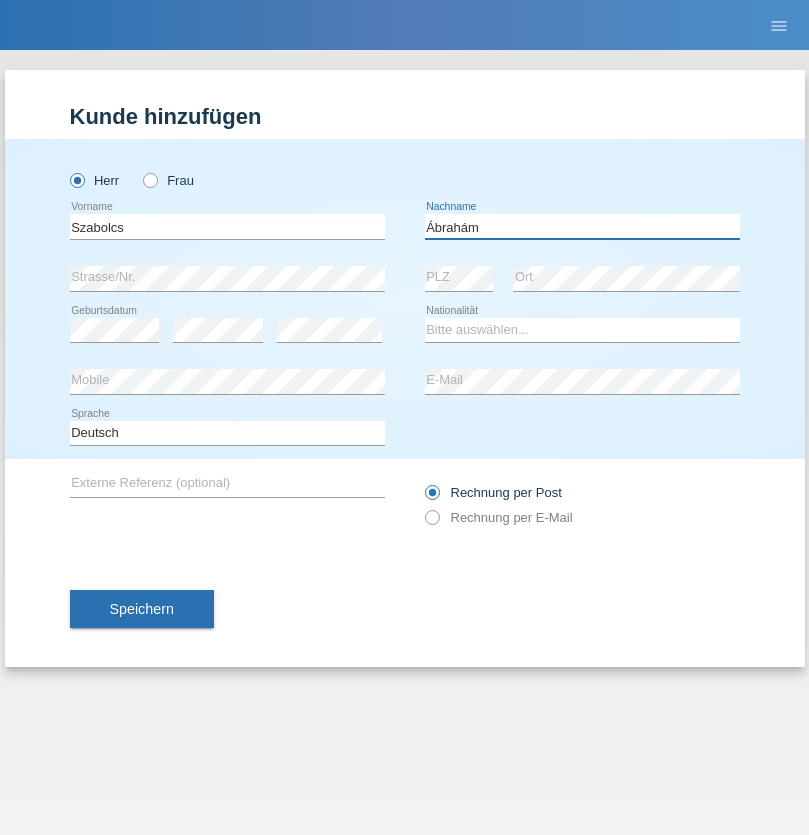 type on "Ábrahám" 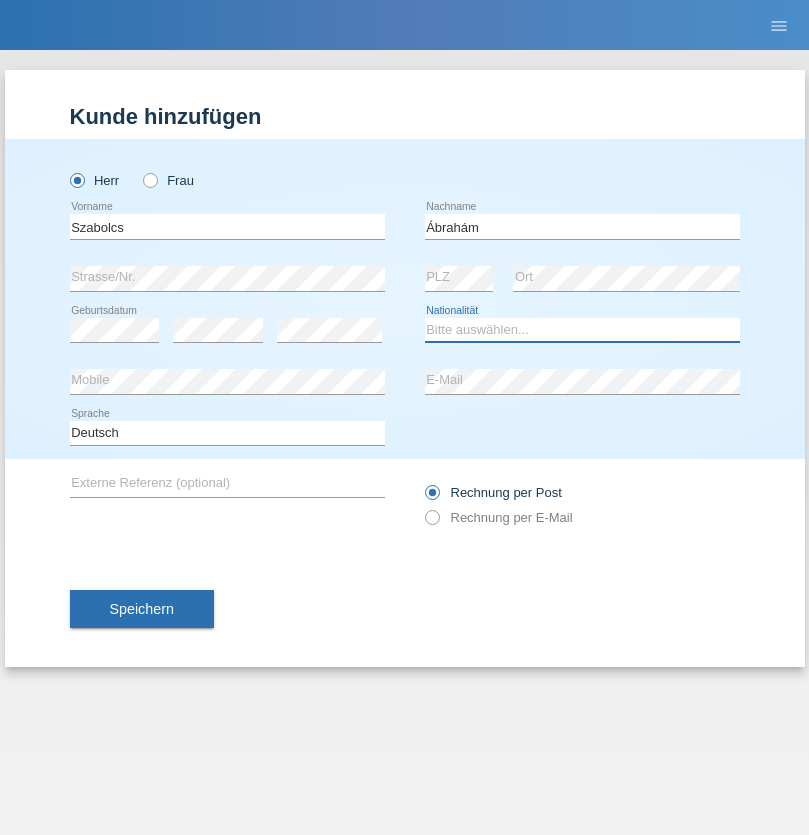select on "HU" 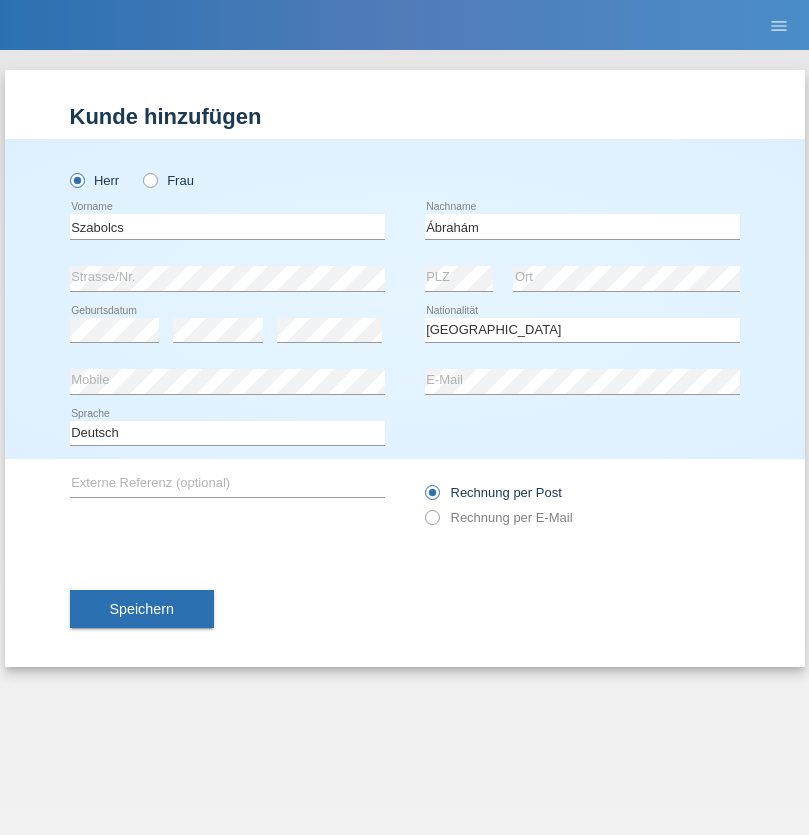 select on "C" 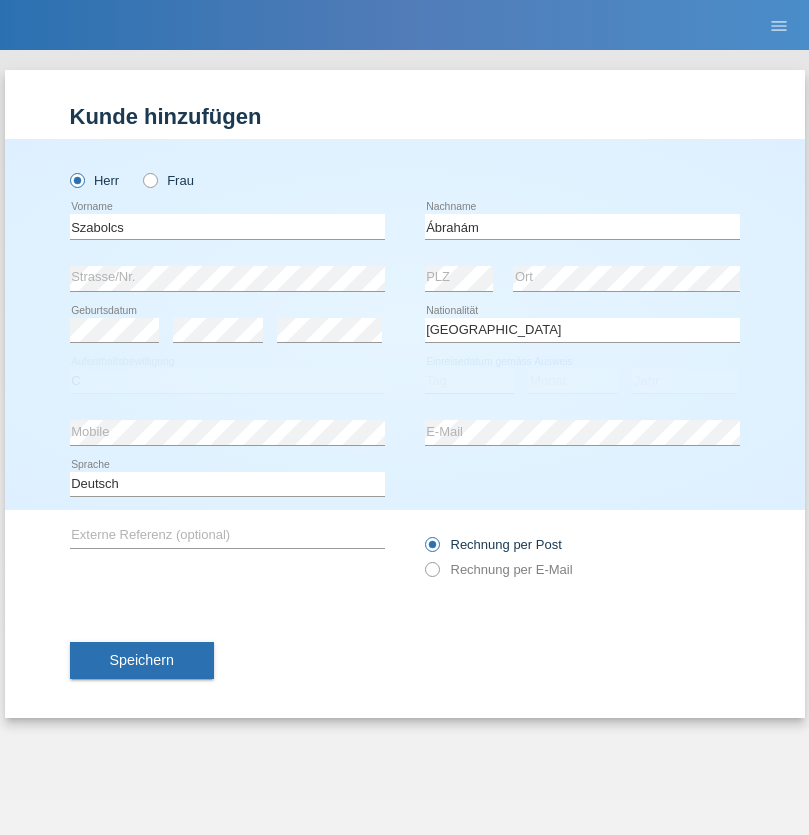select on "09" 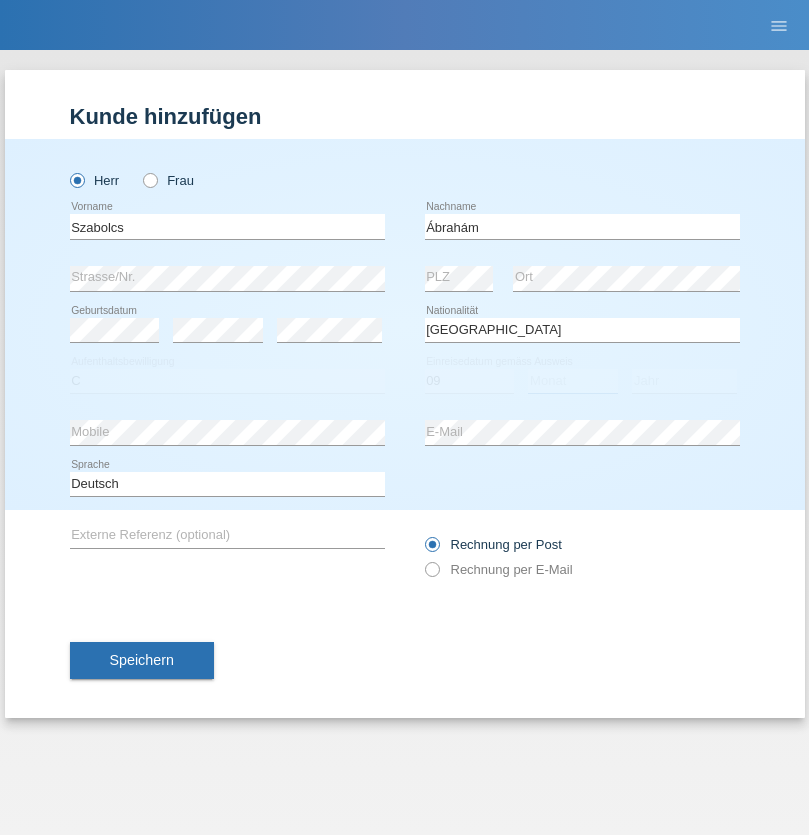 select on "12" 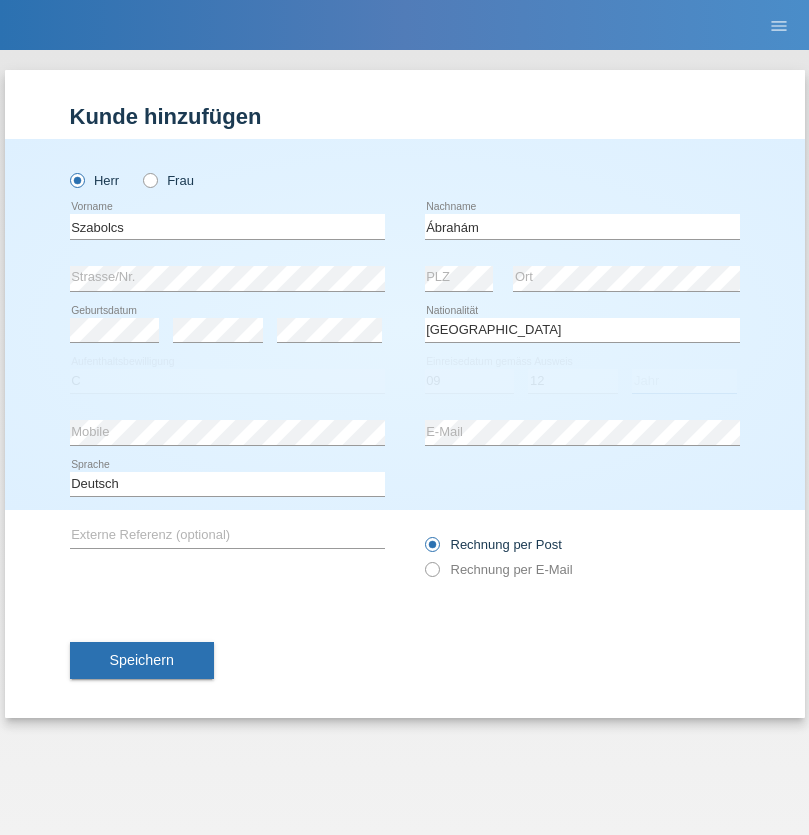 select on "2021" 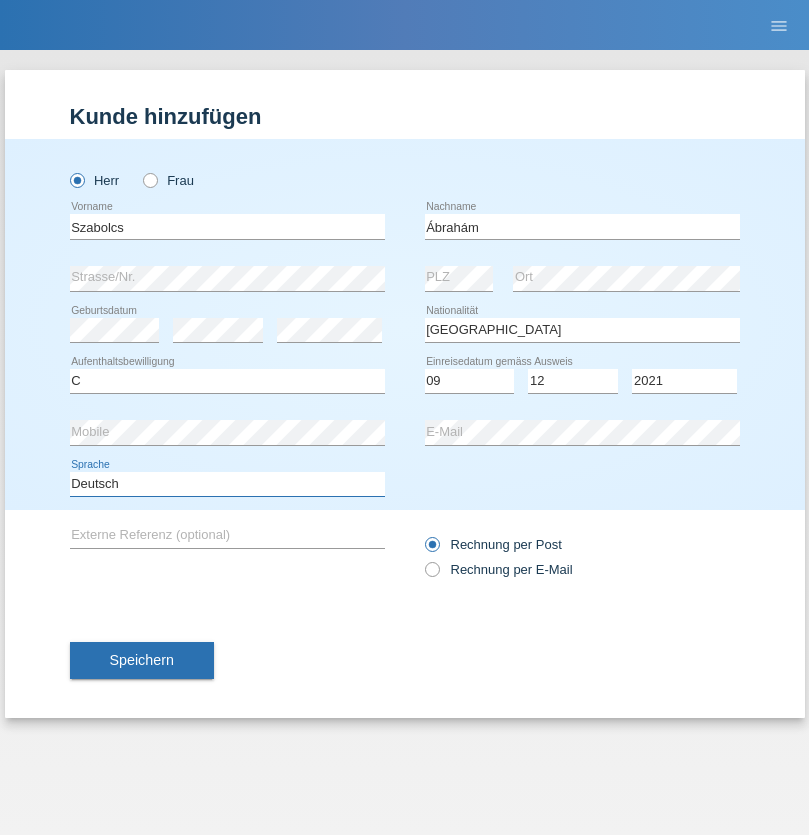 select on "en" 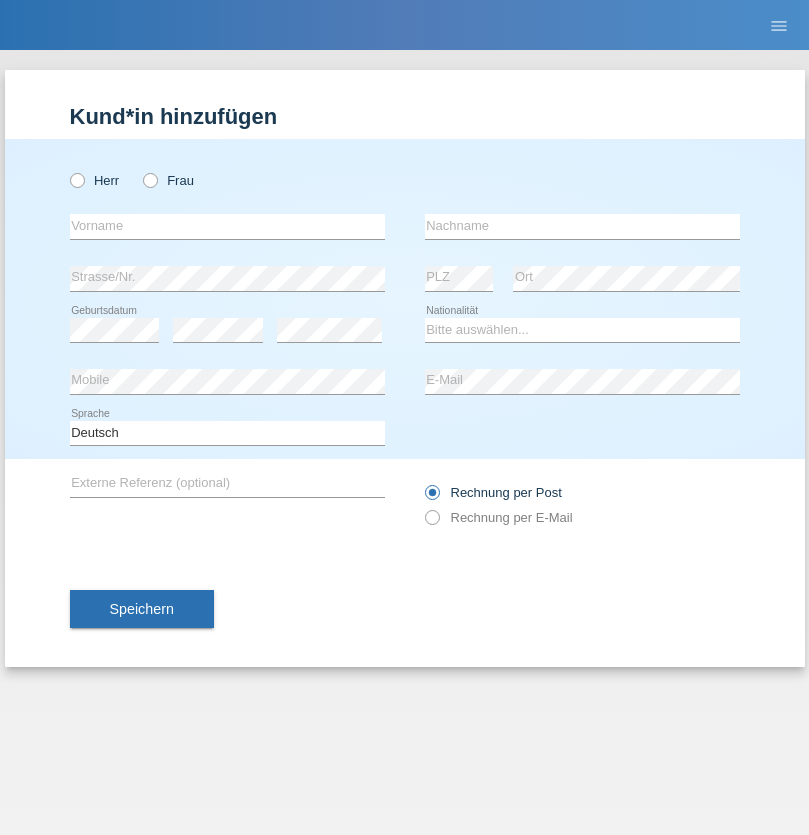 scroll, scrollTop: 0, scrollLeft: 0, axis: both 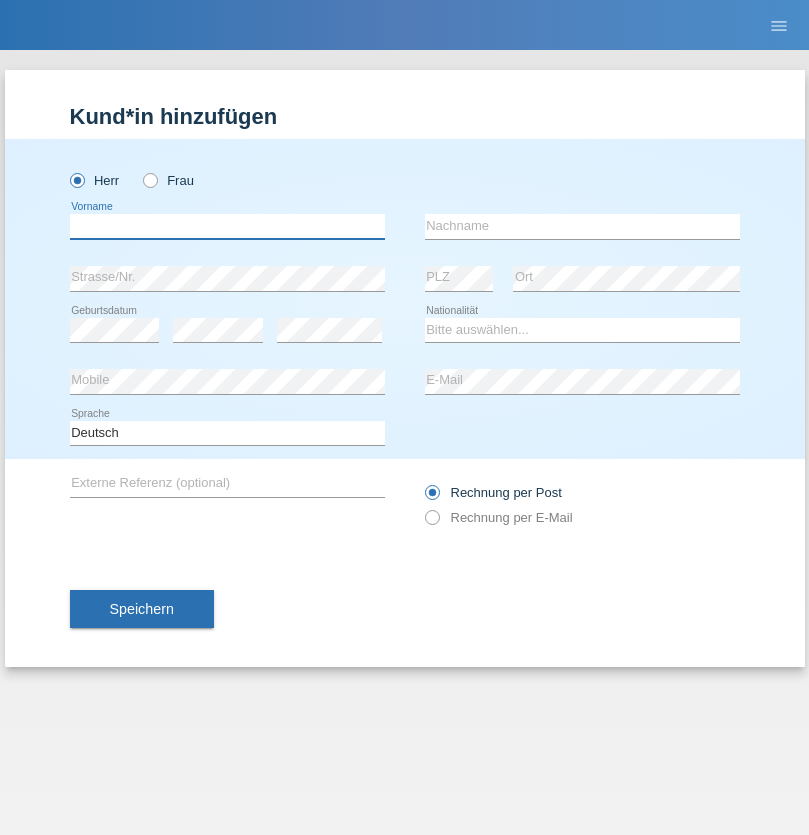 click at bounding box center [227, 226] 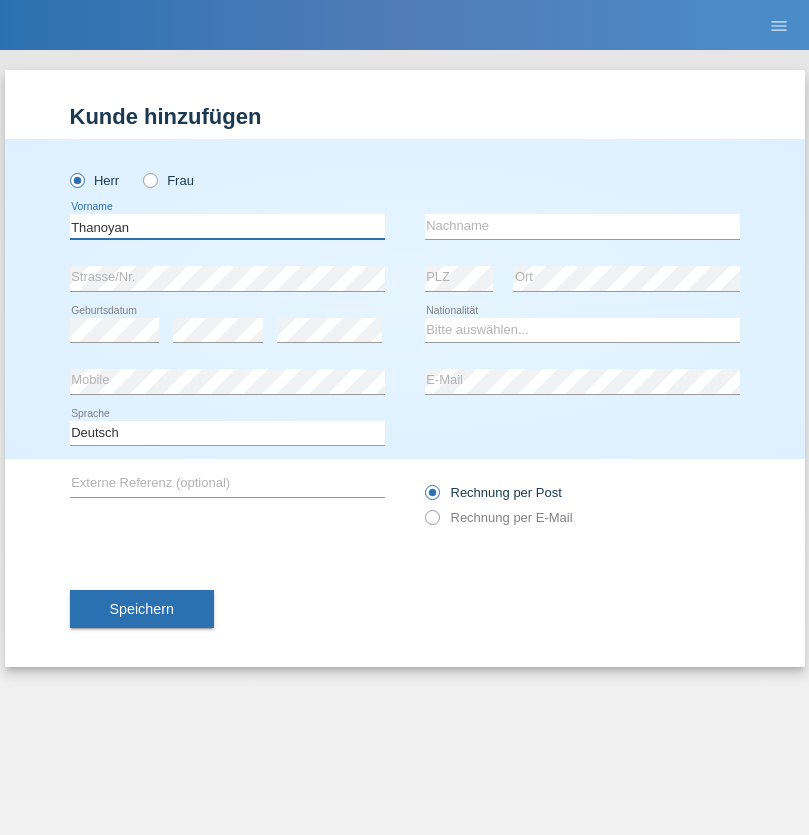 type on "Thanoyan" 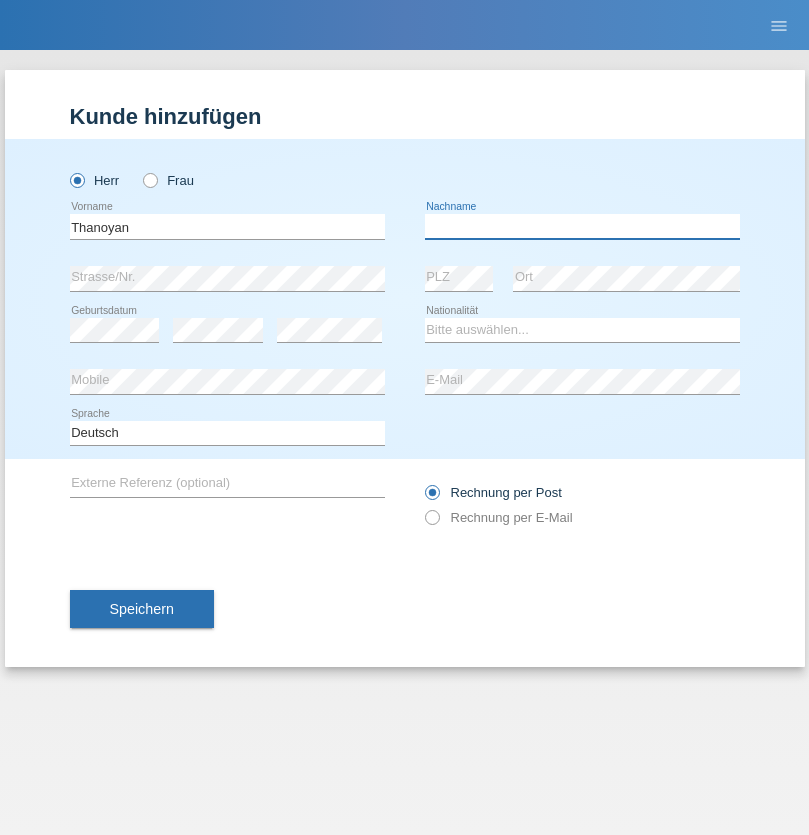 click at bounding box center [582, 226] 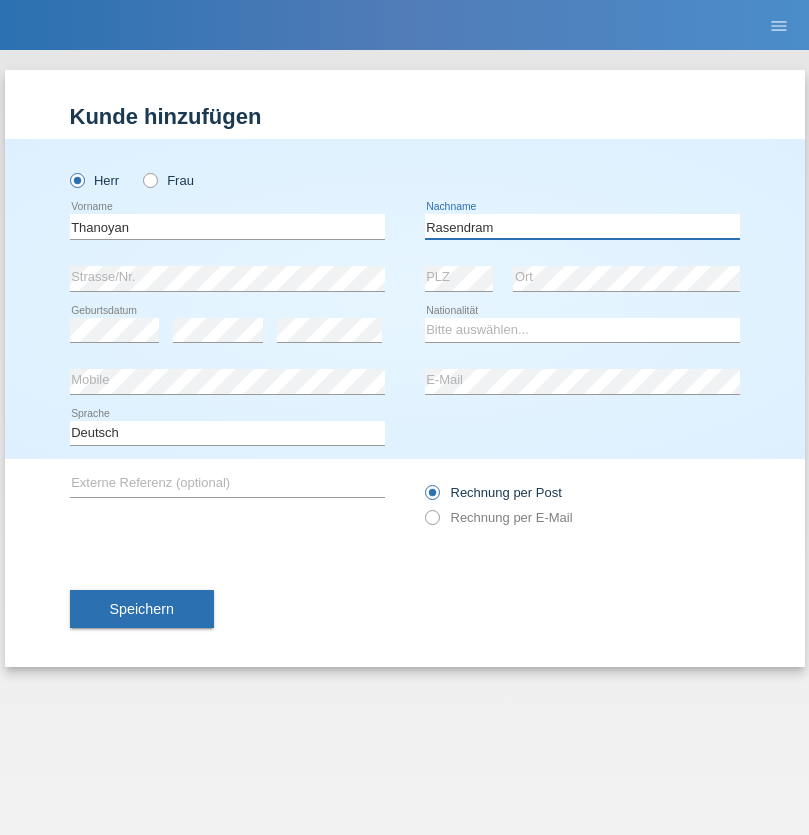 type on "Rasendram" 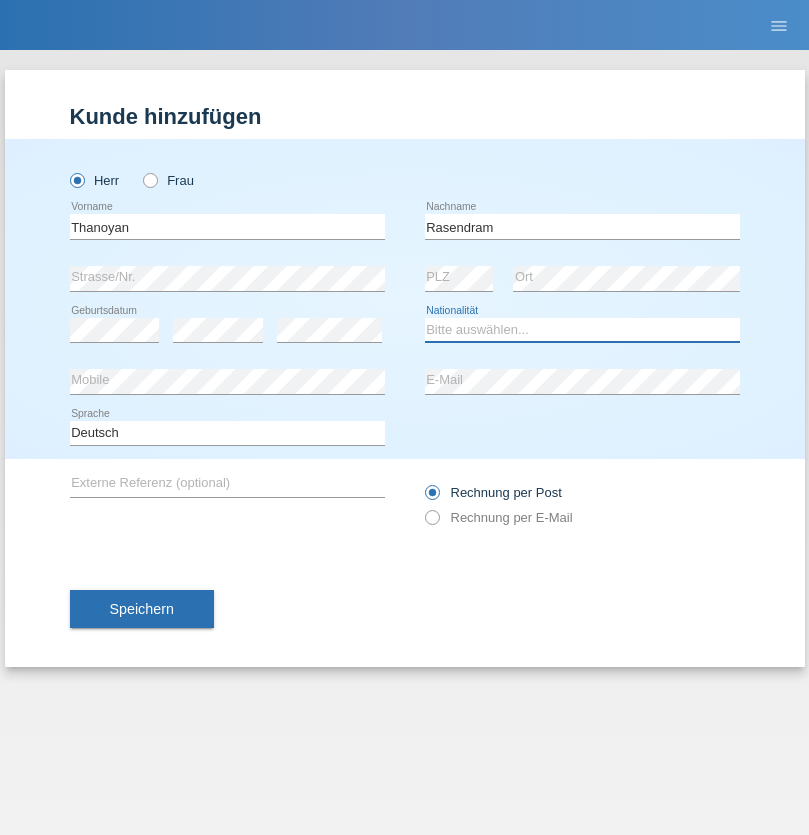 select on "LK" 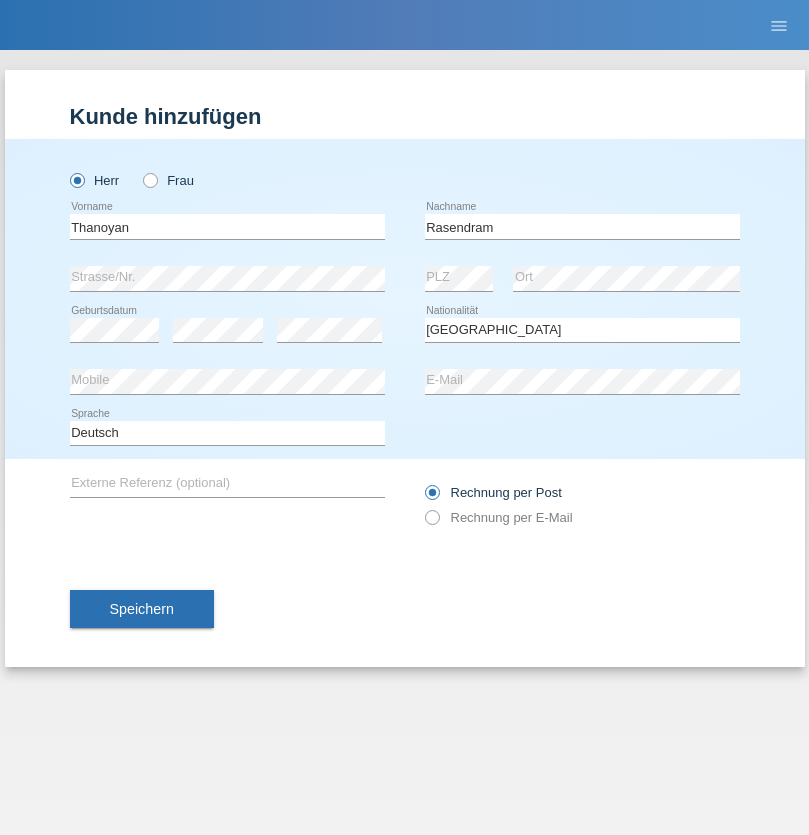select on "C" 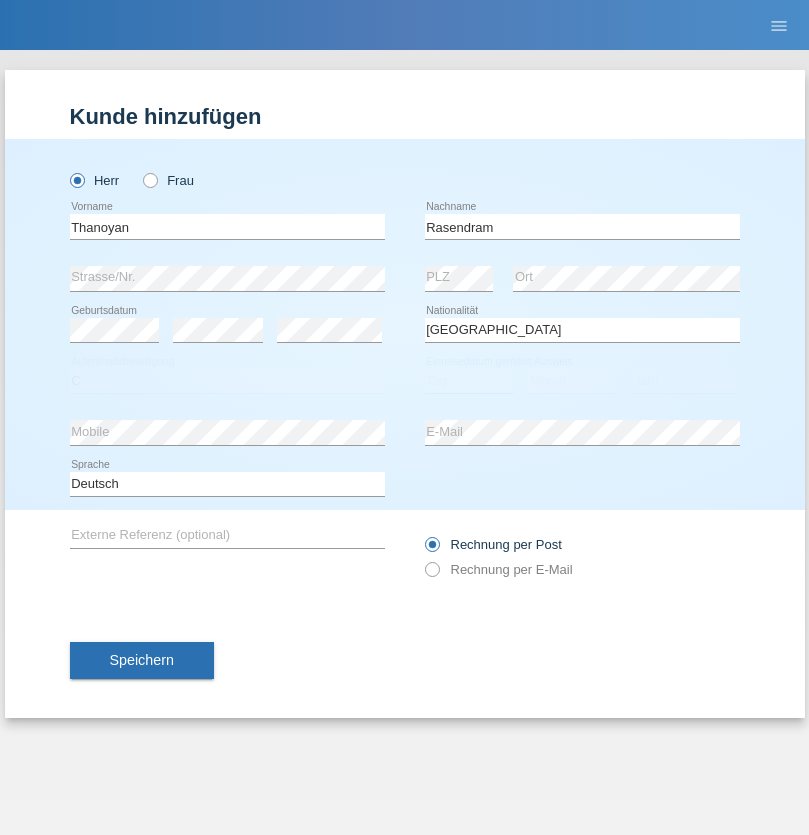 select on "23" 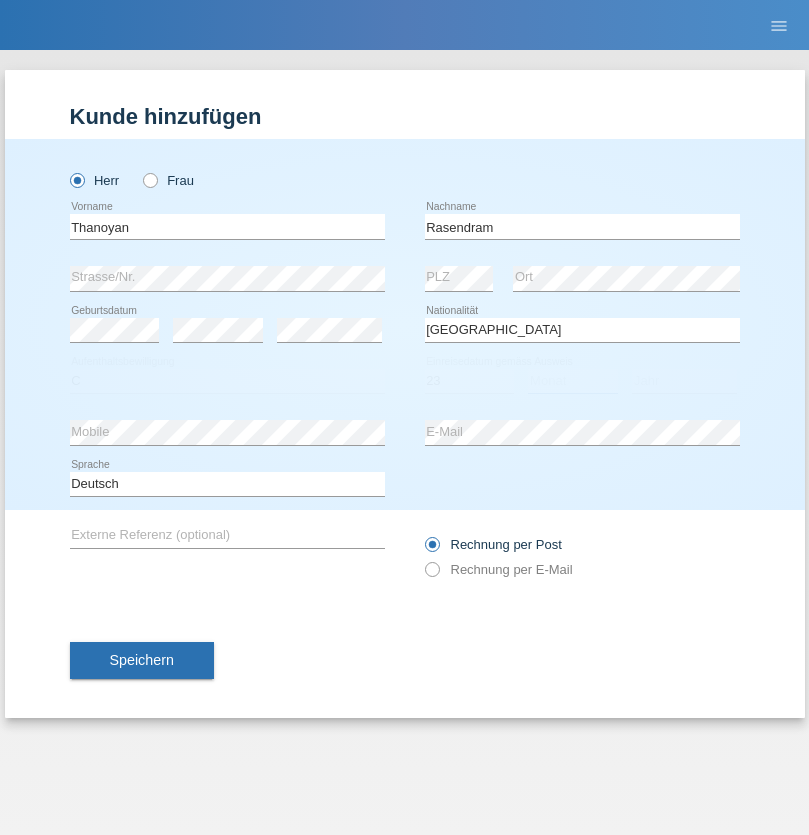 select on "02" 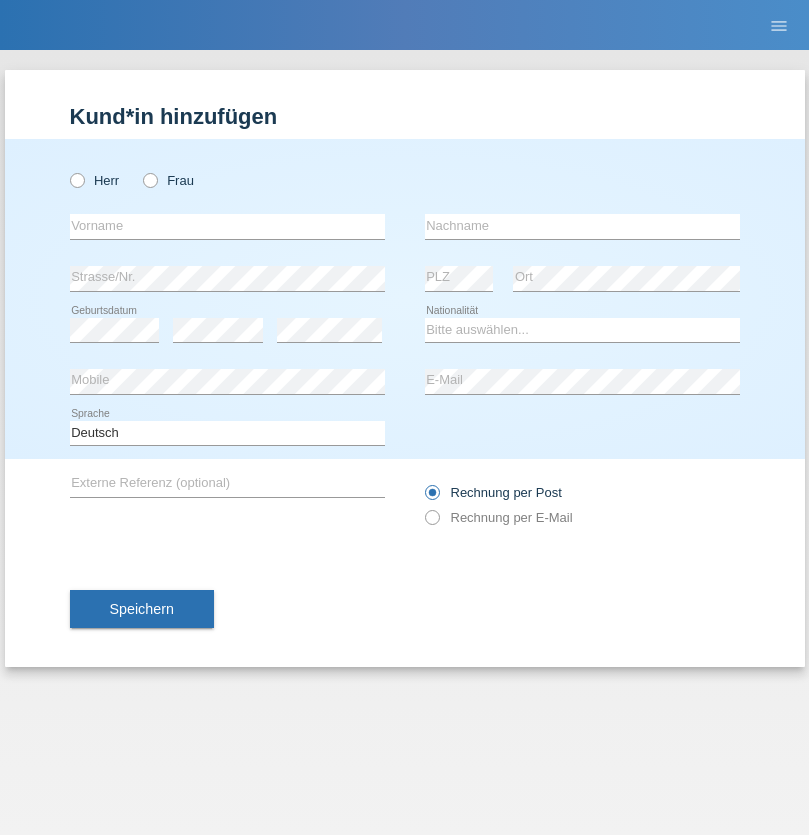 scroll, scrollTop: 0, scrollLeft: 0, axis: both 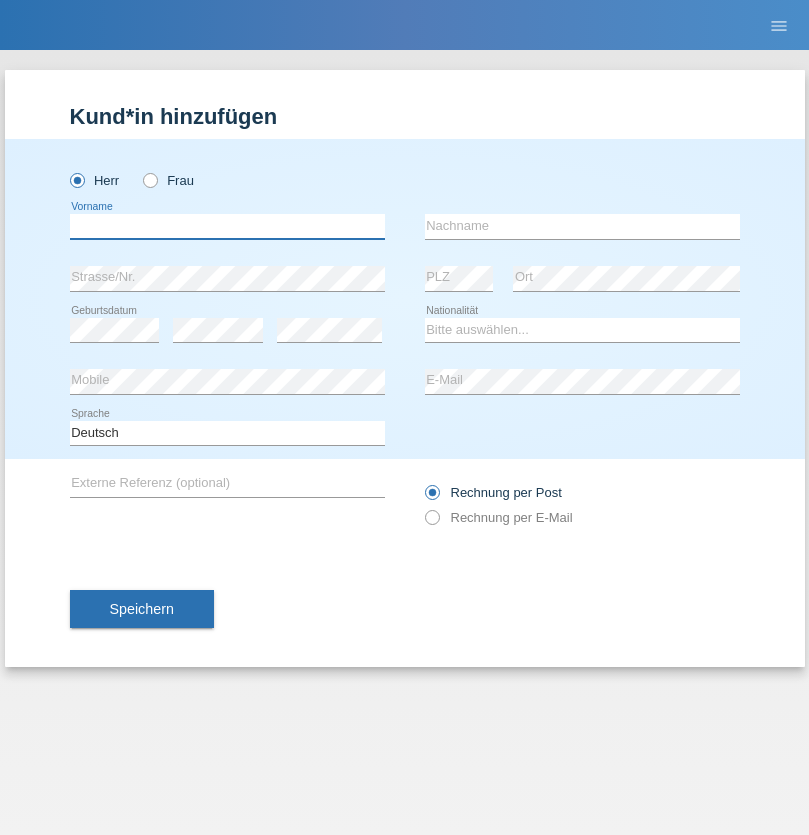 click at bounding box center [227, 226] 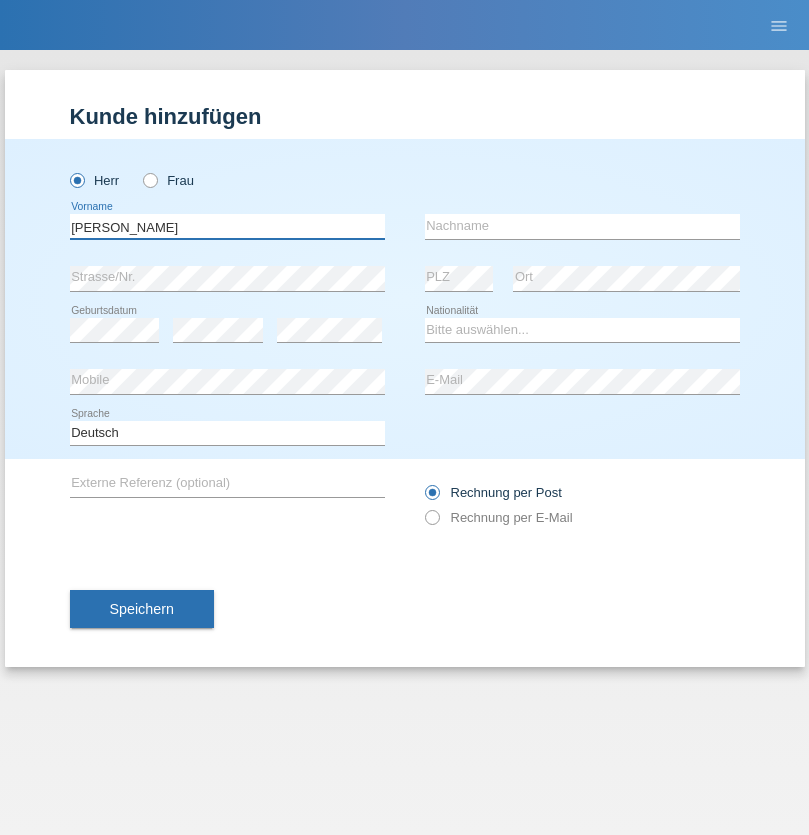 type on "[PERSON_NAME]" 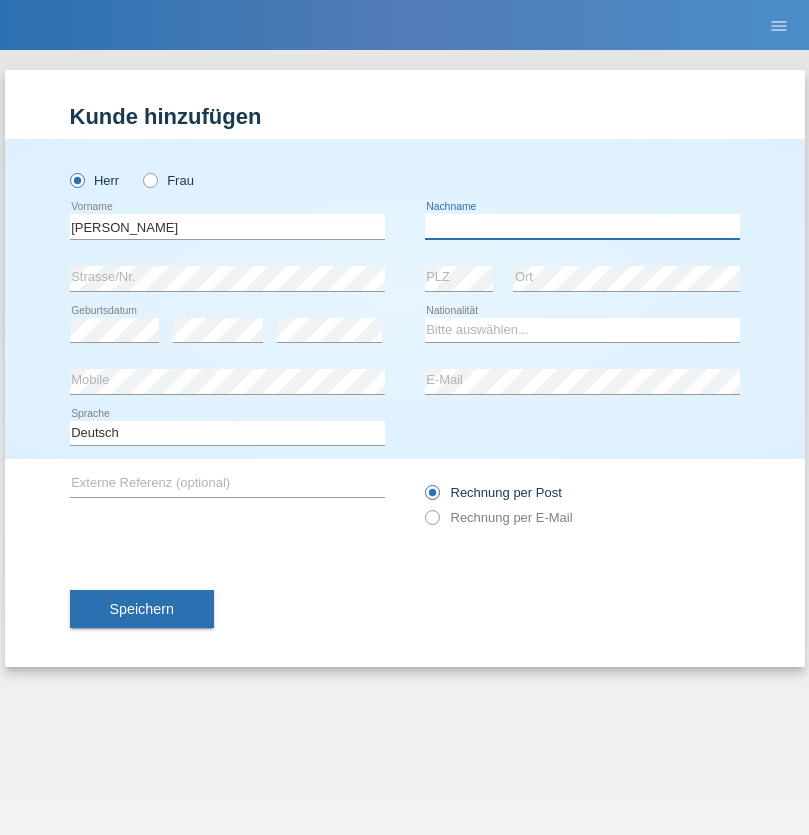 click at bounding box center (582, 226) 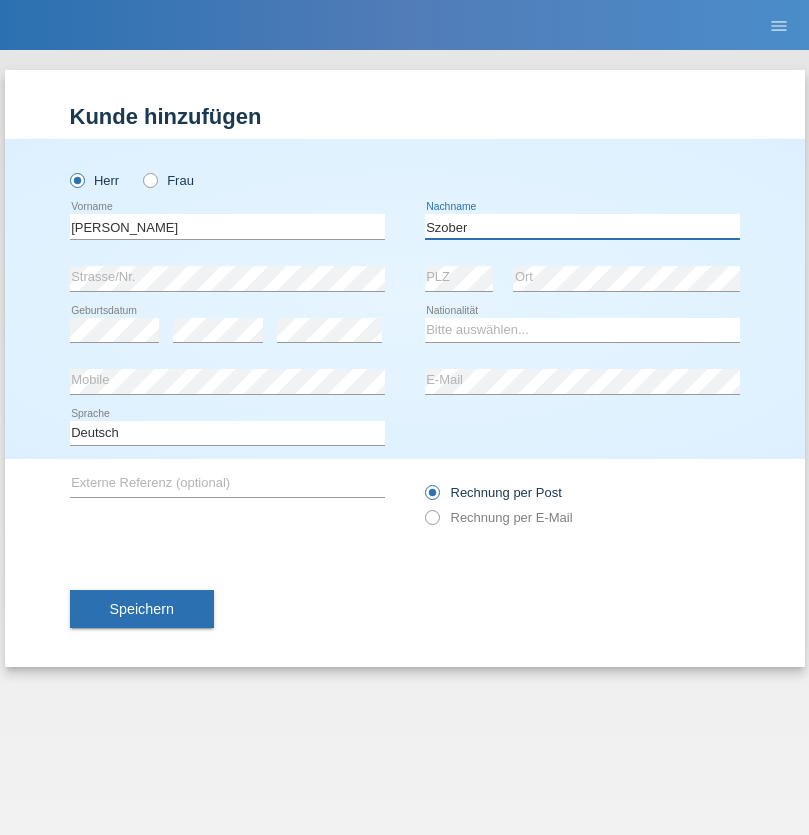 type on "Szober" 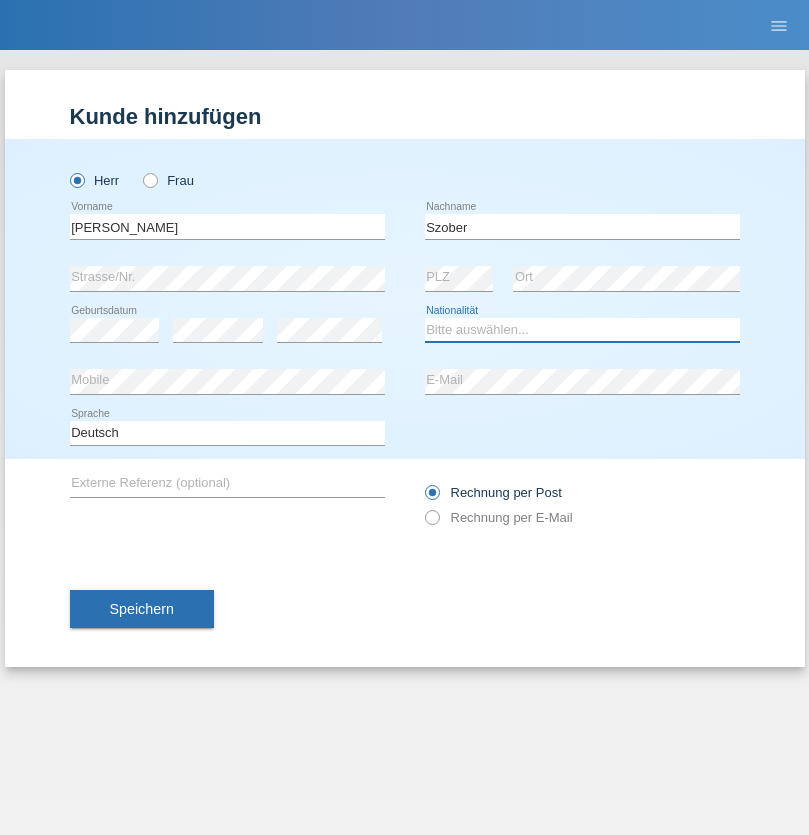 select on "PL" 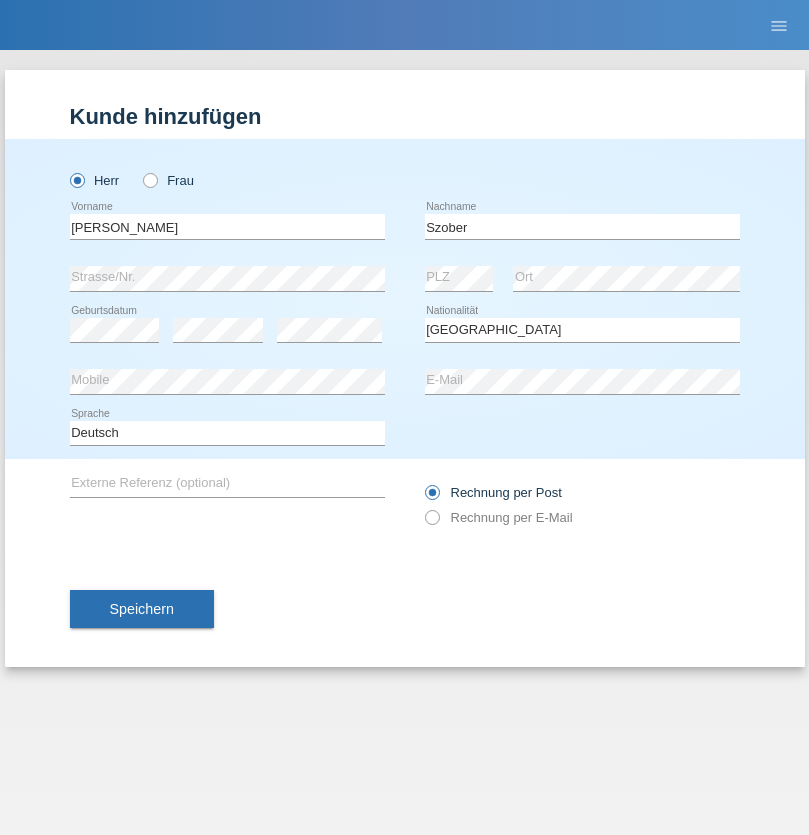 select on "C" 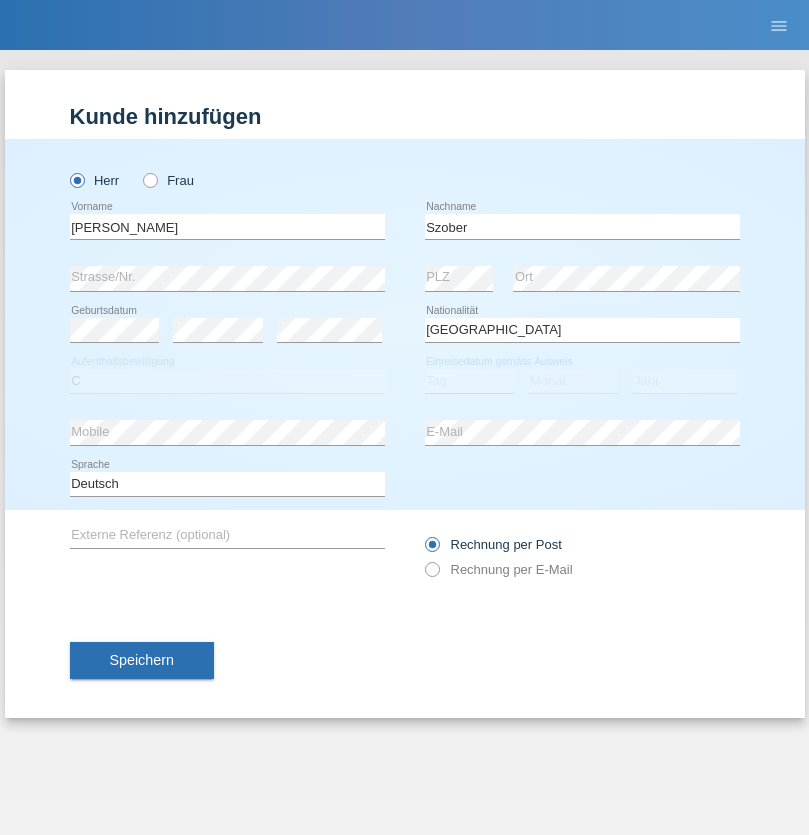 select on "01" 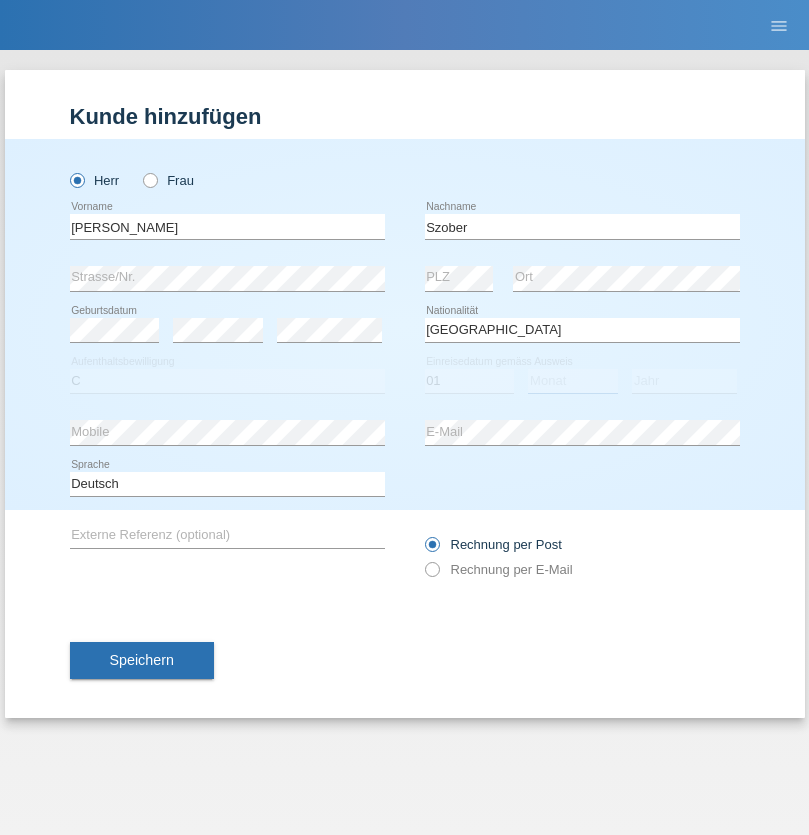 select on "05" 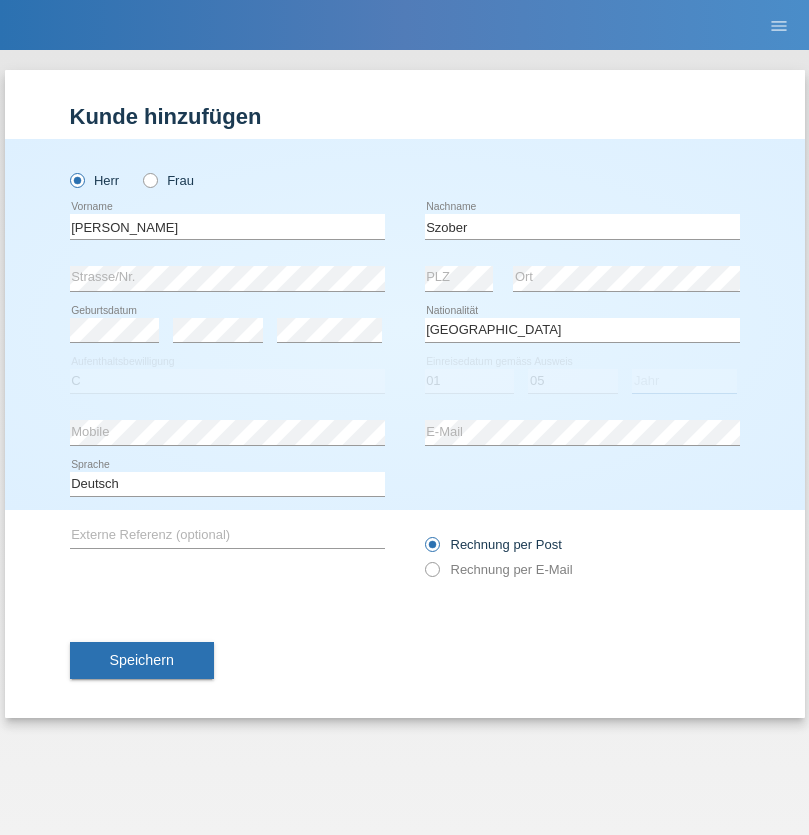 select on "2021" 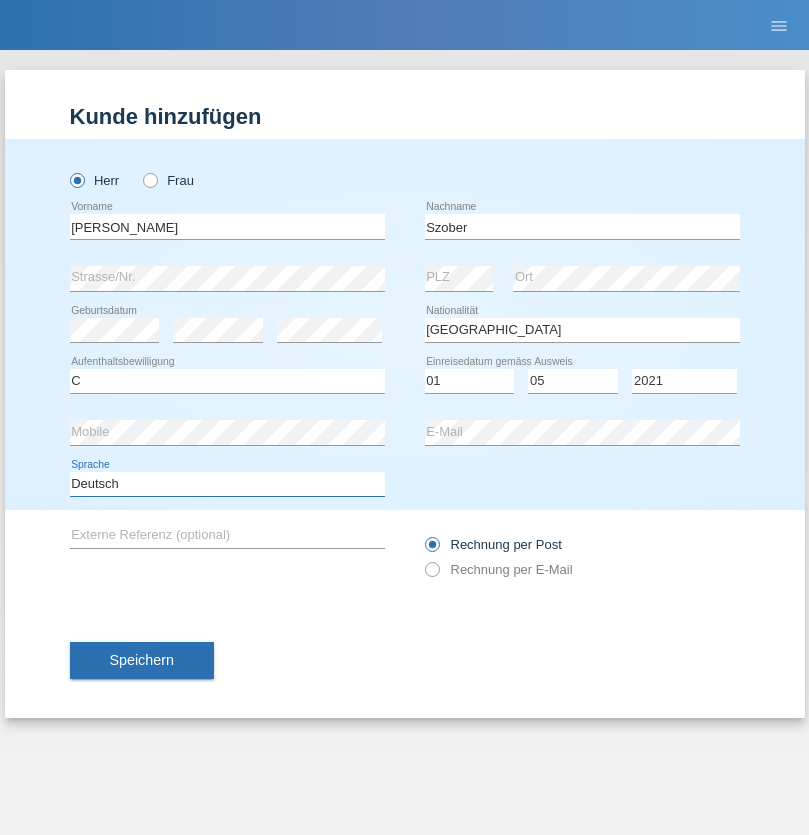 select on "en" 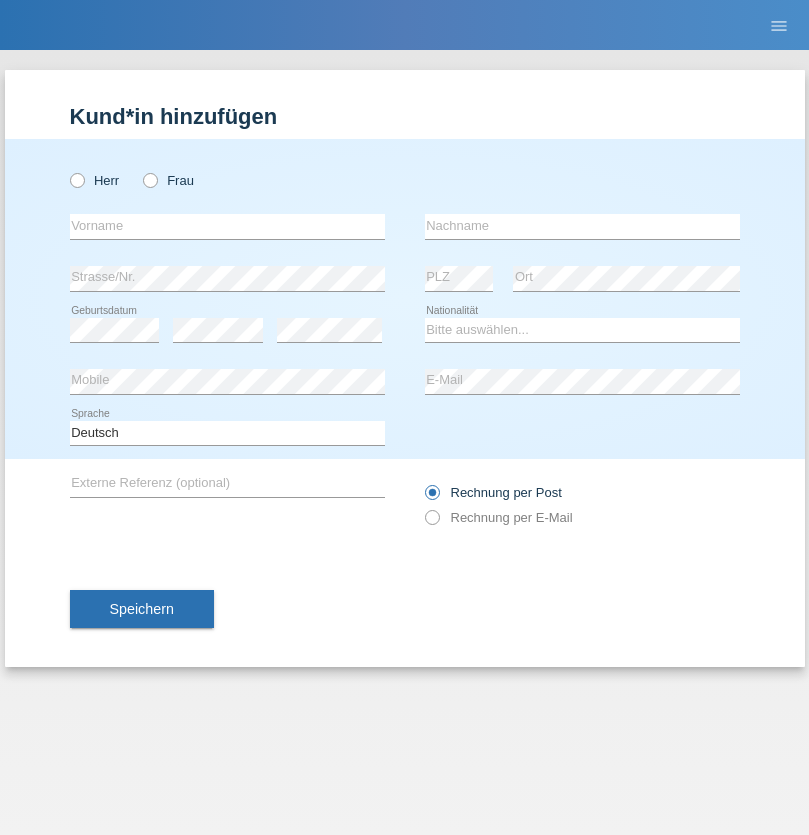 scroll, scrollTop: 0, scrollLeft: 0, axis: both 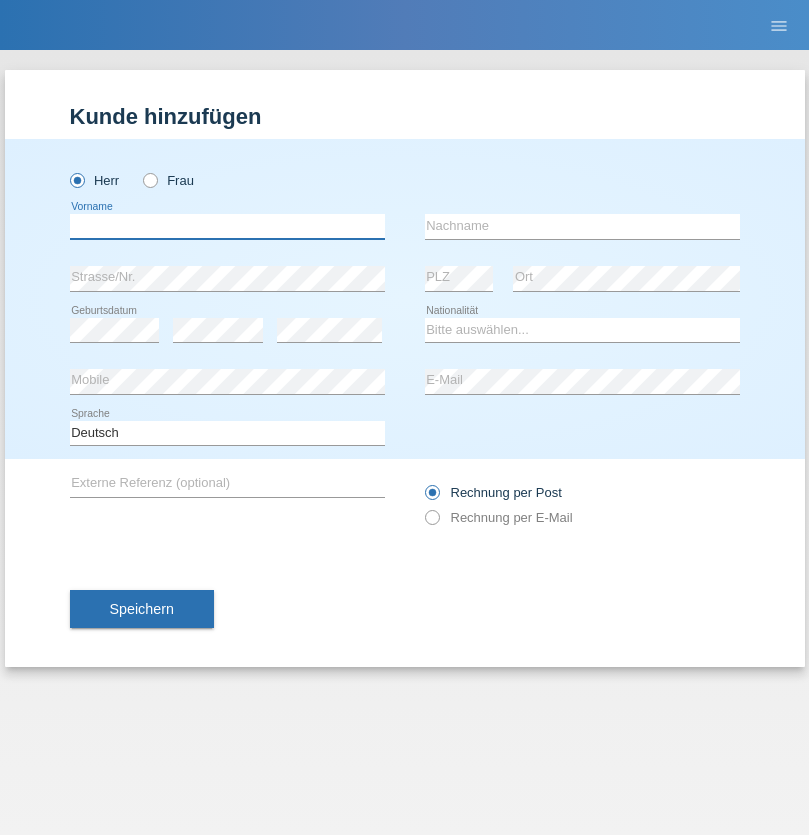 click at bounding box center (227, 226) 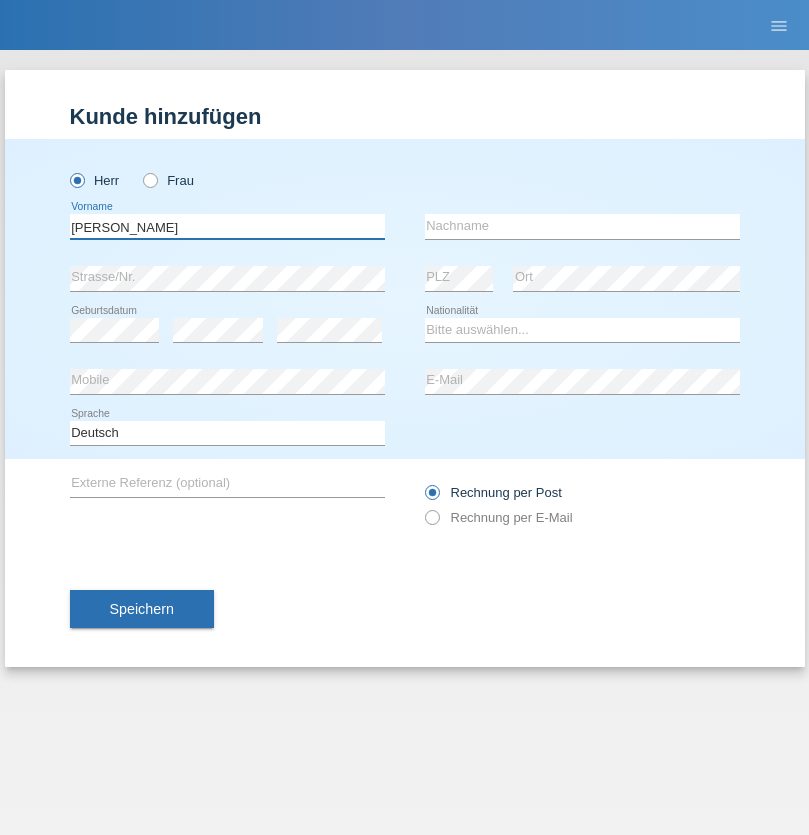 type on "[PERSON_NAME]" 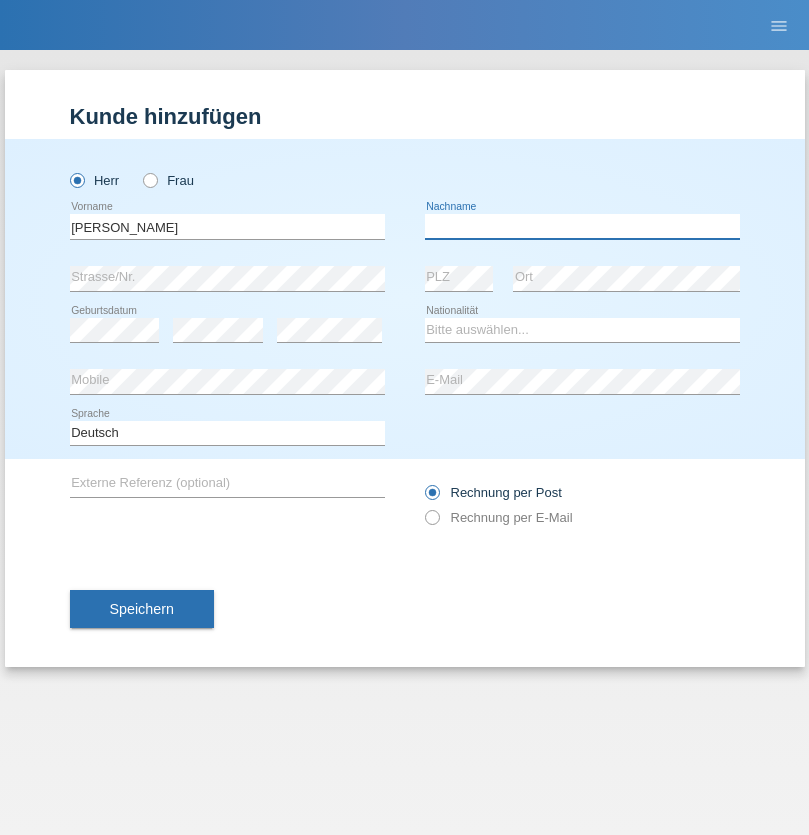 click at bounding box center (582, 226) 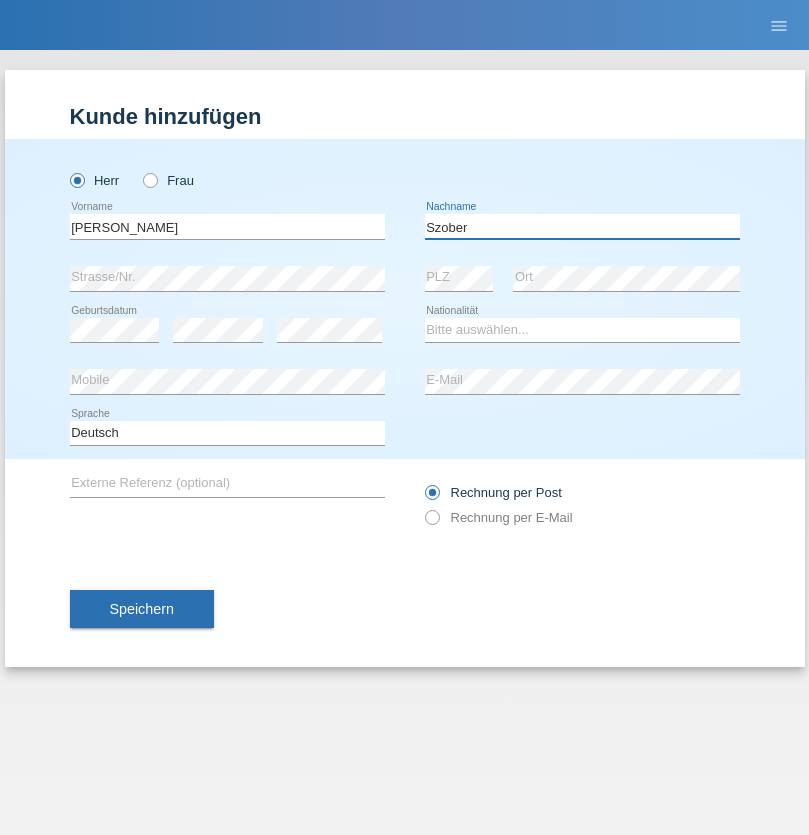 type on "Szober" 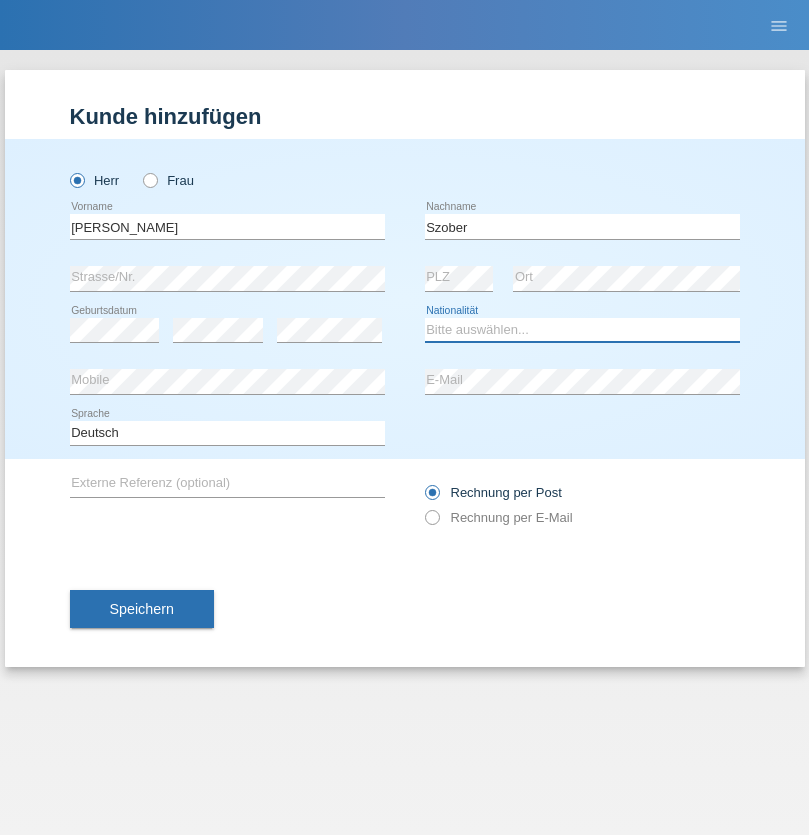 select on "PL" 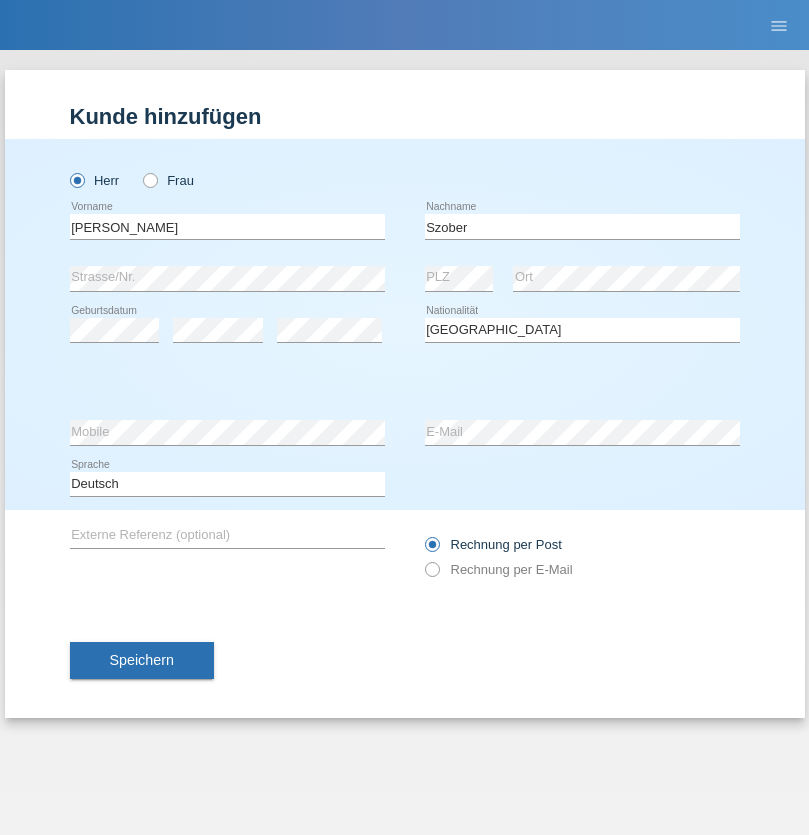 select on "C" 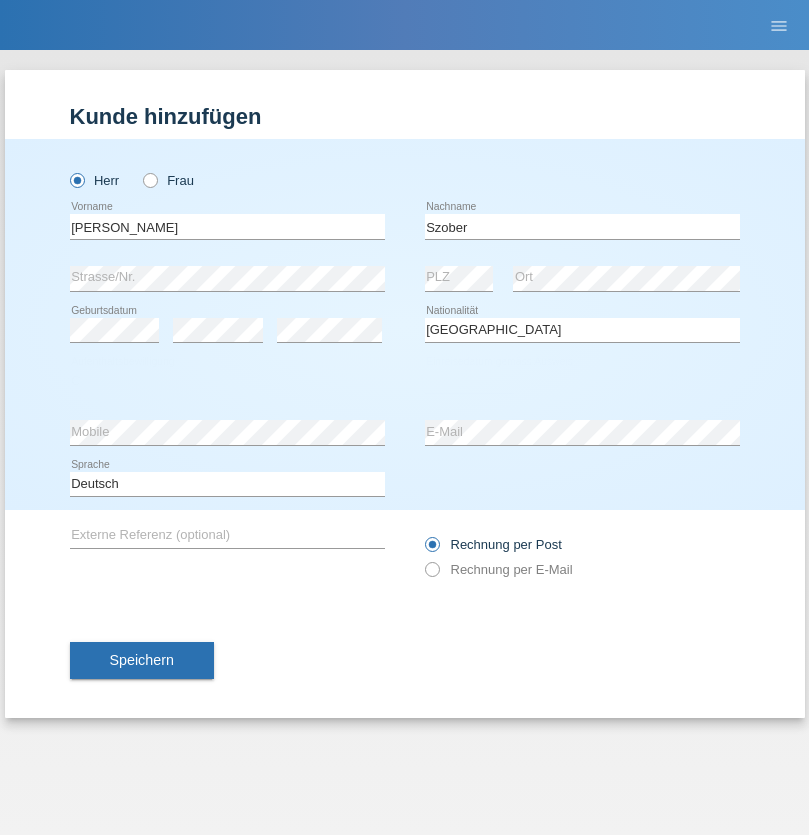 select on "01" 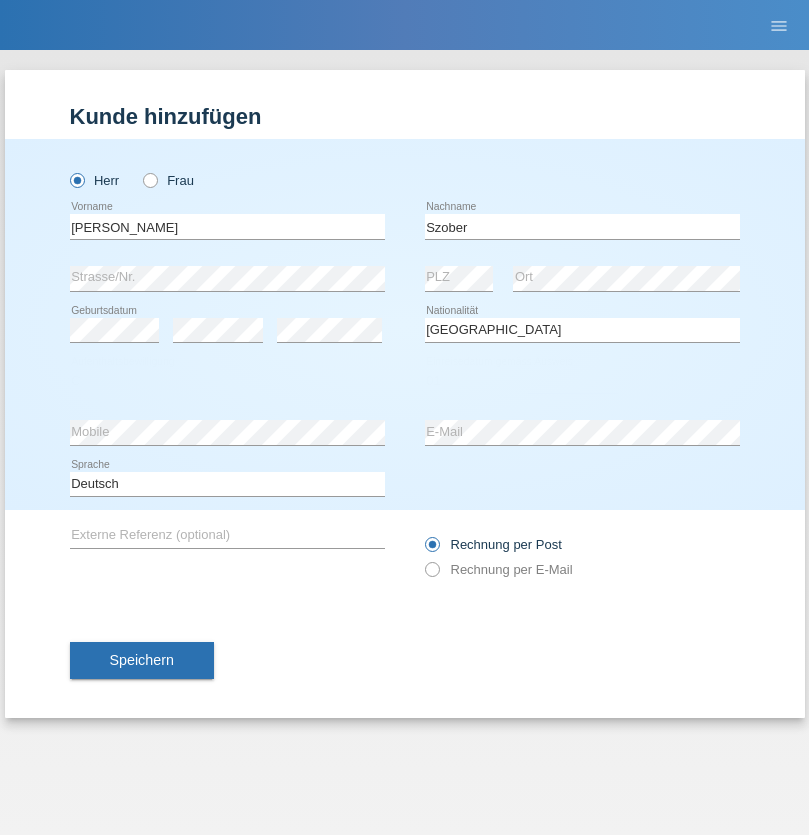 select on "05" 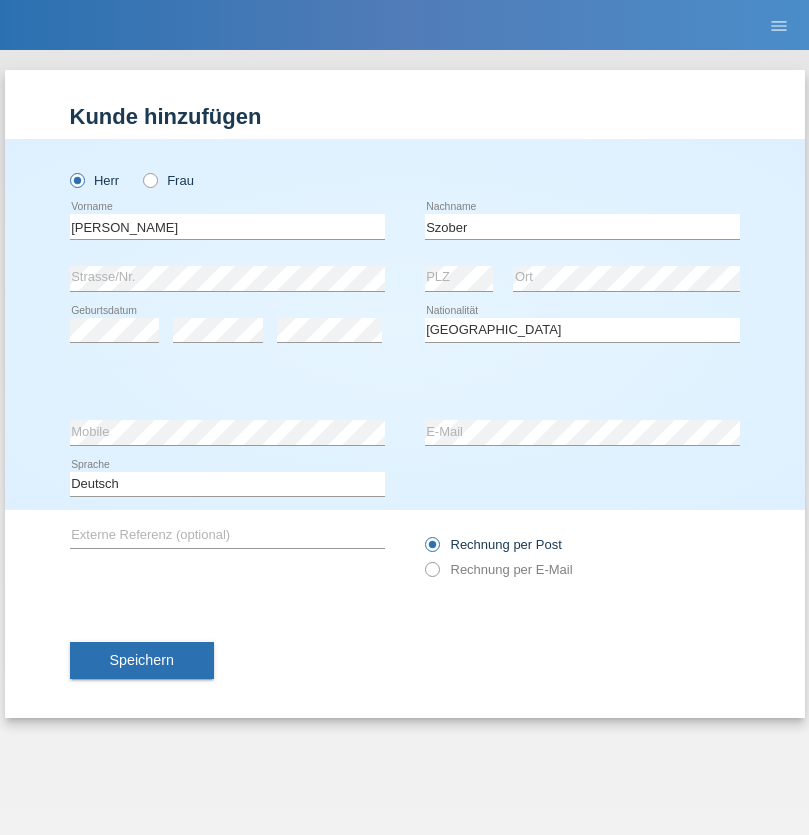 select on "2021" 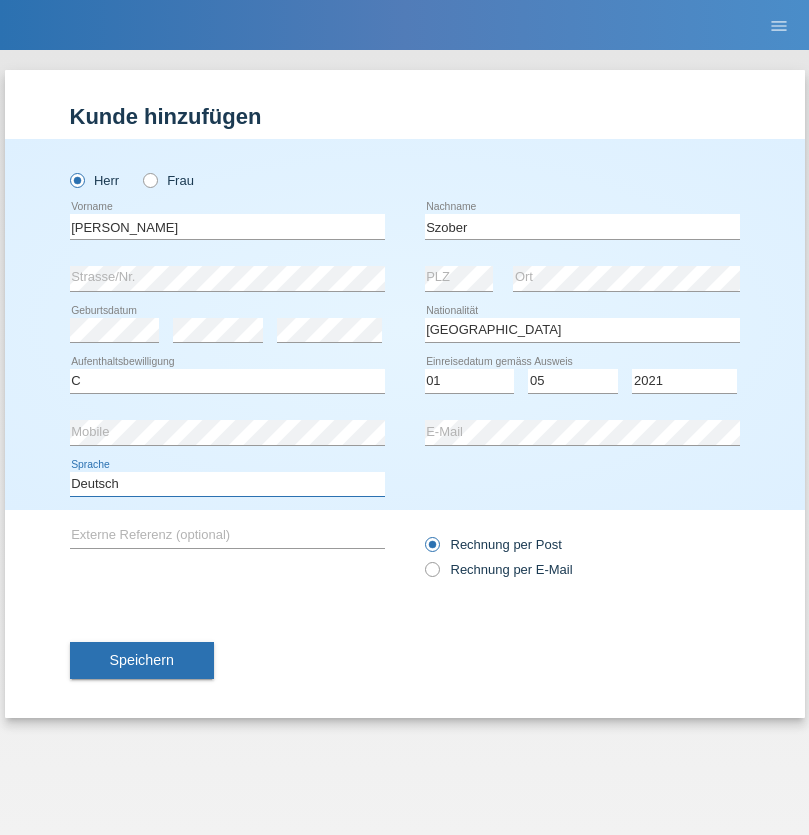 select on "en" 